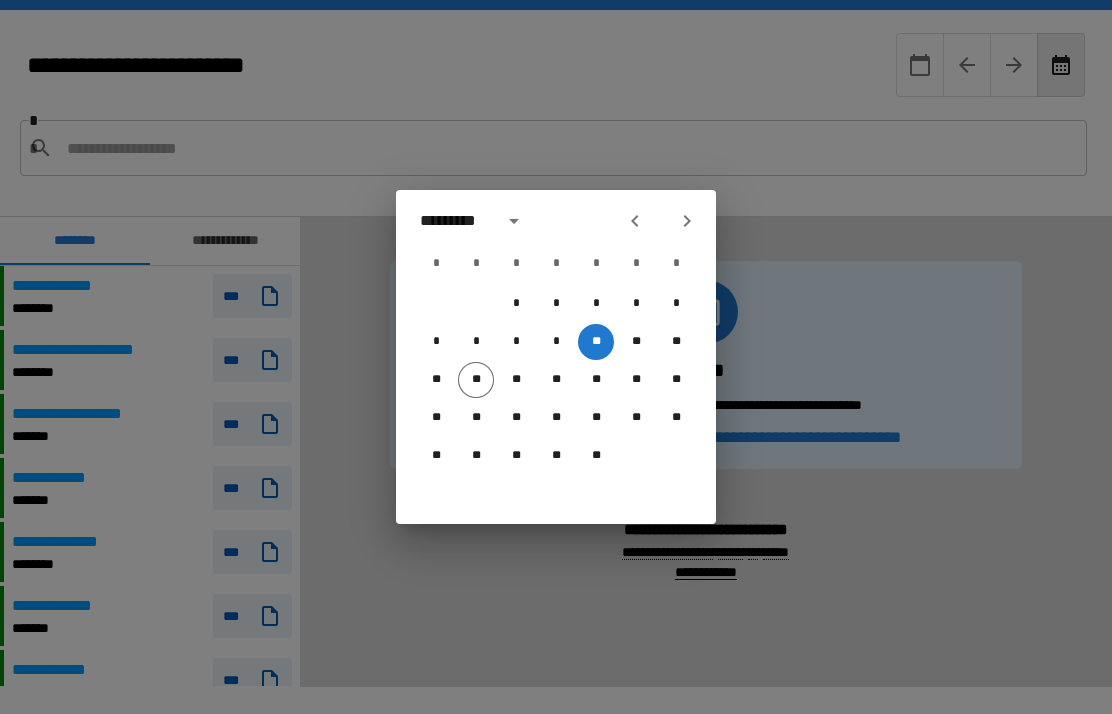 scroll, scrollTop: 0, scrollLeft: 0, axis: both 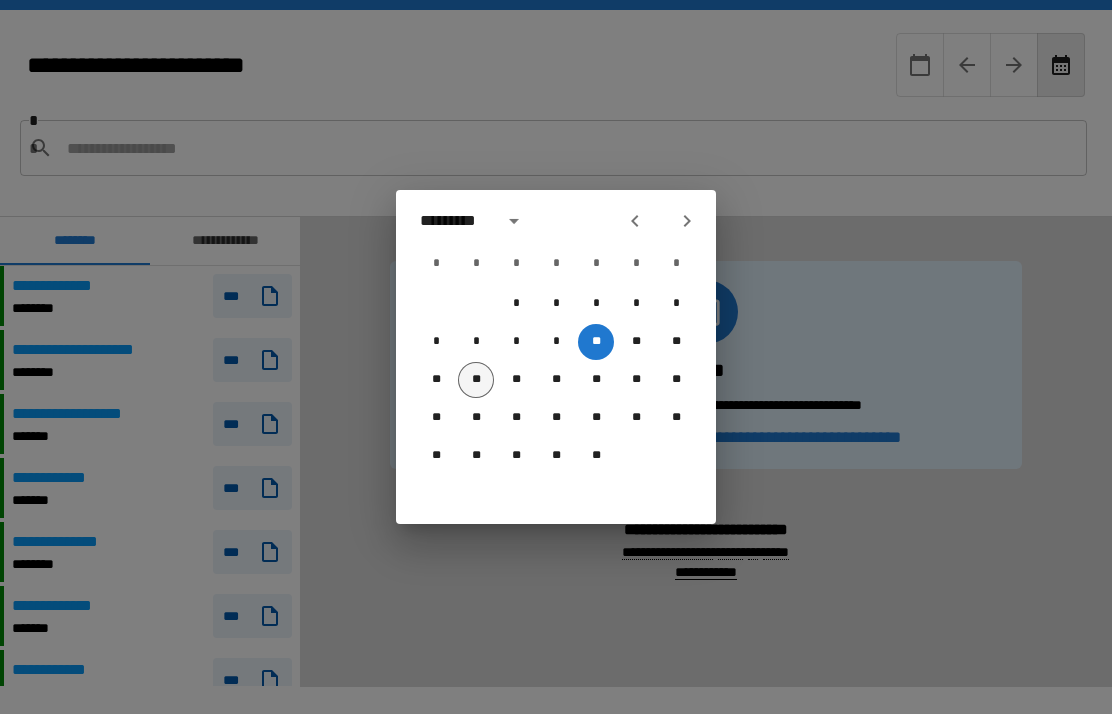 click on "**" at bounding box center (476, 380) 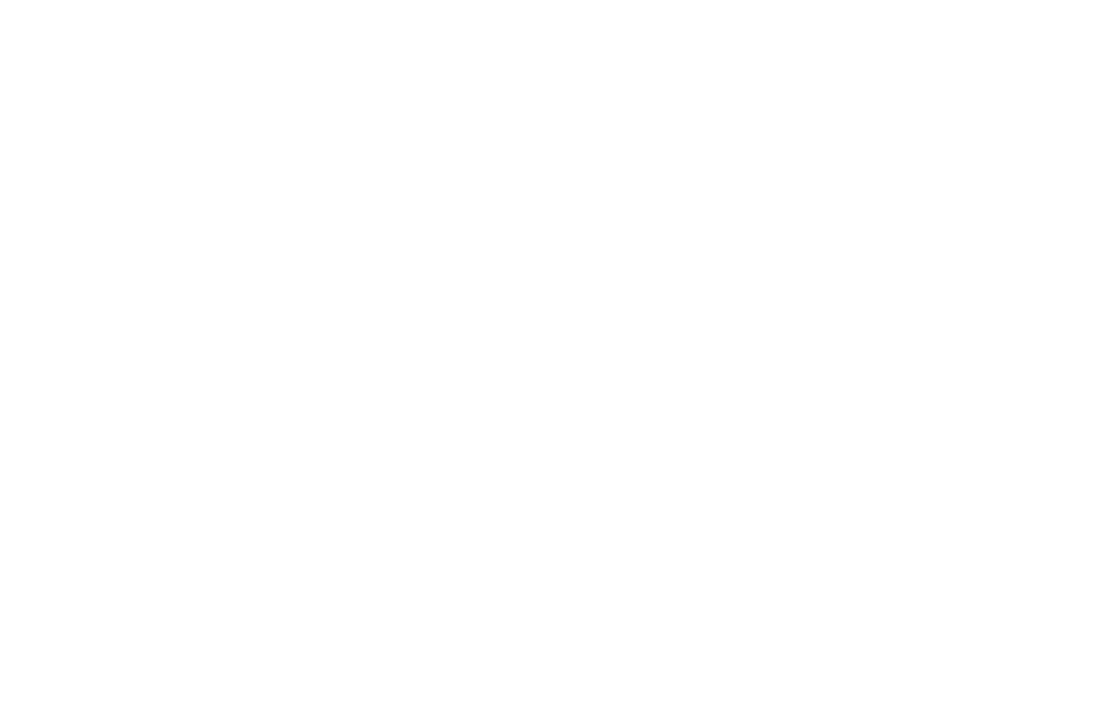 scroll, scrollTop: 0, scrollLeft: 0, axis: both 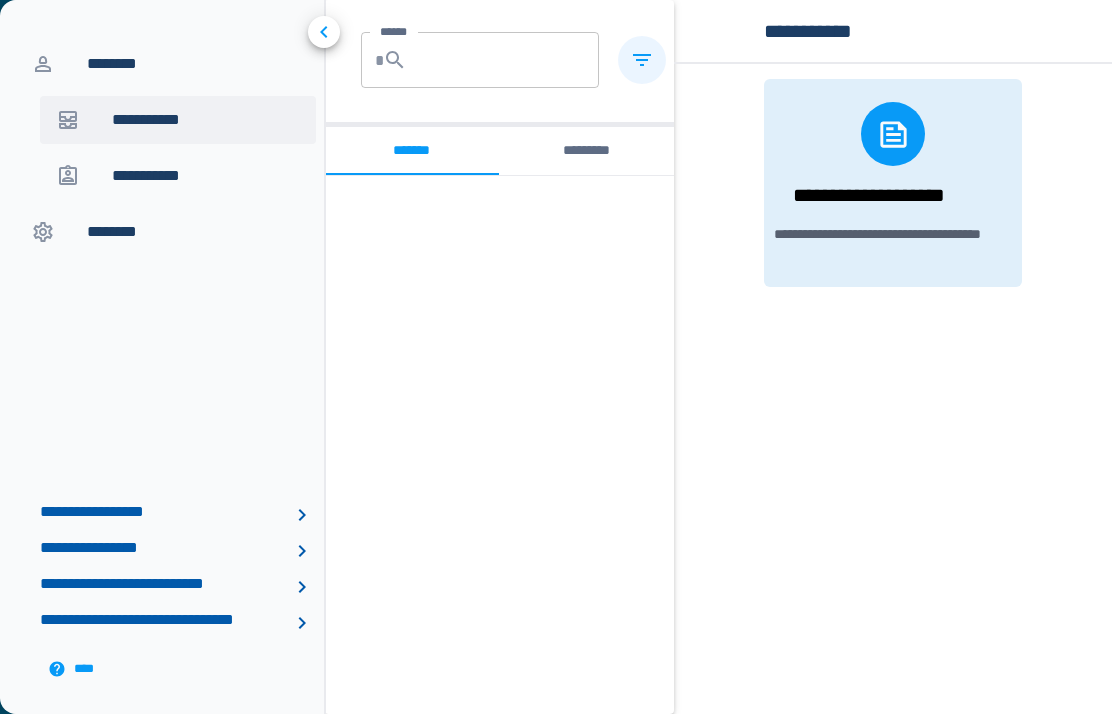 click on "********" at bounding box center (117, 64) 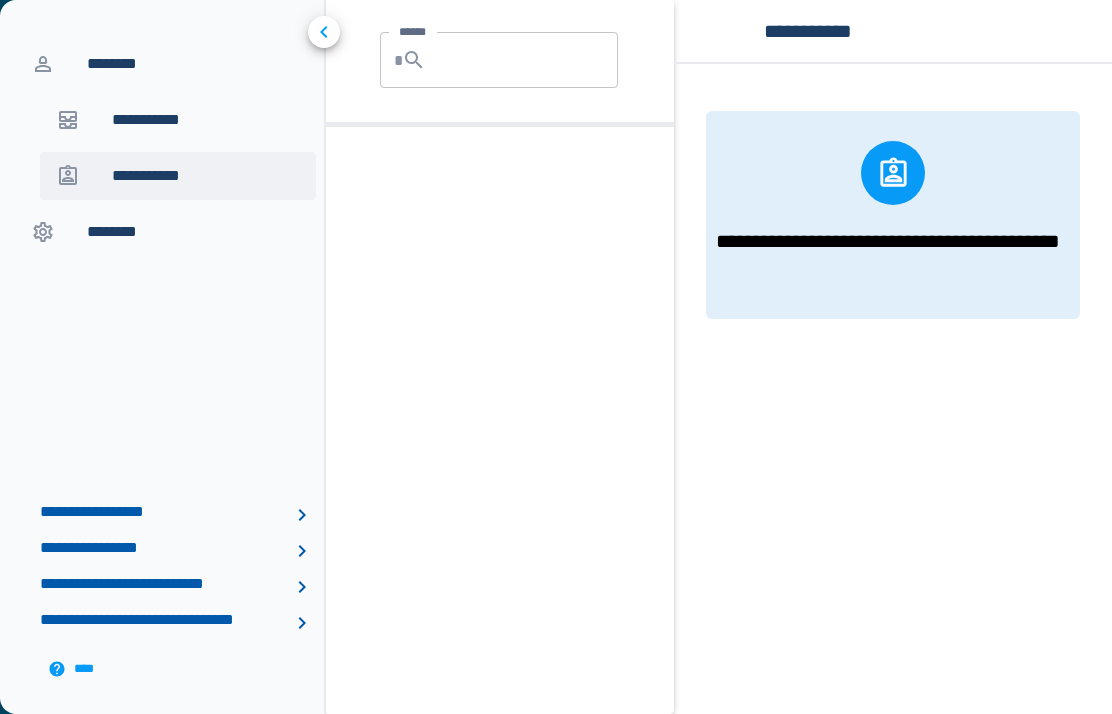 click on "**********" at bounding box center [160, 176] 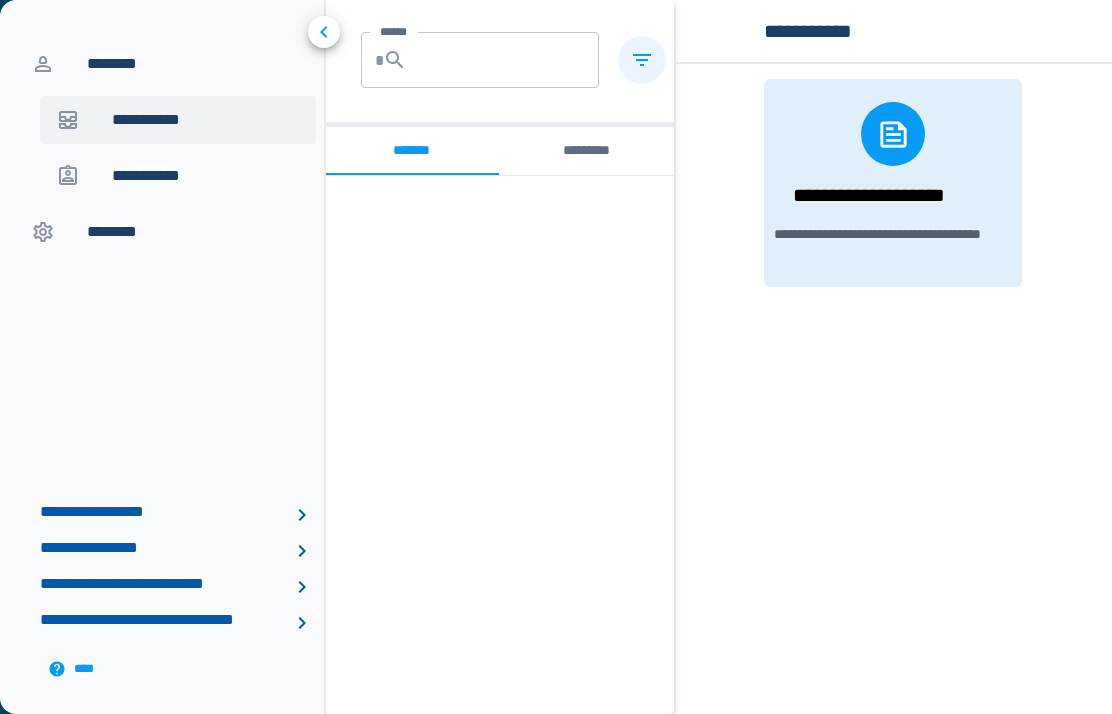 click on "********" at bounding box center [165, 64] 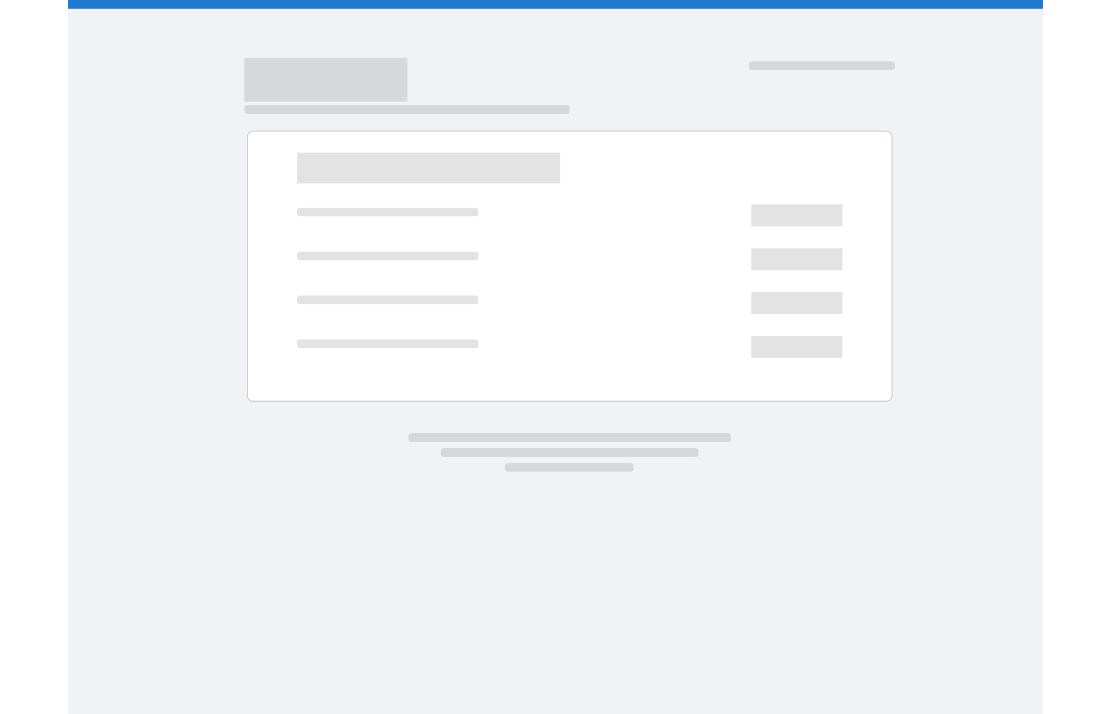 scroll, scrollTop: 0, scrollLeft: 0, axis: both 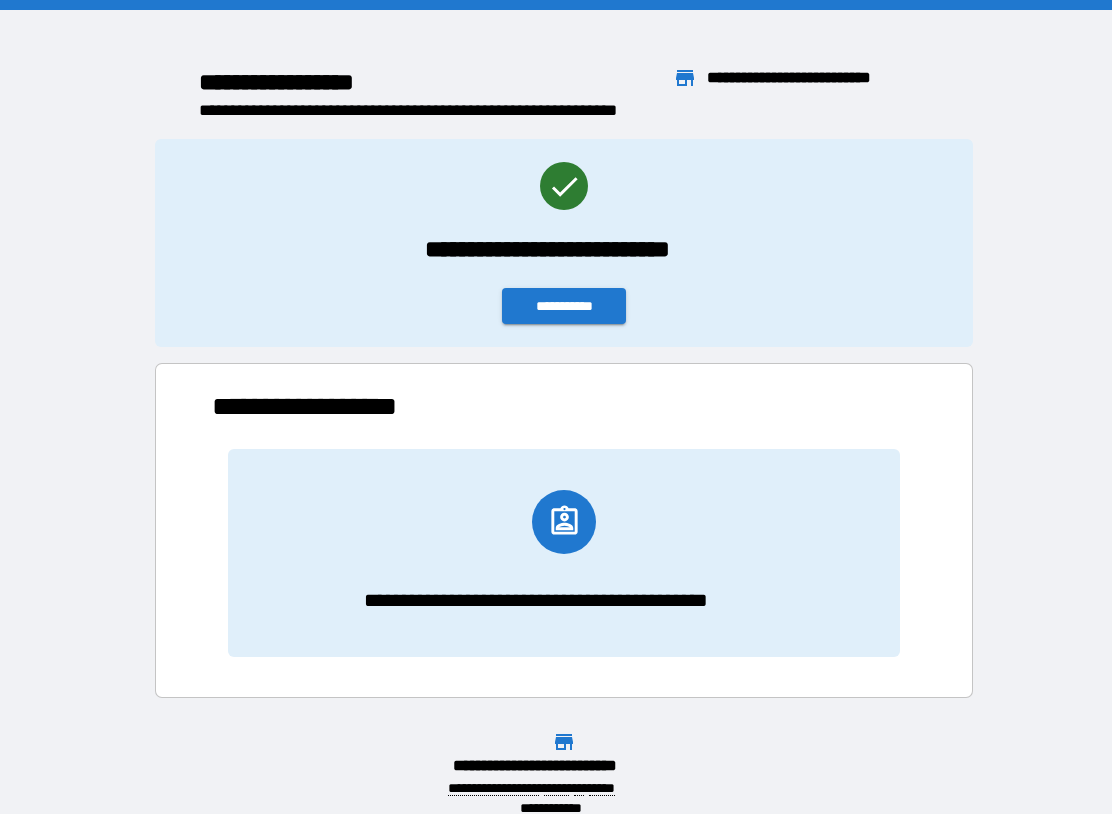 click on "**********" at bounding box center (564, 306) 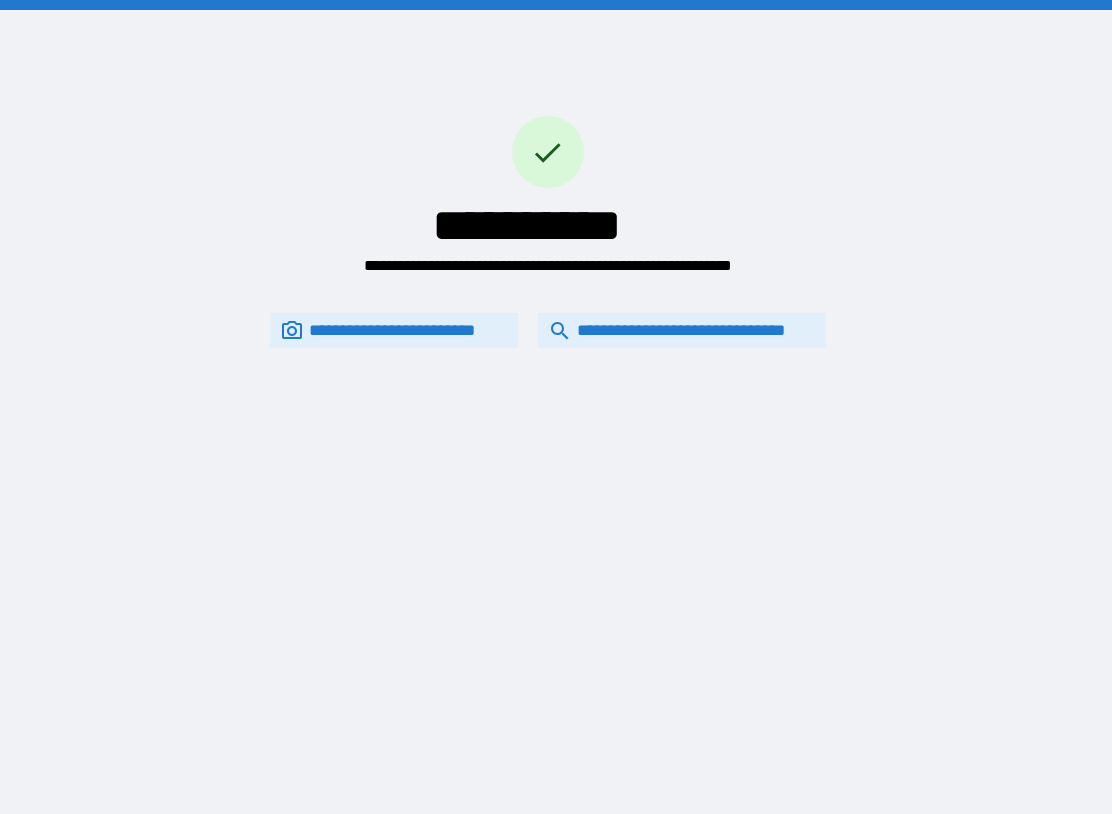 click on "**********" at bounding box center (682, 330) 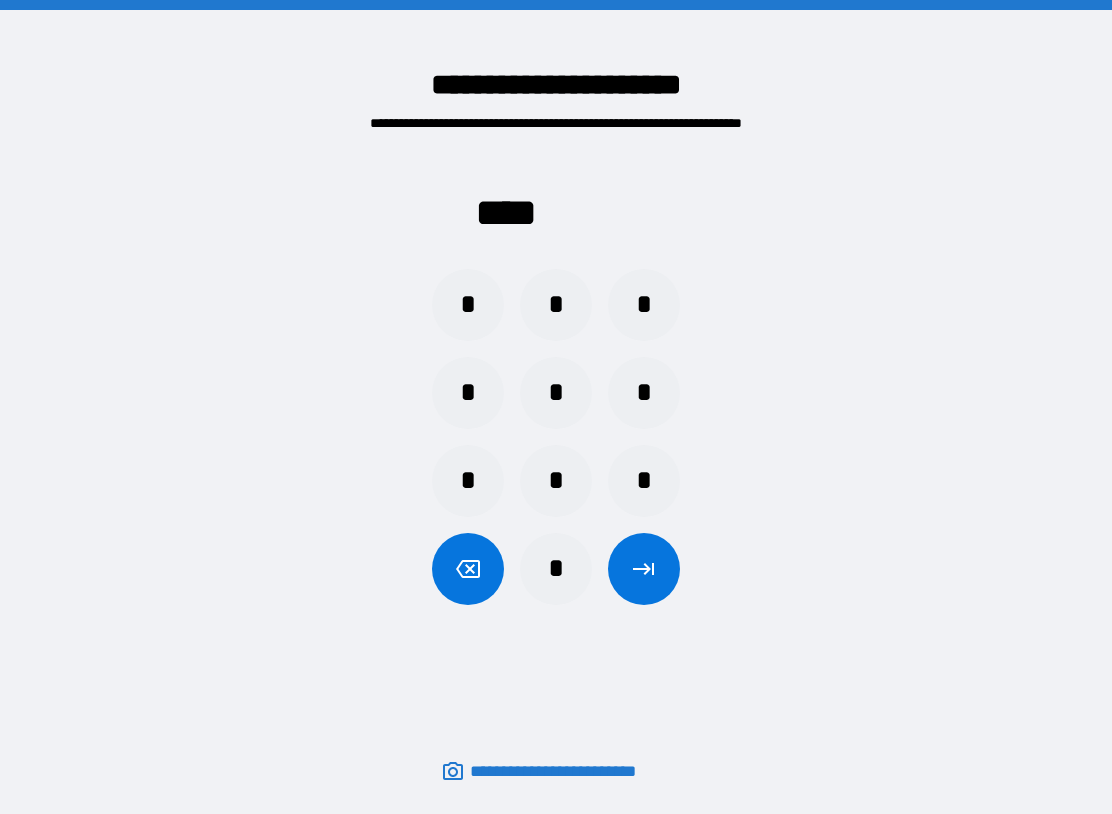 click on "*" at bounding box center [468, 393] 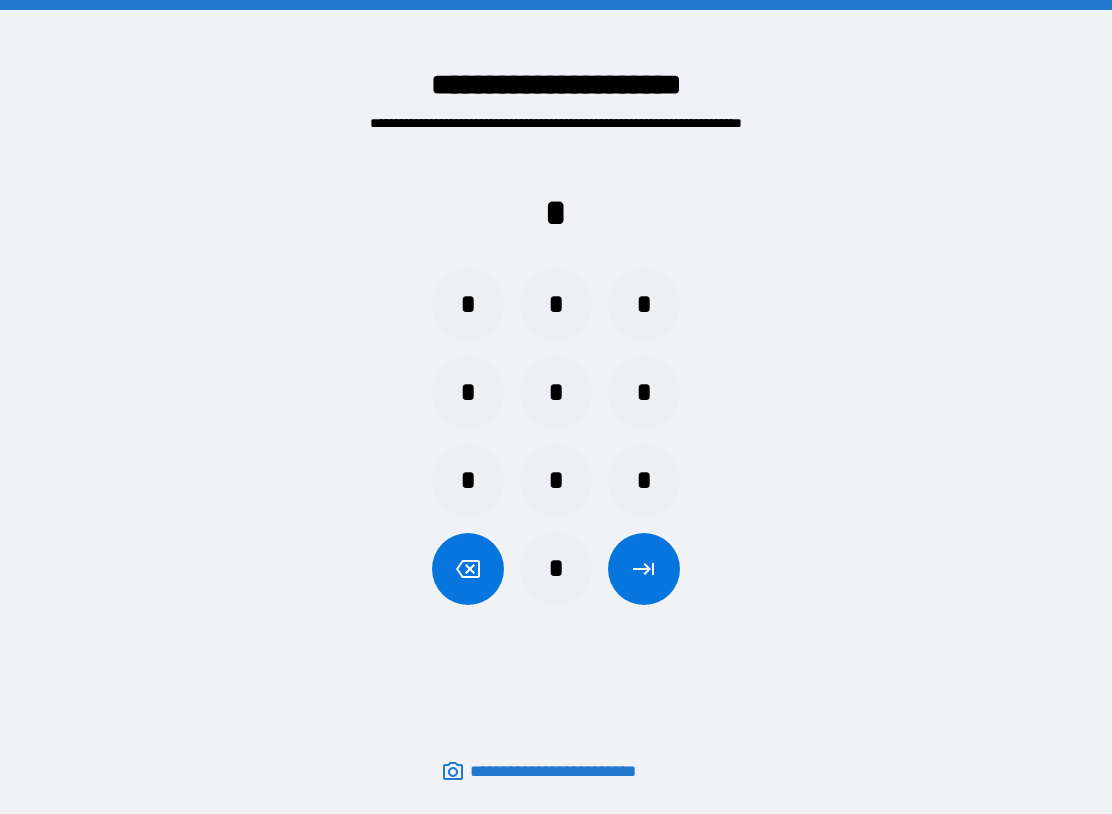 click on "*" at bounding box center [556, 569] 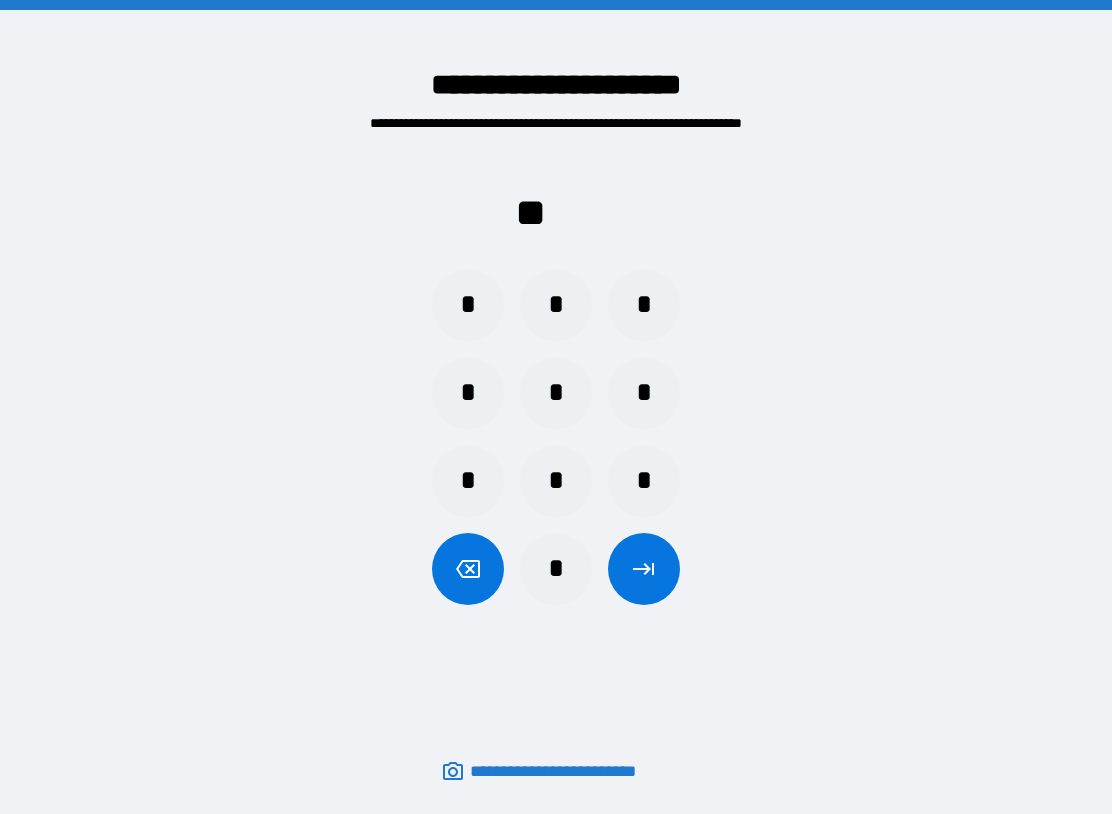 click on "*" at bounding box center (468, 305) 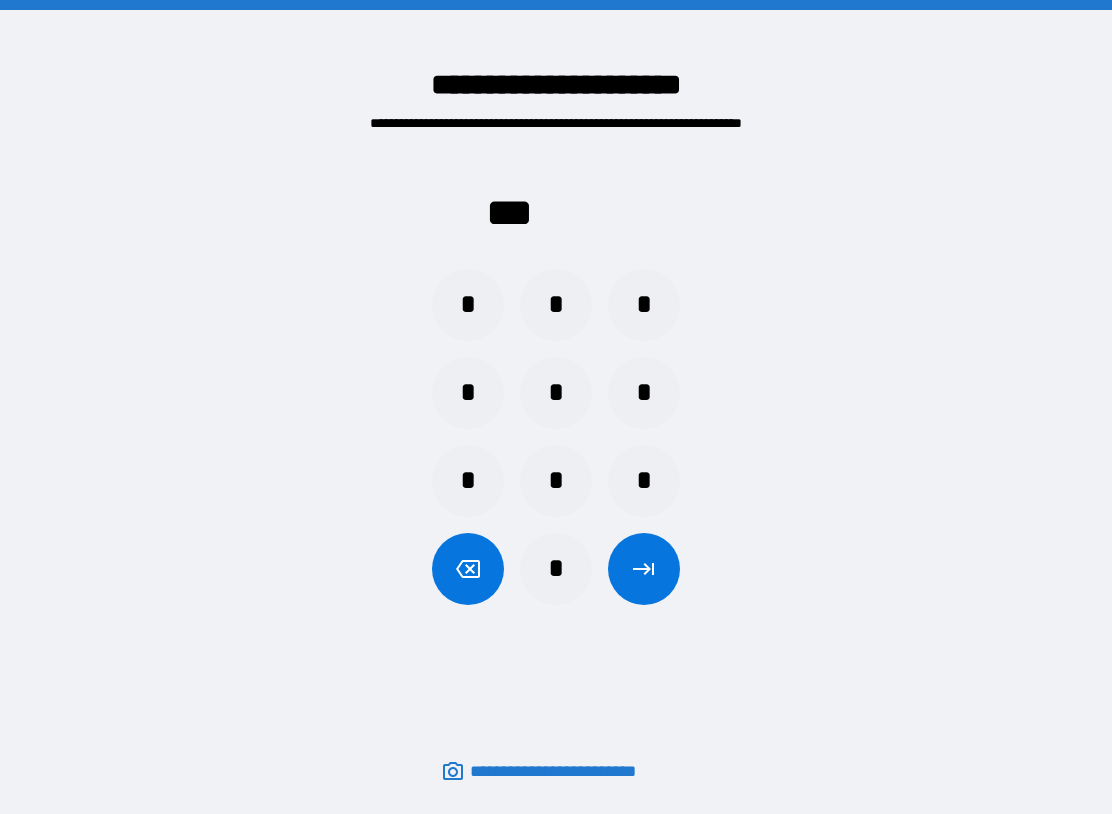 click on "*" at bounding box center (556, 569) 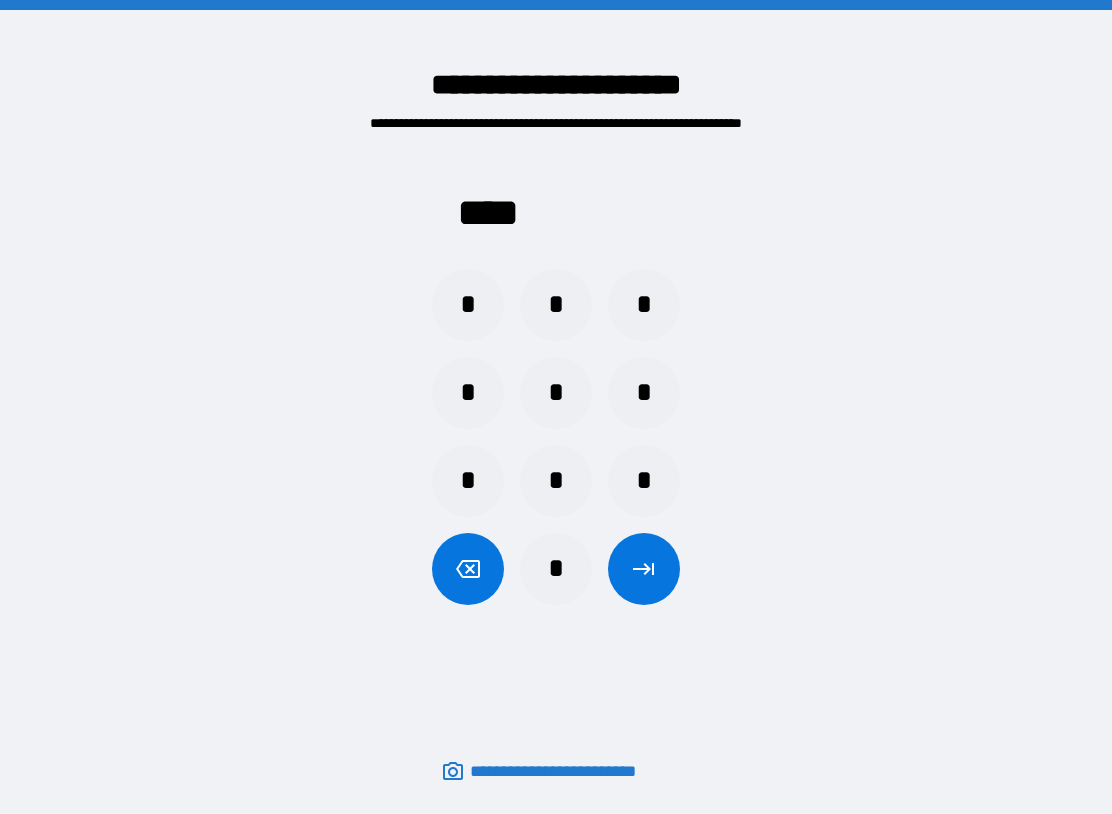 click at bounding box center [644, 569] 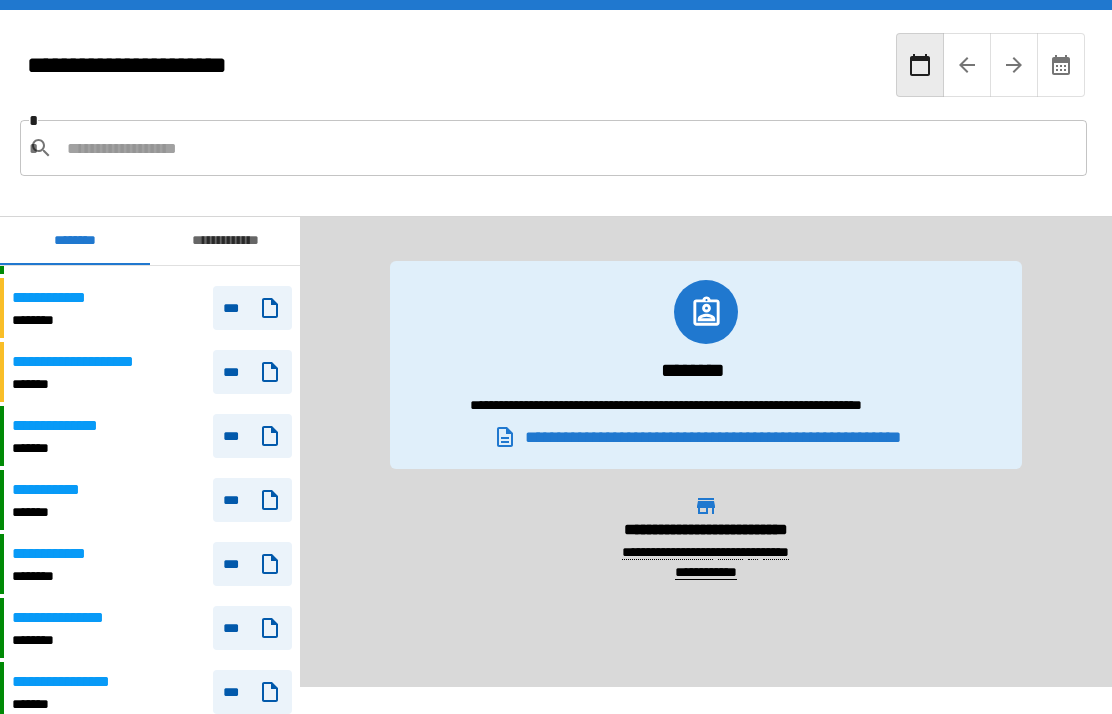 scroll, scrollTop: 676, scrollLeft: 0, axis: vertical 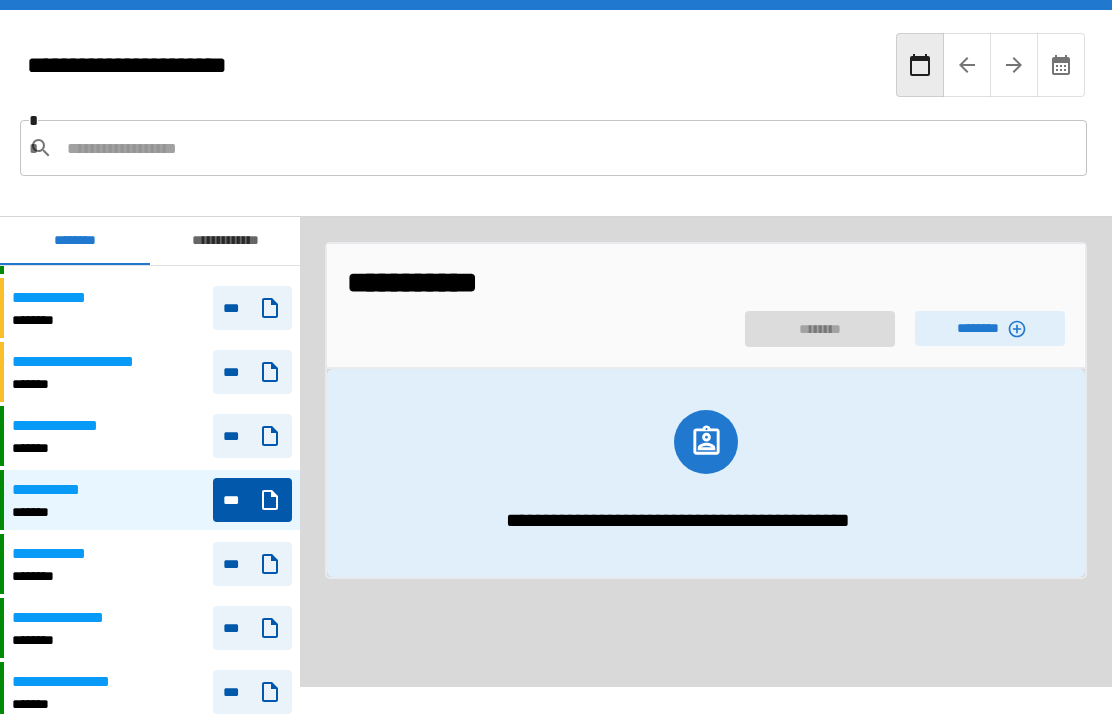 click on "********" at bounding box center [990, 328] 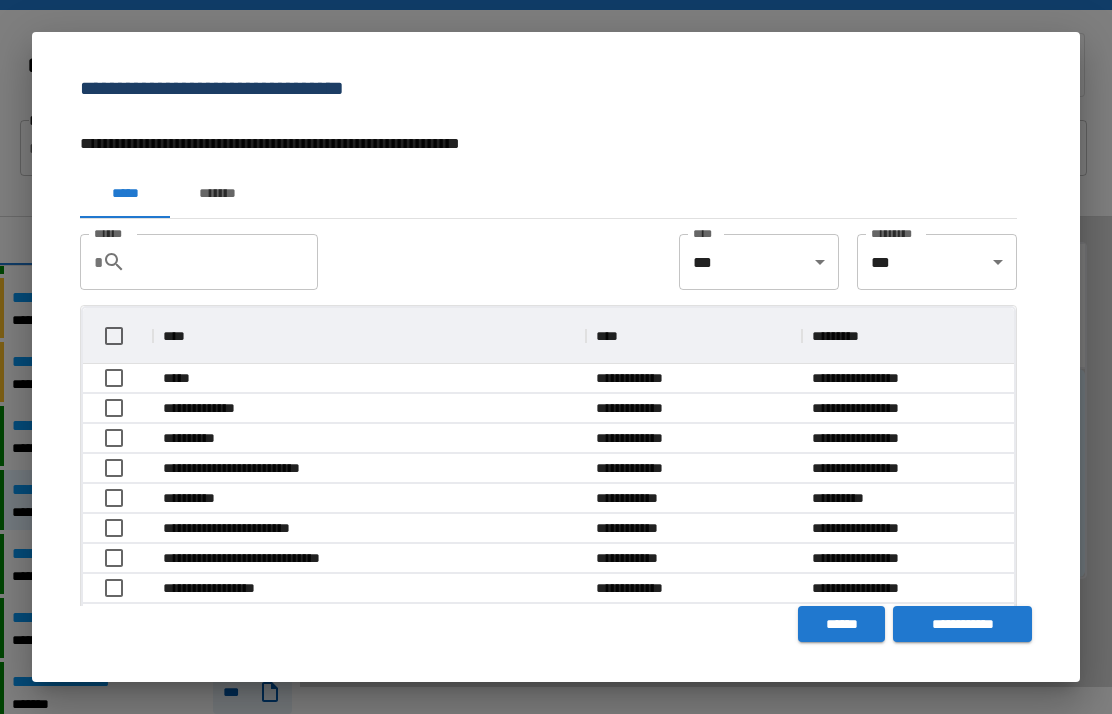scroll, scrollTop: 356, scrollLeft: 931, axis: both 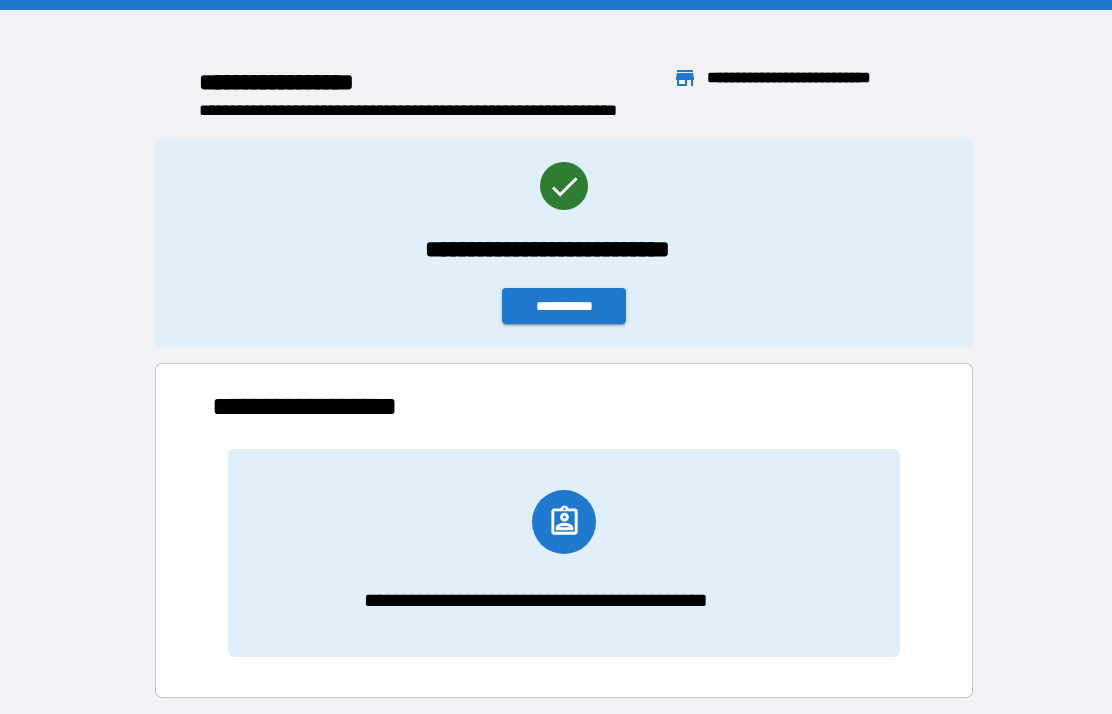 click on "**********" at bounding box center [564, 306] 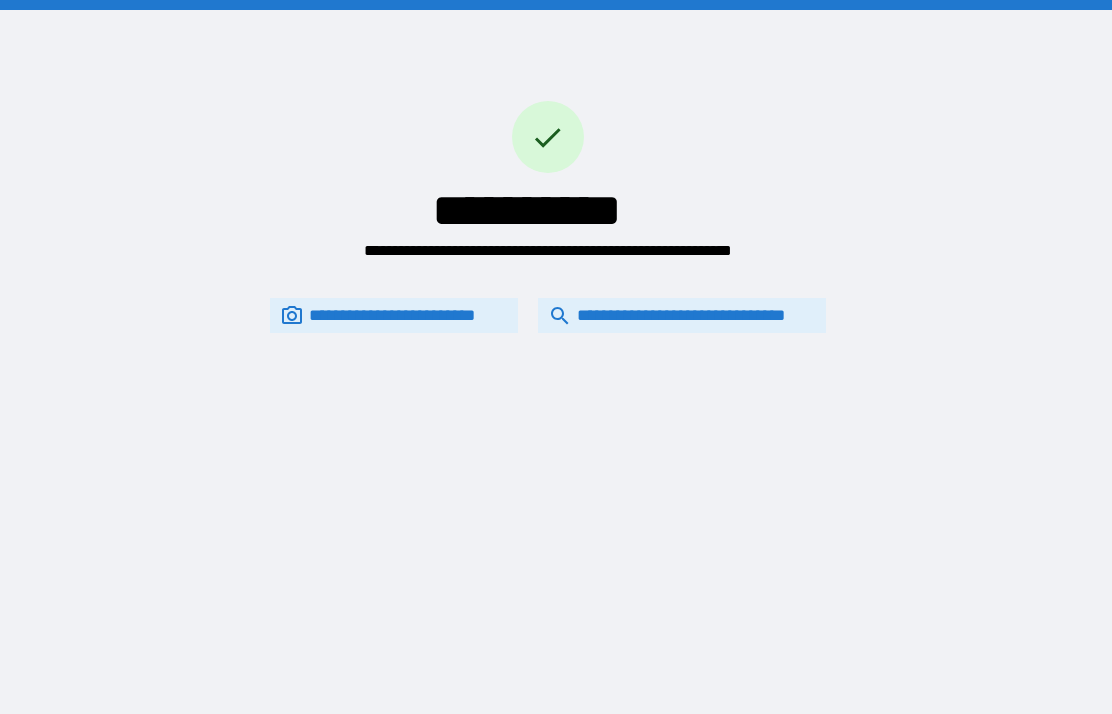 click on "**********" at bounding box center (682, 315) 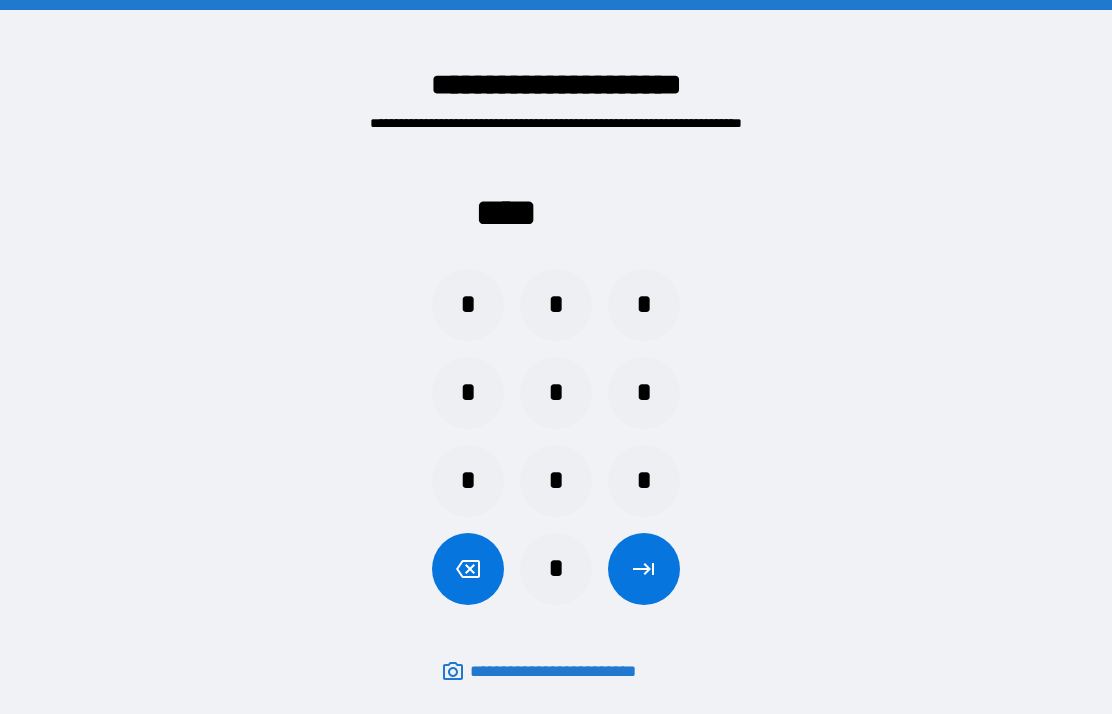 click on "*" at bounding box center [468, 393] 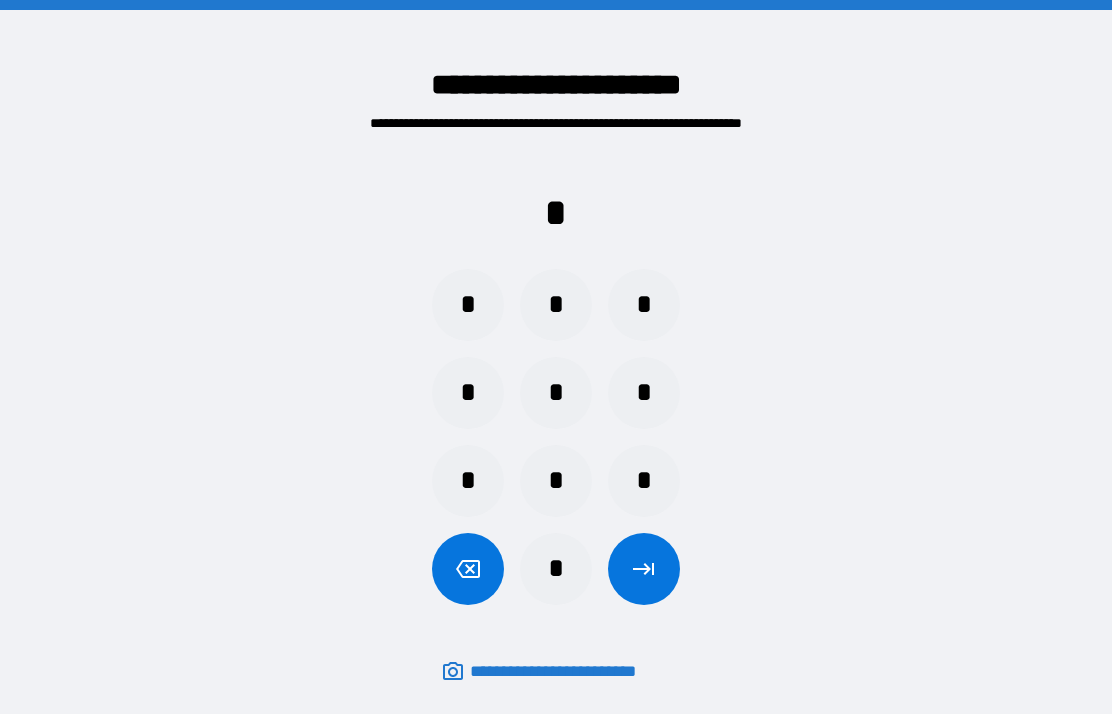 click on "*" at bounding box center [556, 569] 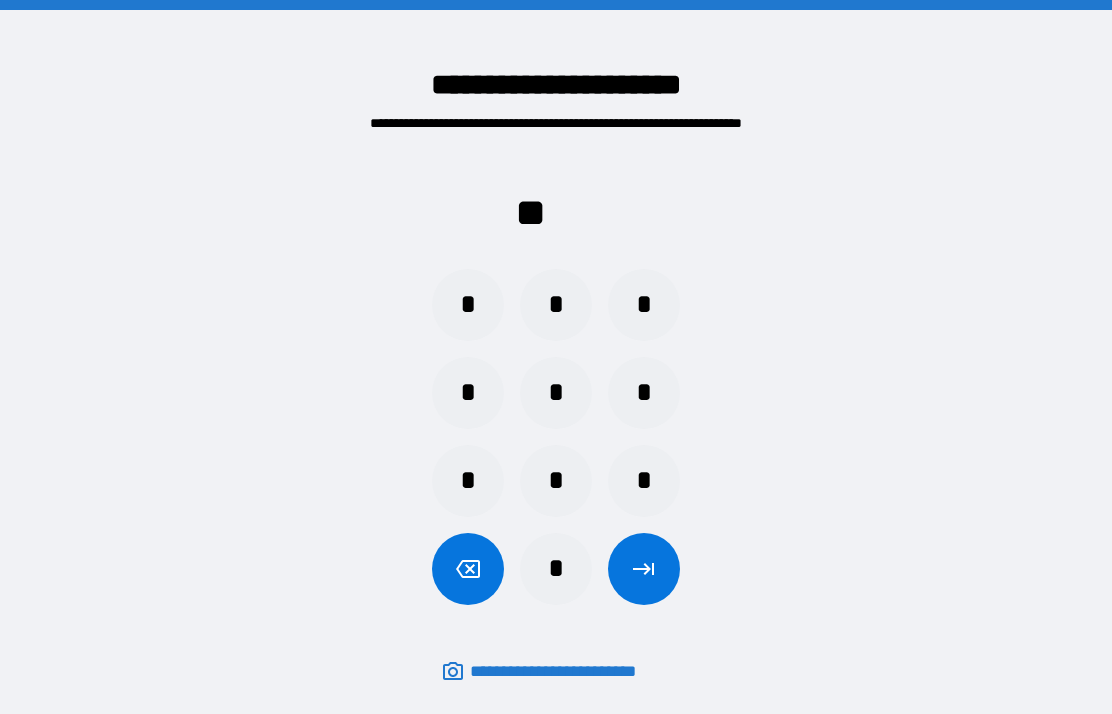 click on "*" at bounding box center (468, 305) 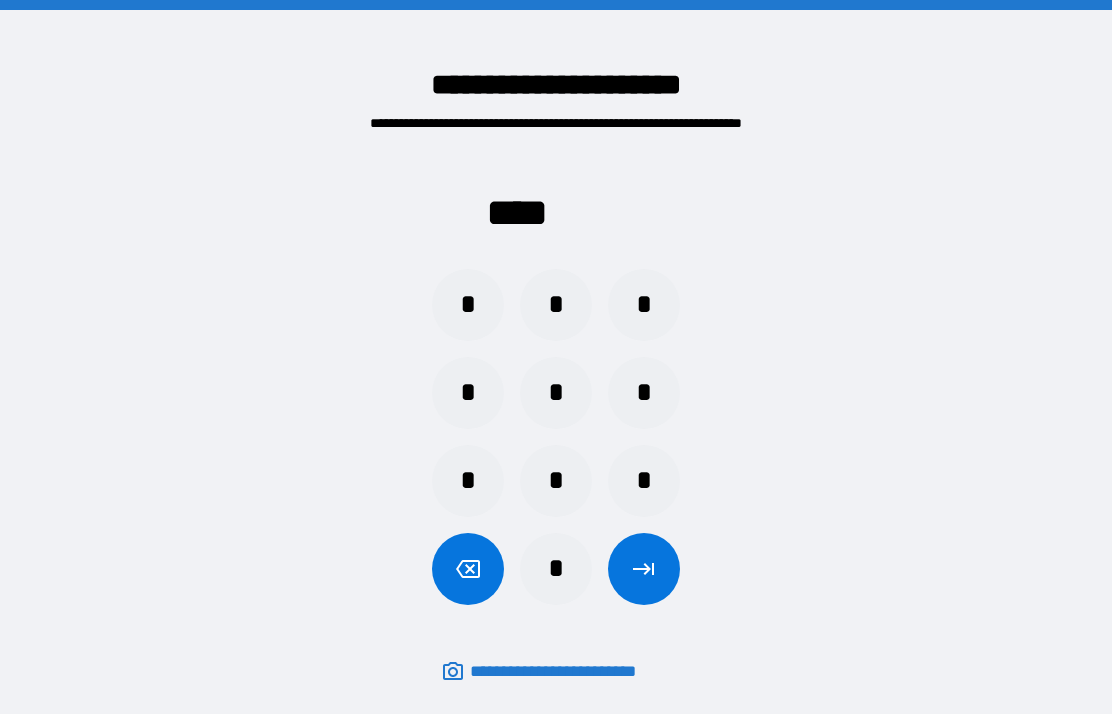 click 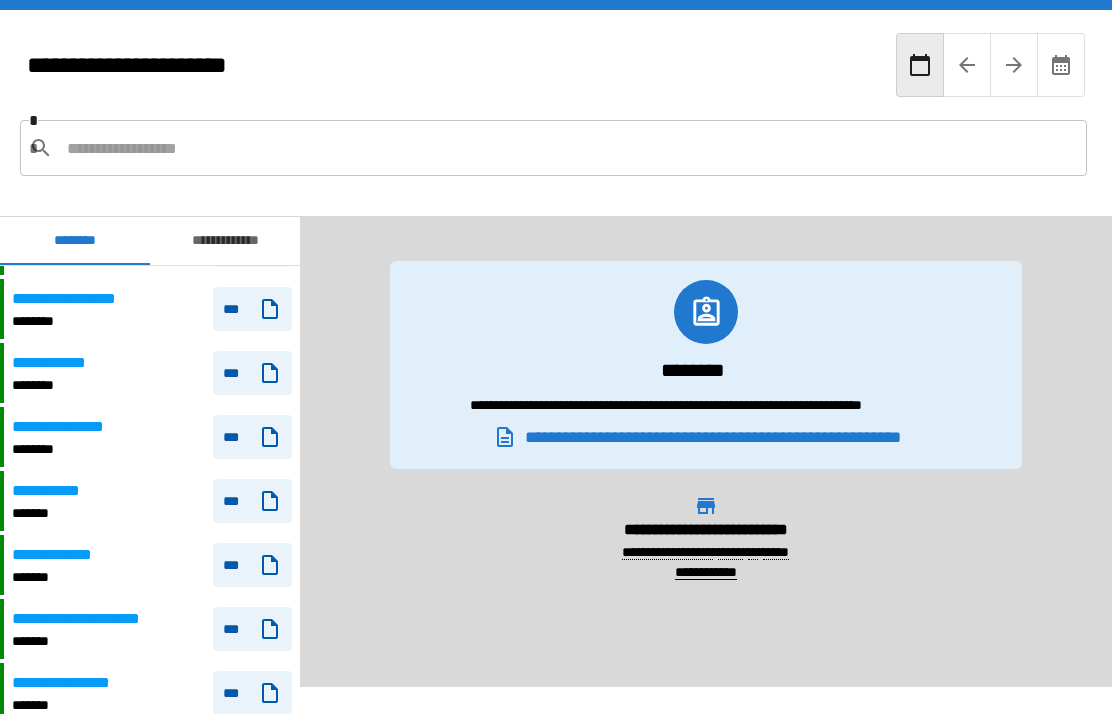 scroll, scrollTop: 740, scrollLeft: 0, axis: vertical 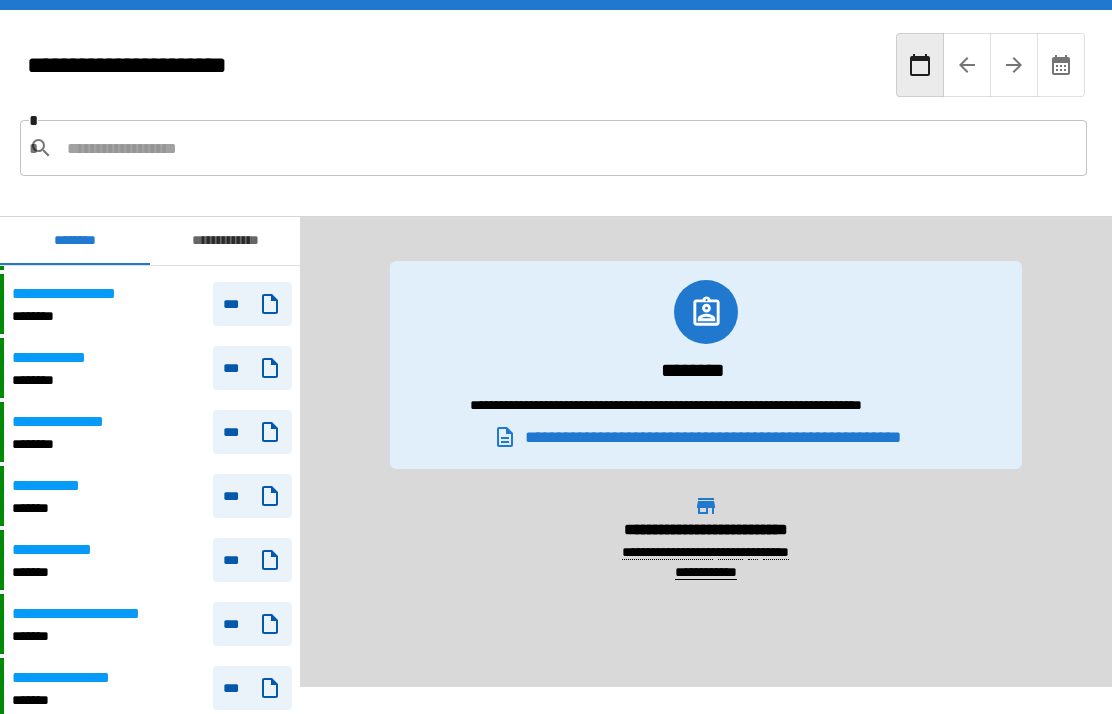 click on "***" at bounding box center (252, 496) 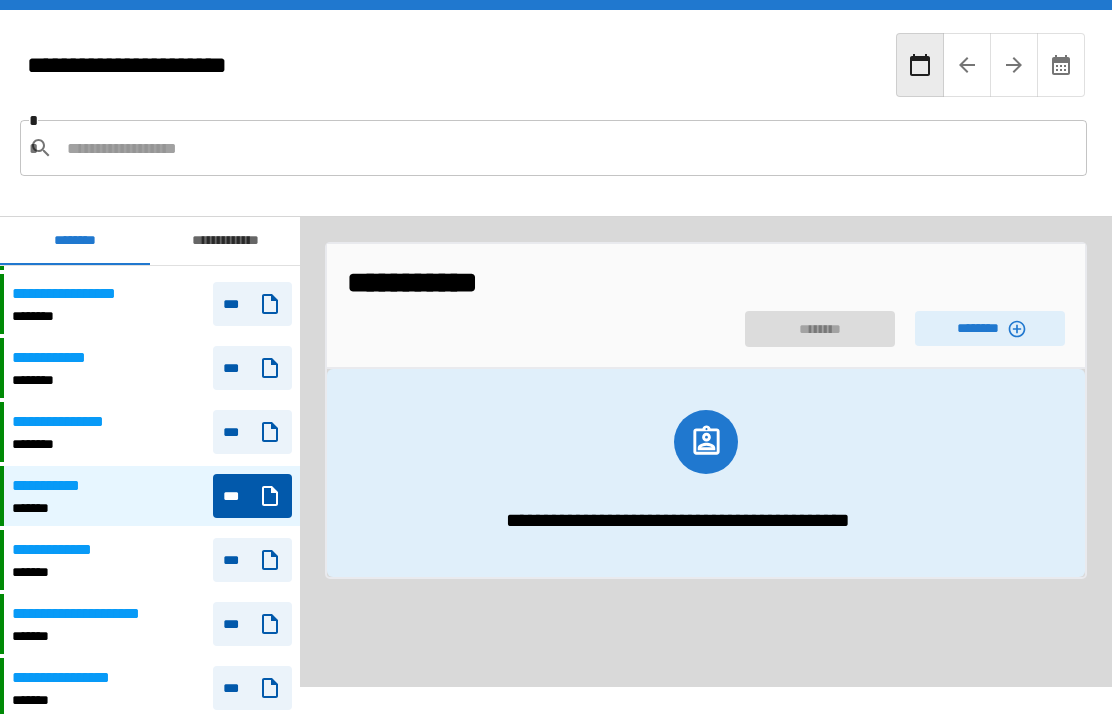 click on "********" at bounding box center (990, 328) 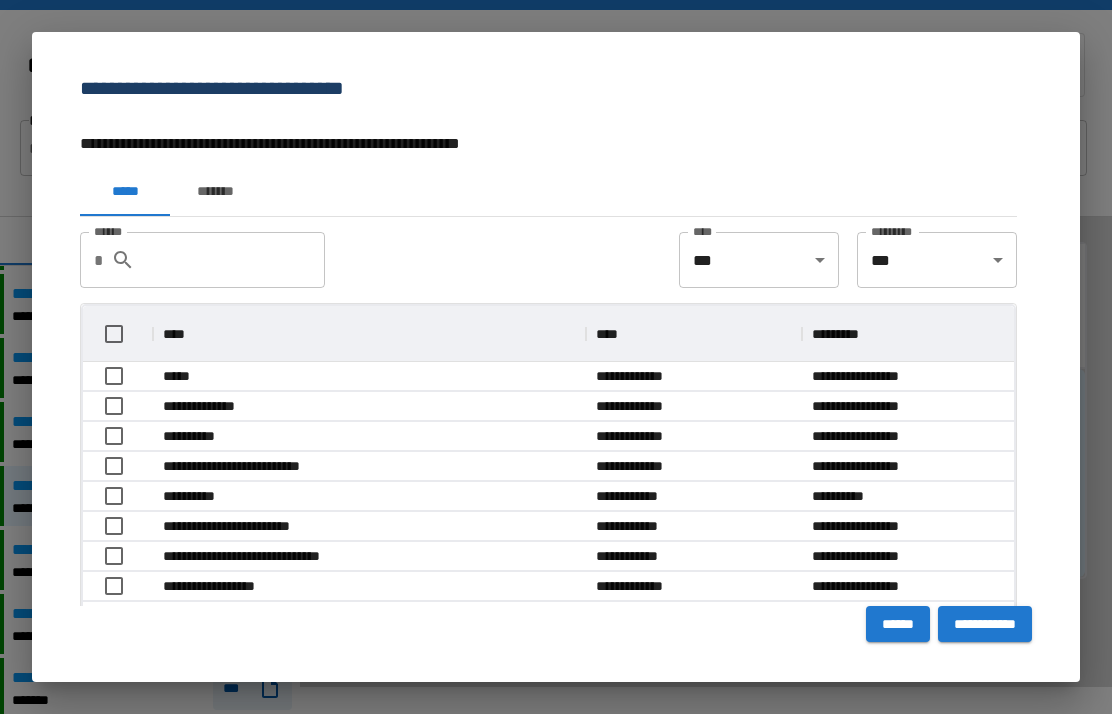 scroll, scrollTop: 1, scrollLeft: 1, axis: both 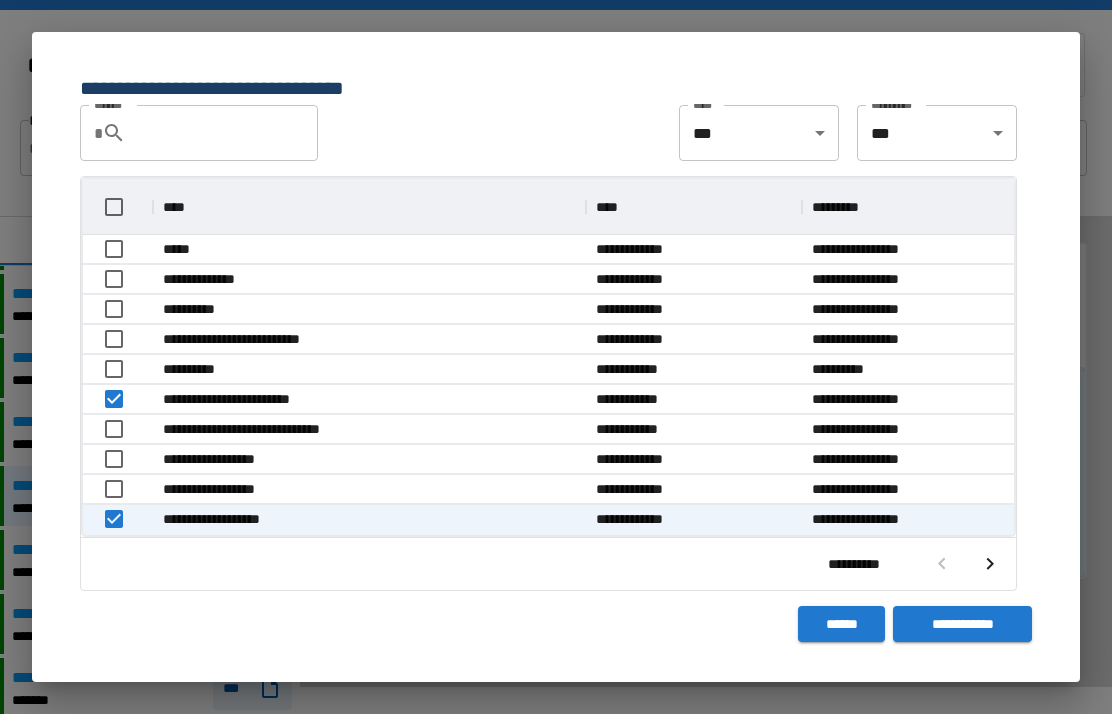click 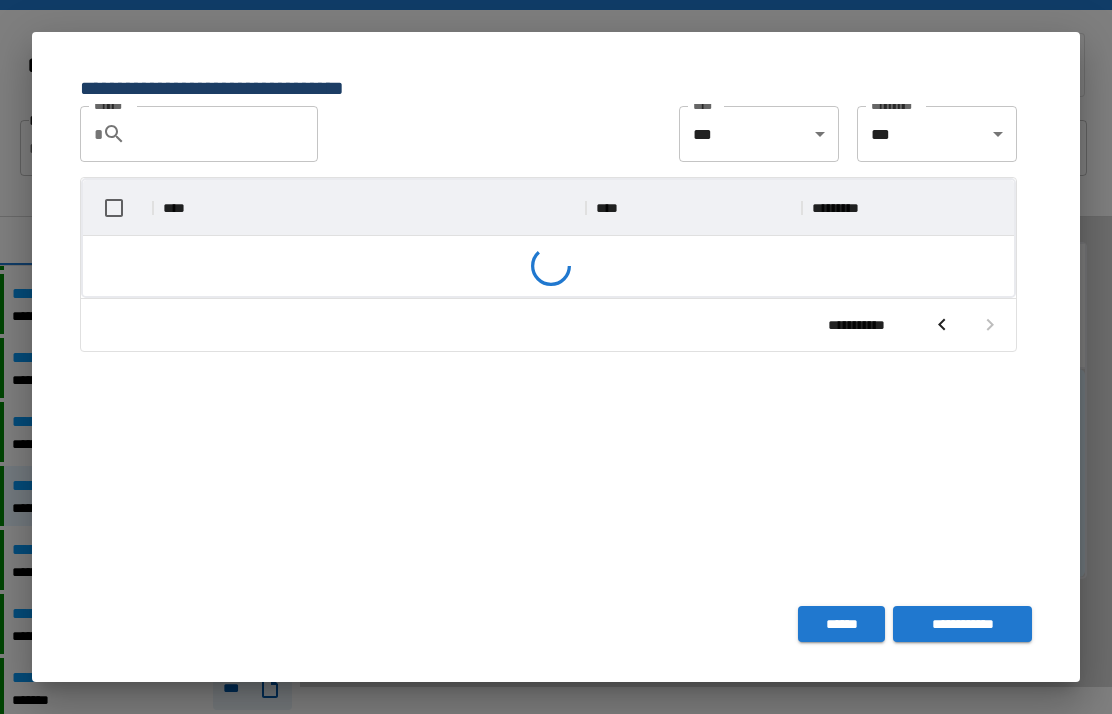 scroll, scrollTop: 296, scrollLeft: 931, axis: both 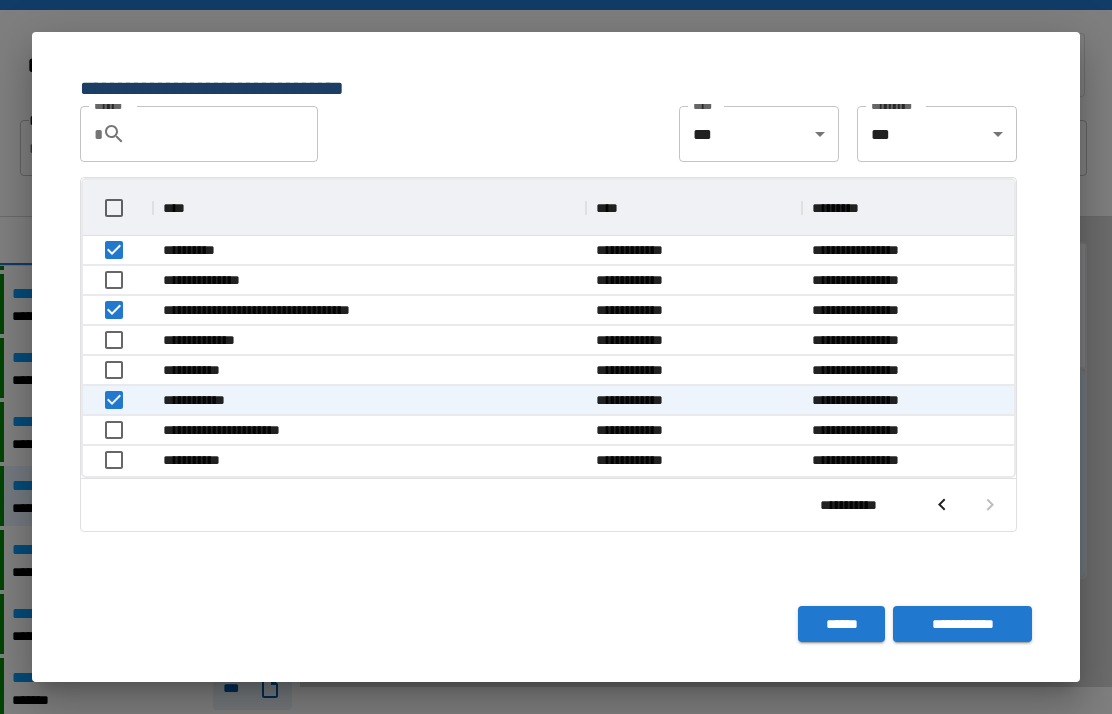click on "**********" at bounding box center [962, 624] 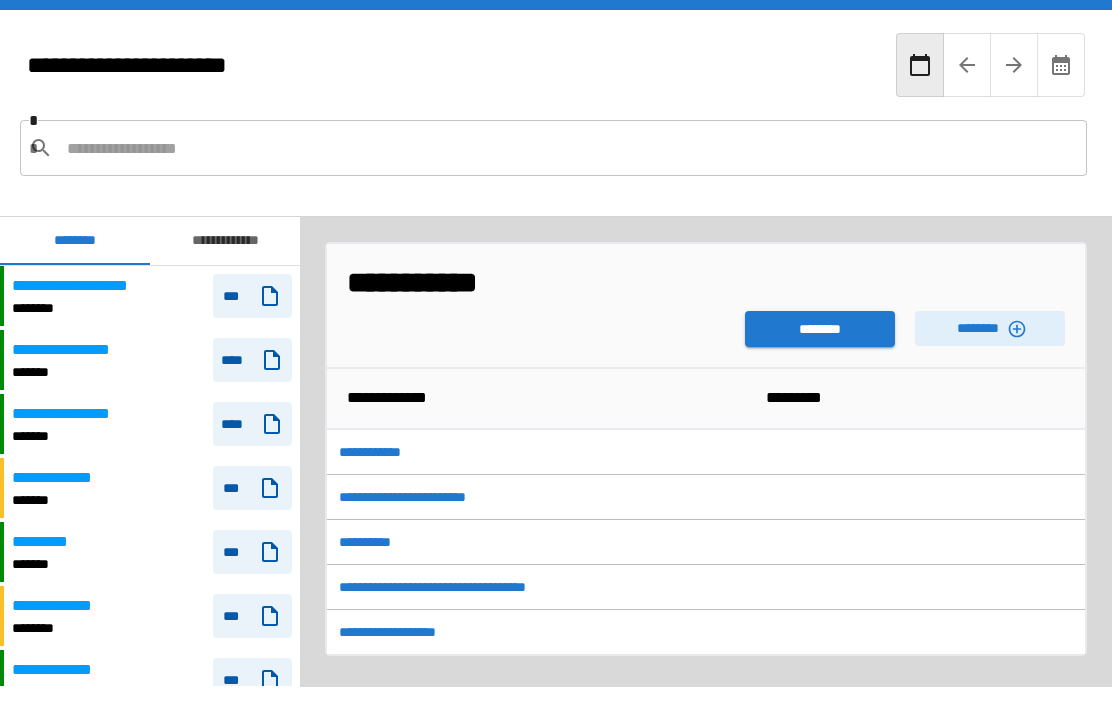 click on "********" at bounding box center [820, 329] 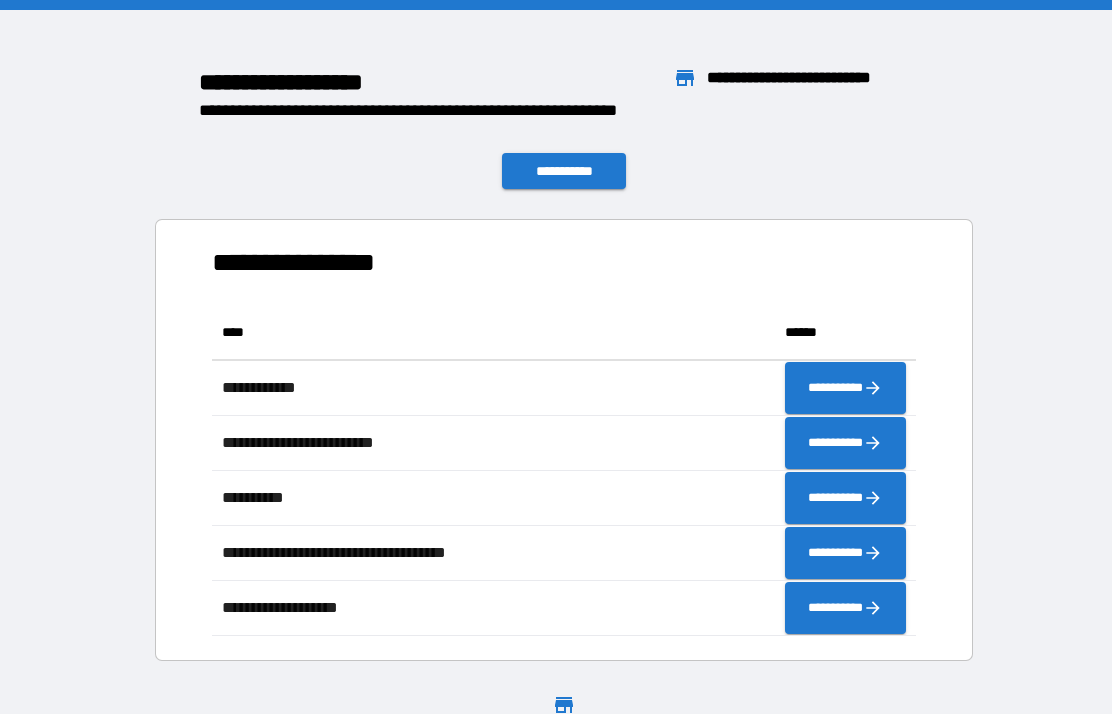 scroll, scrollTop: 1, scrollLeft: 1, axis: both 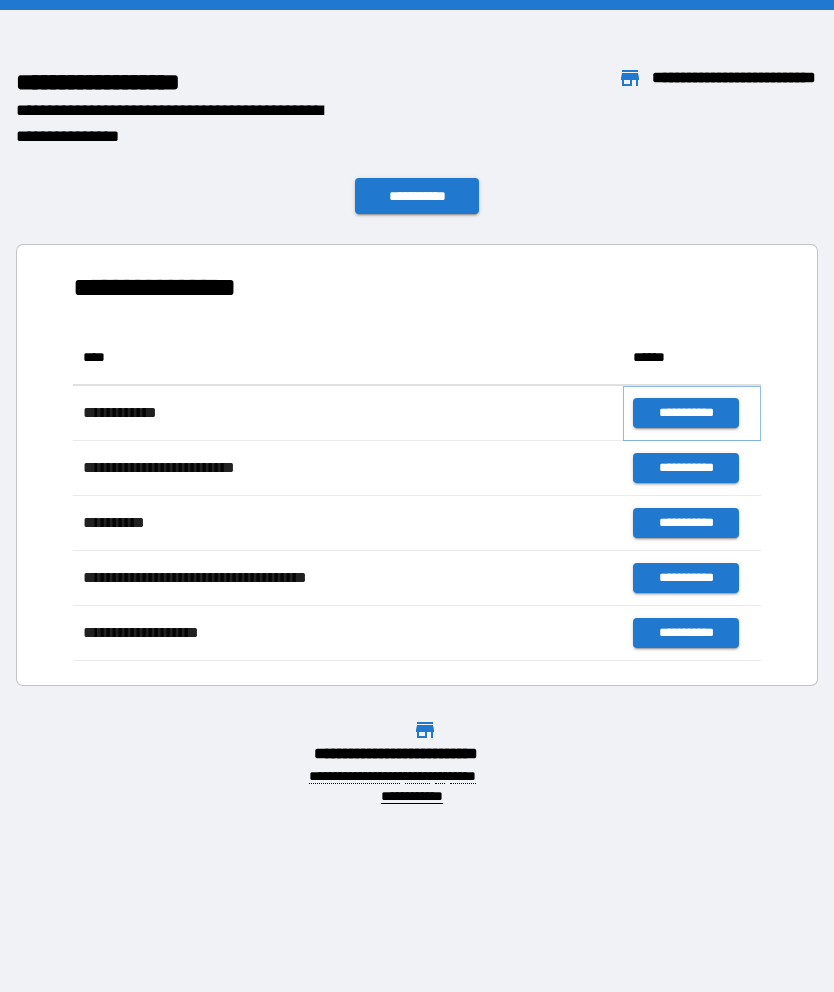 click on "**********" at bounding box center [685, 413] 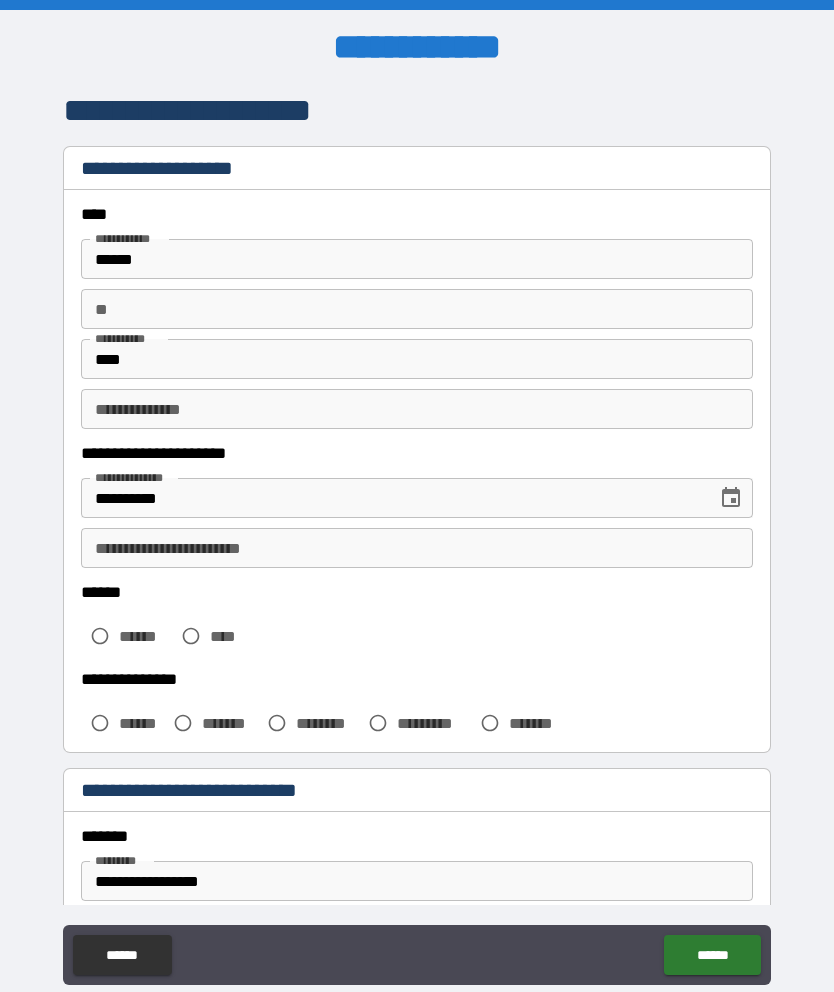 click on "**********" at bounding box center (417, 548) 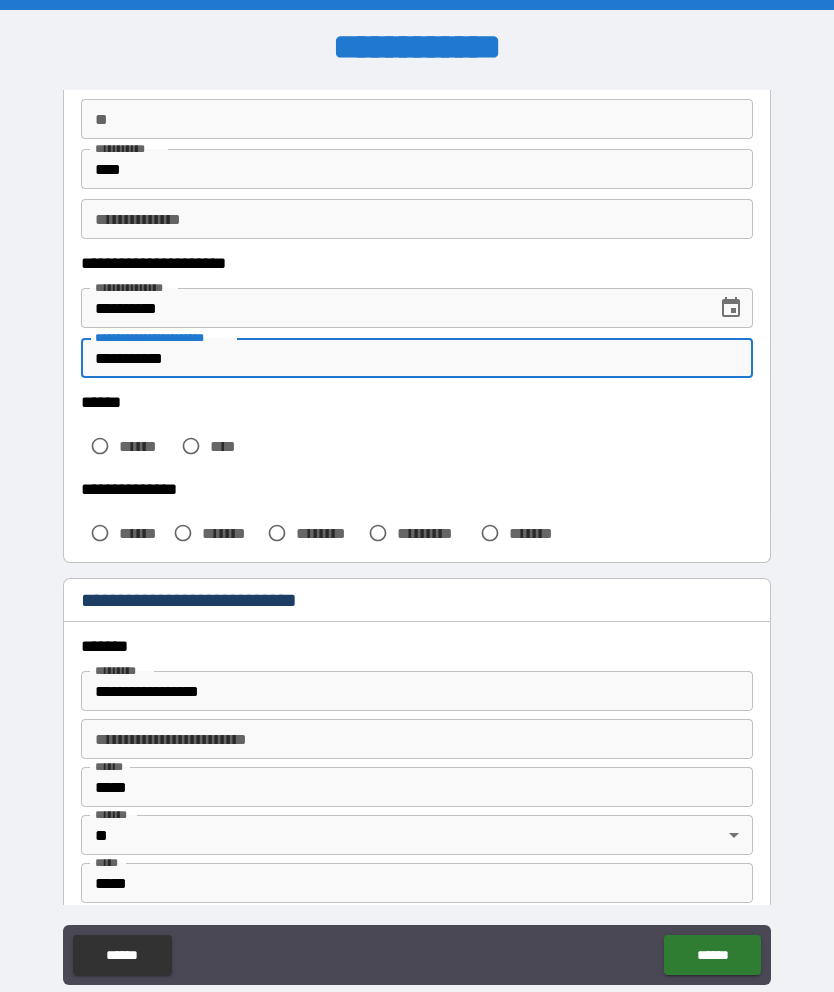 scroll, scrollTop: 192, scrollLeft: 0, axis: vertical 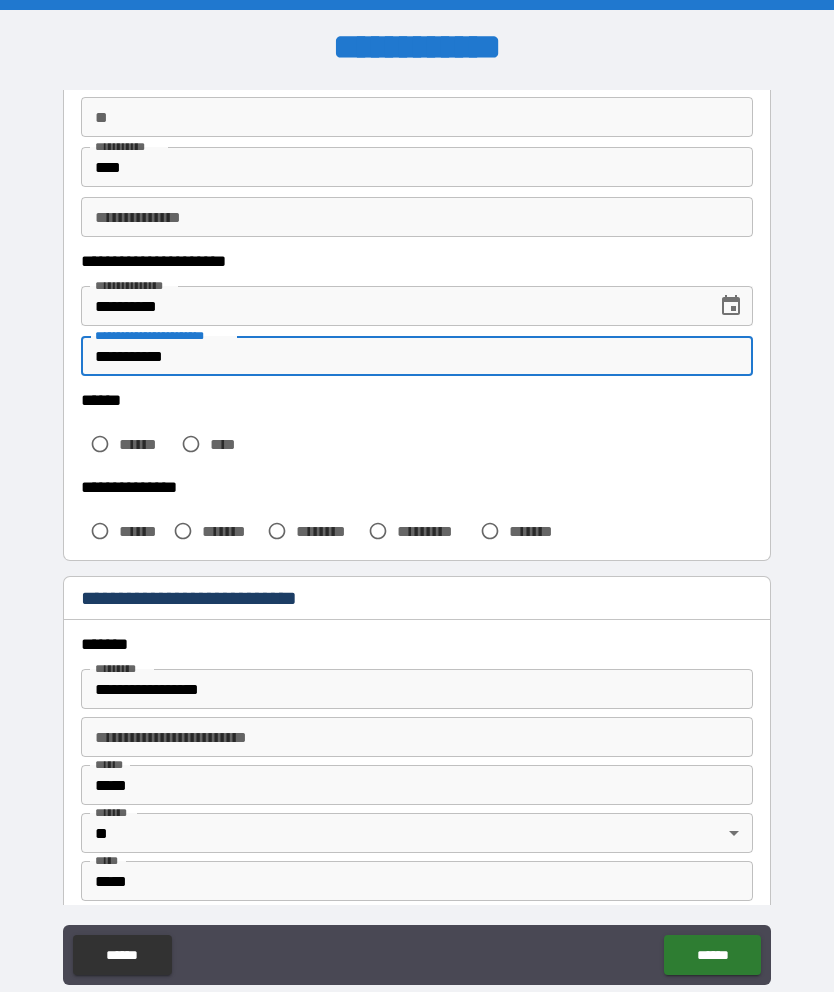 type on "**********" 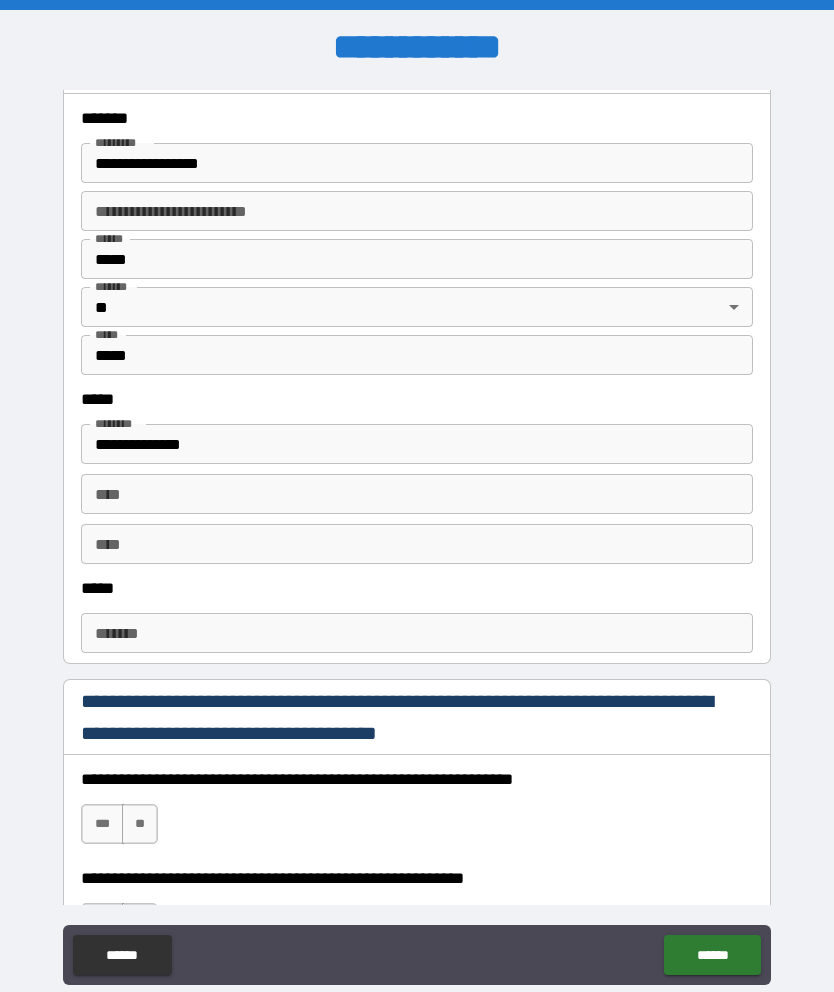 scroll, scrollTop: 736, scrollLeft: 0, axis: vertical 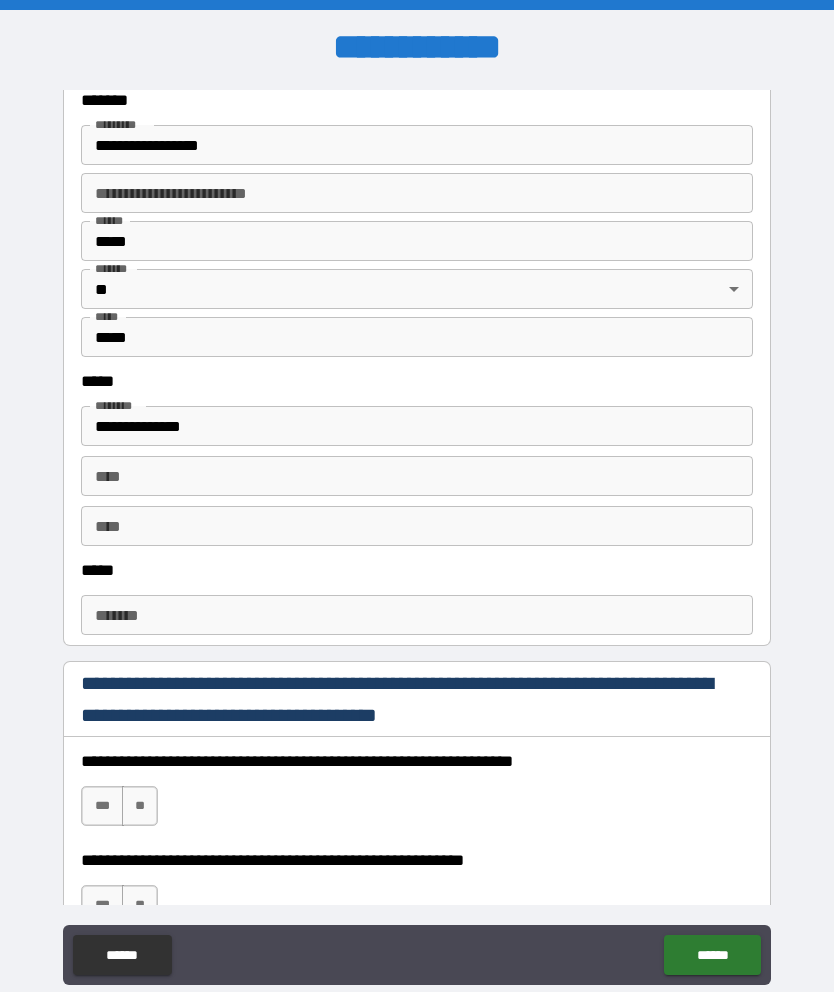 click on "*****   *" at bounding box center [417, 615] 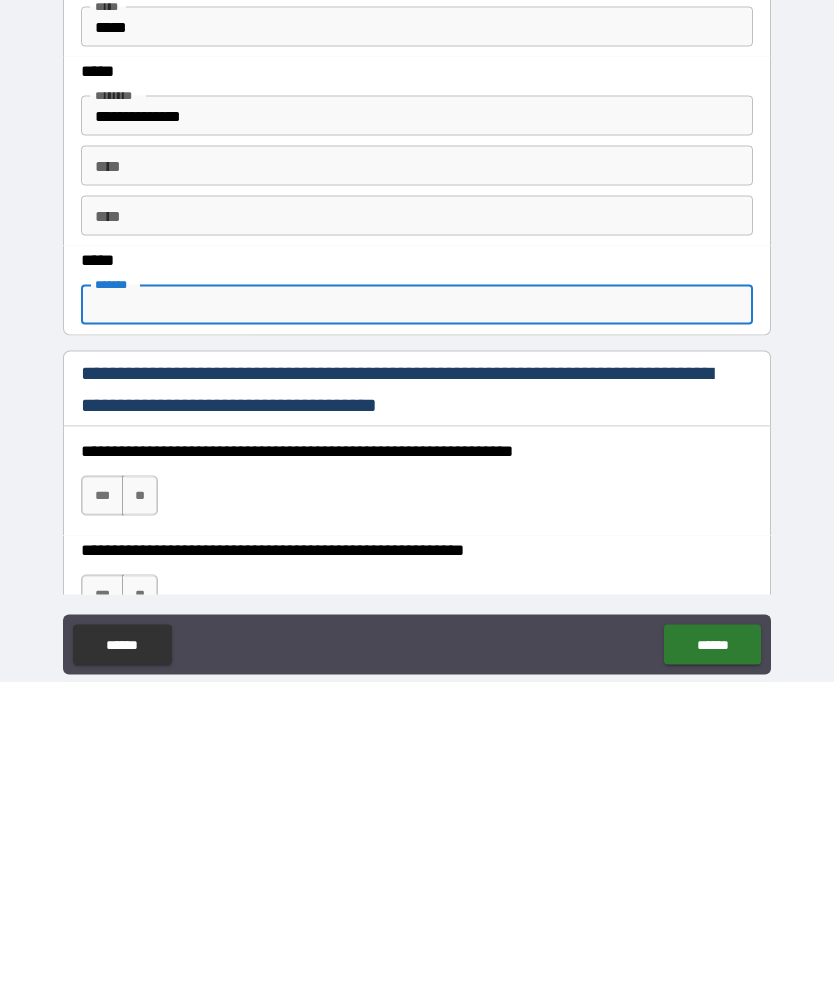 click on "**********" at bounding box center (417, 538) 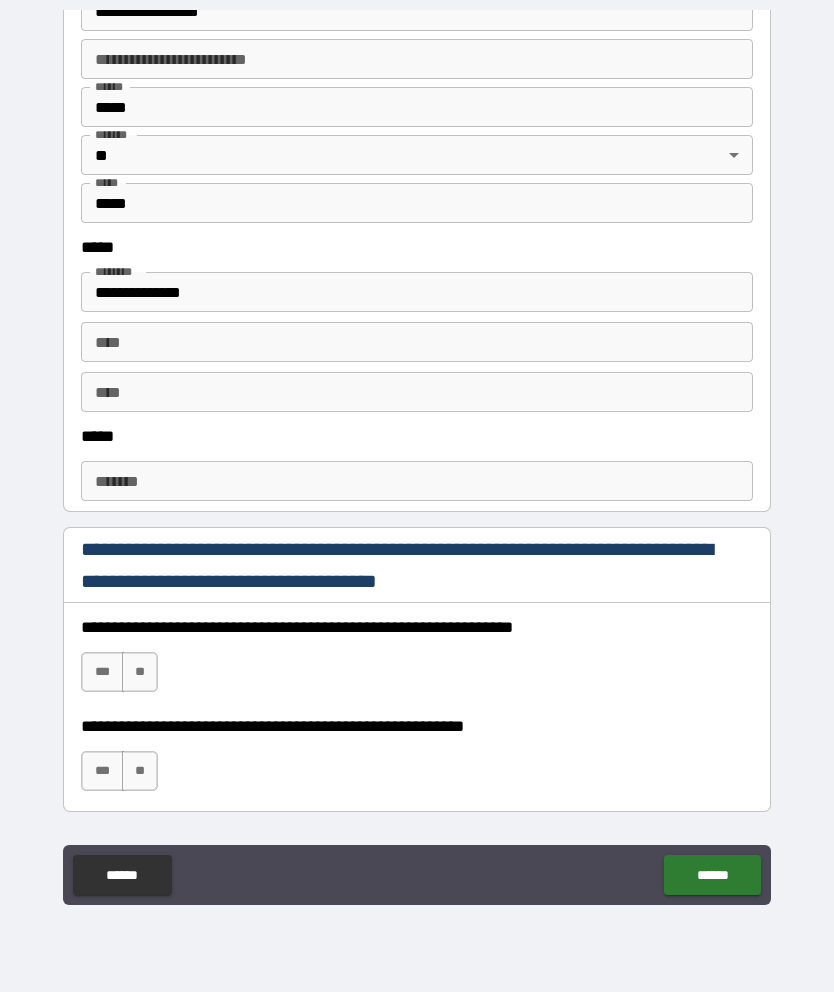 scroll, scrollTop: 792, scrollLeft: 0, axis: vertical 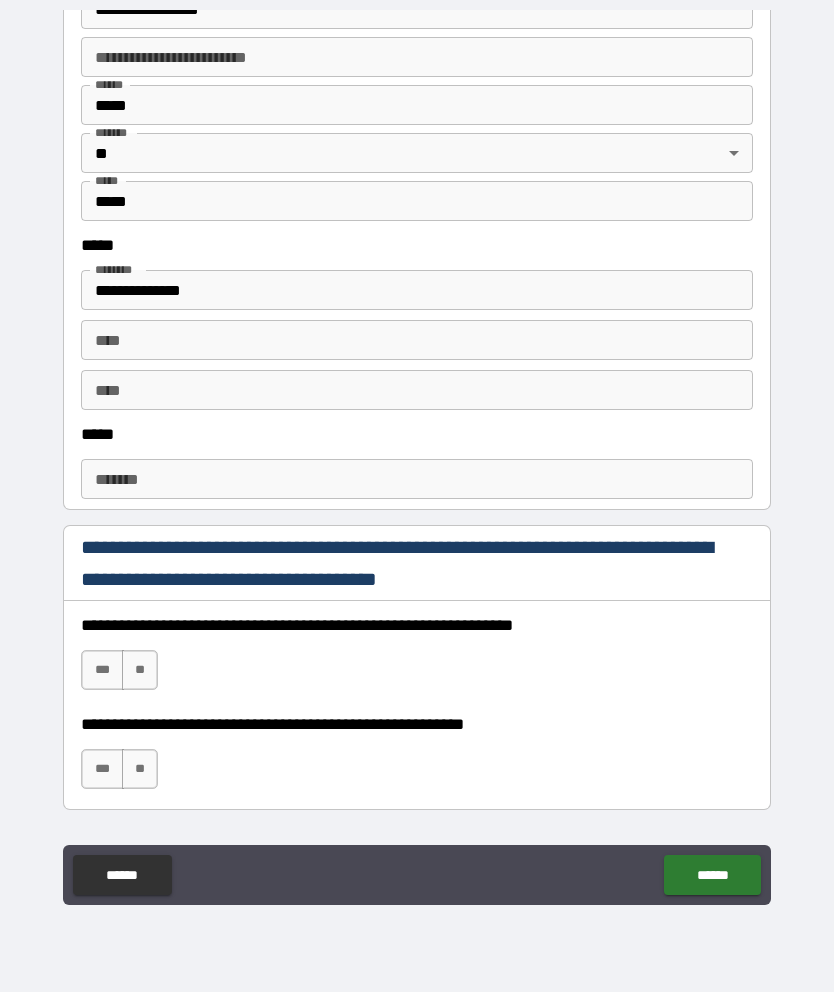 click on "*****   *" at bounding box center [417, 479] 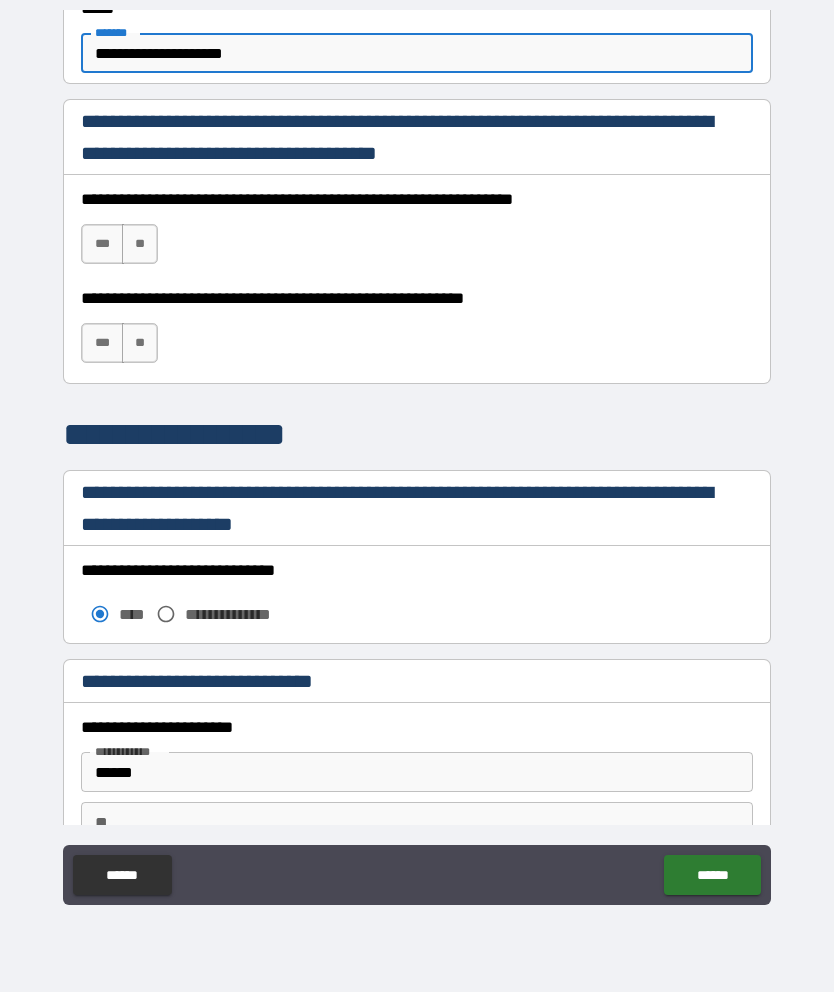 scroll, scrollTop: 1219, scrollLeft: 0, axis: vertical 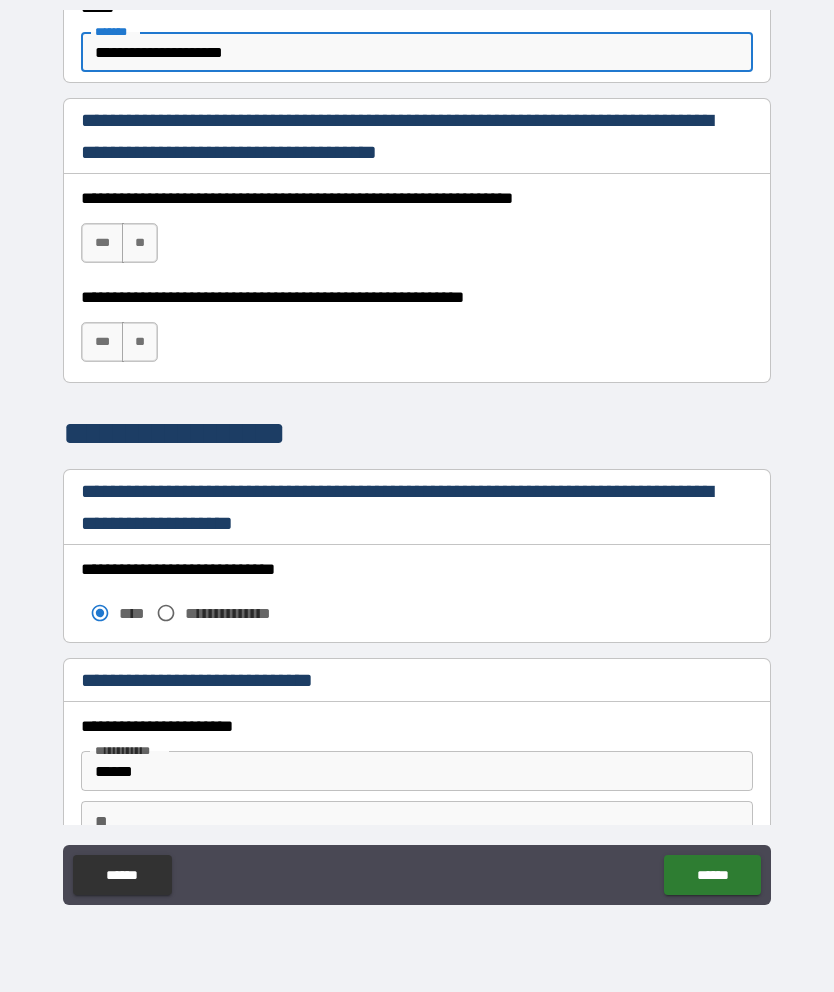 type on "**********" 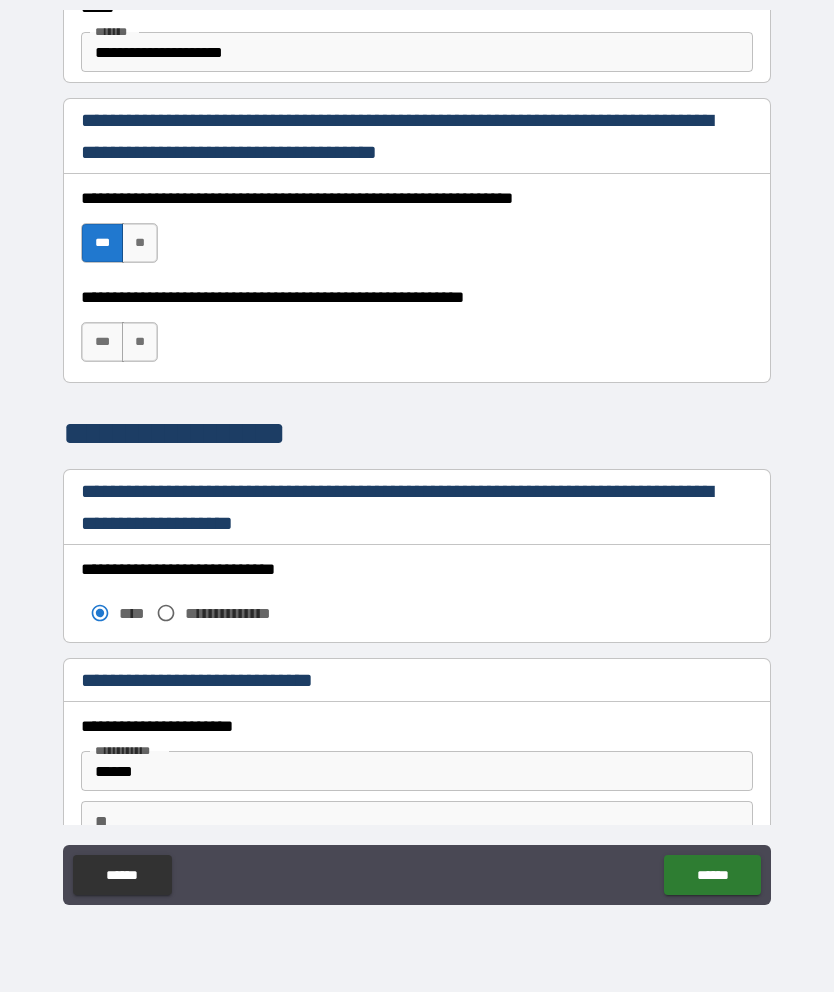click on "***" at bounding box center [102, 342] 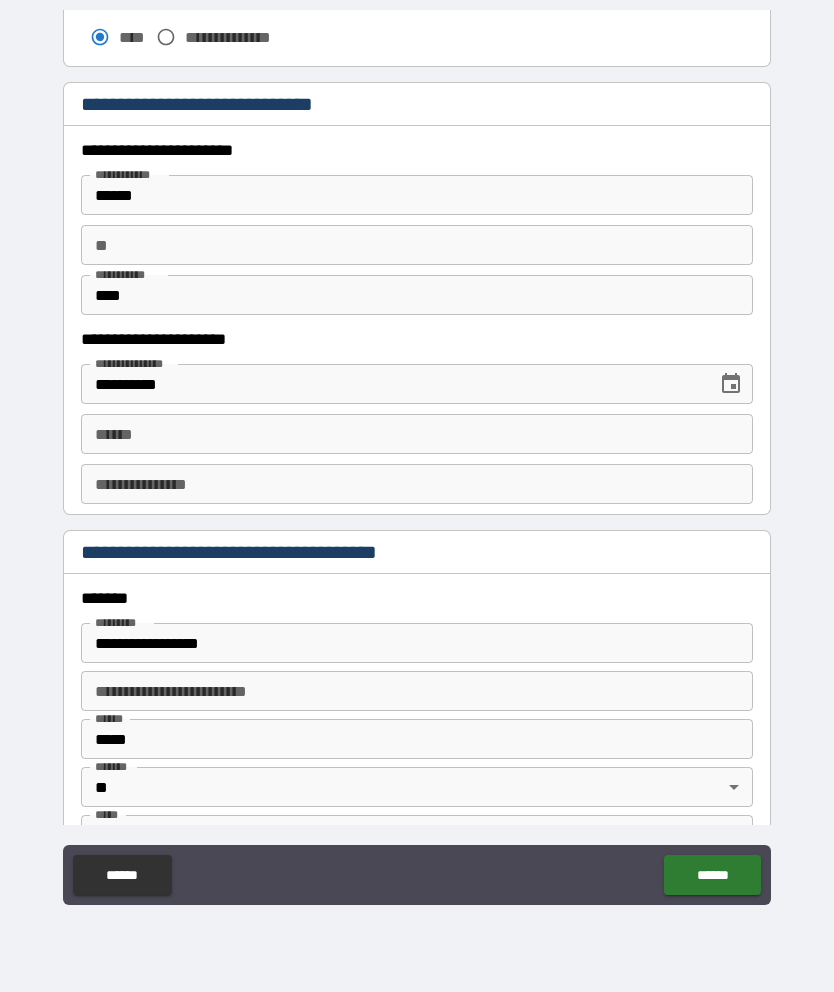scroll, scrollTop: 1837, scrollLeft: 0, axis: vertical 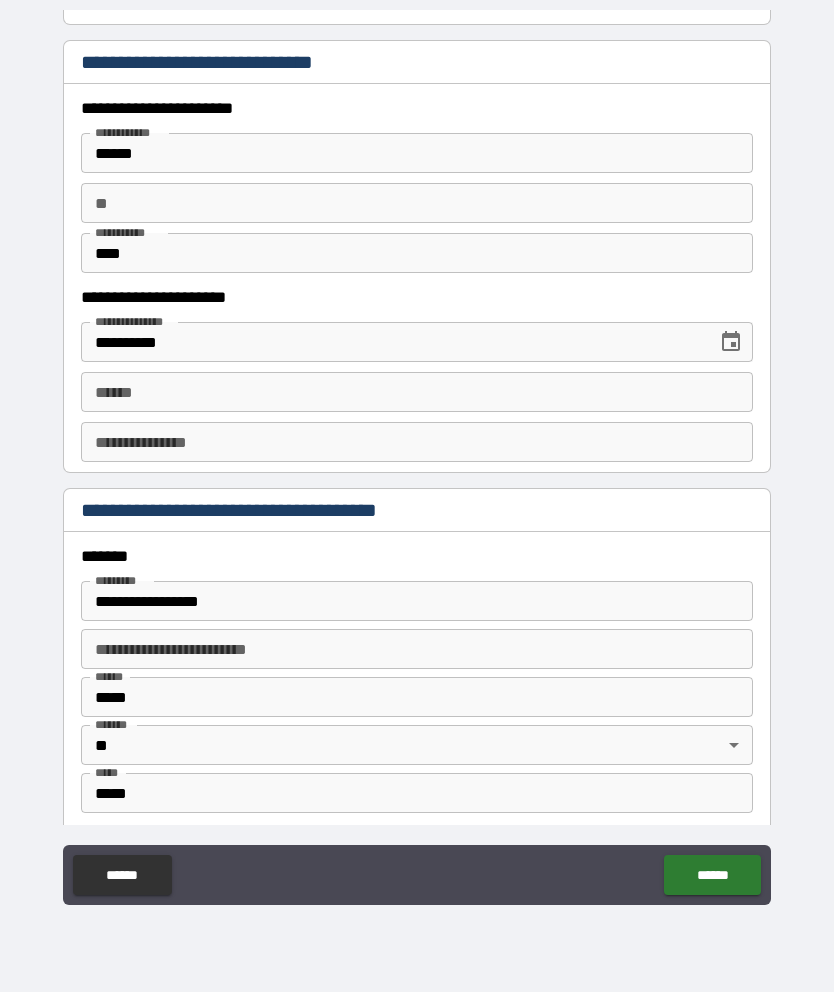 click on "****   *" at bounding box center (417, 392) 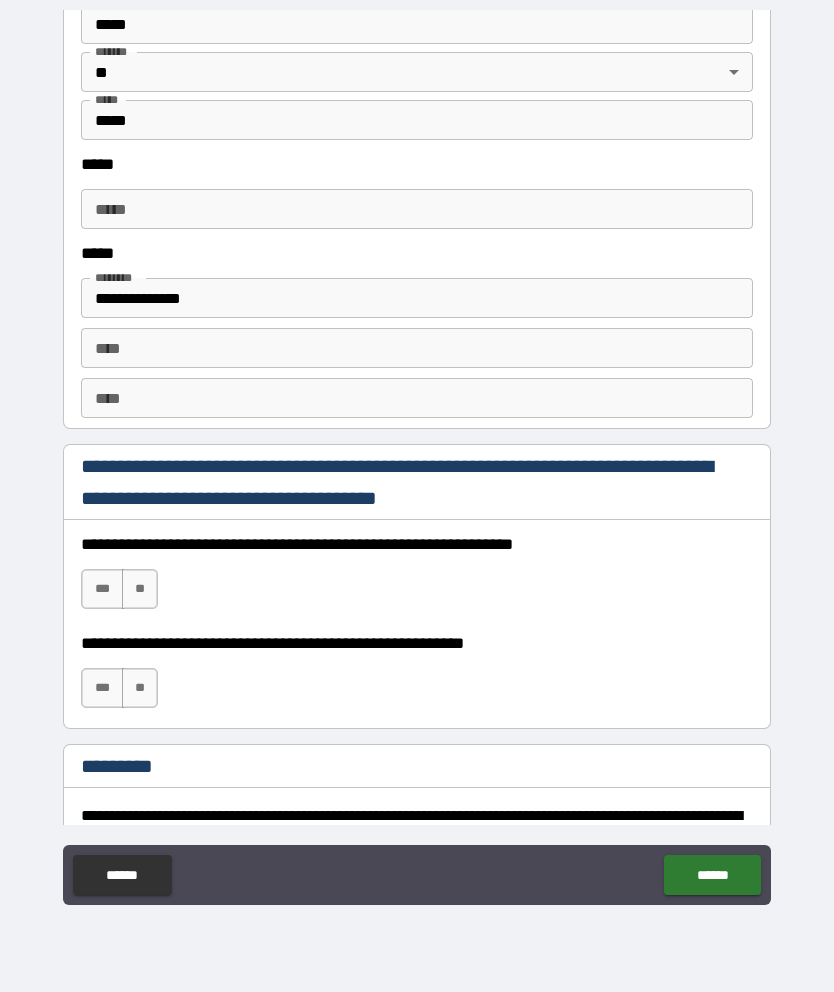 scroll, scrollTop: 2540, scrollLeft: 0, axis: vertical 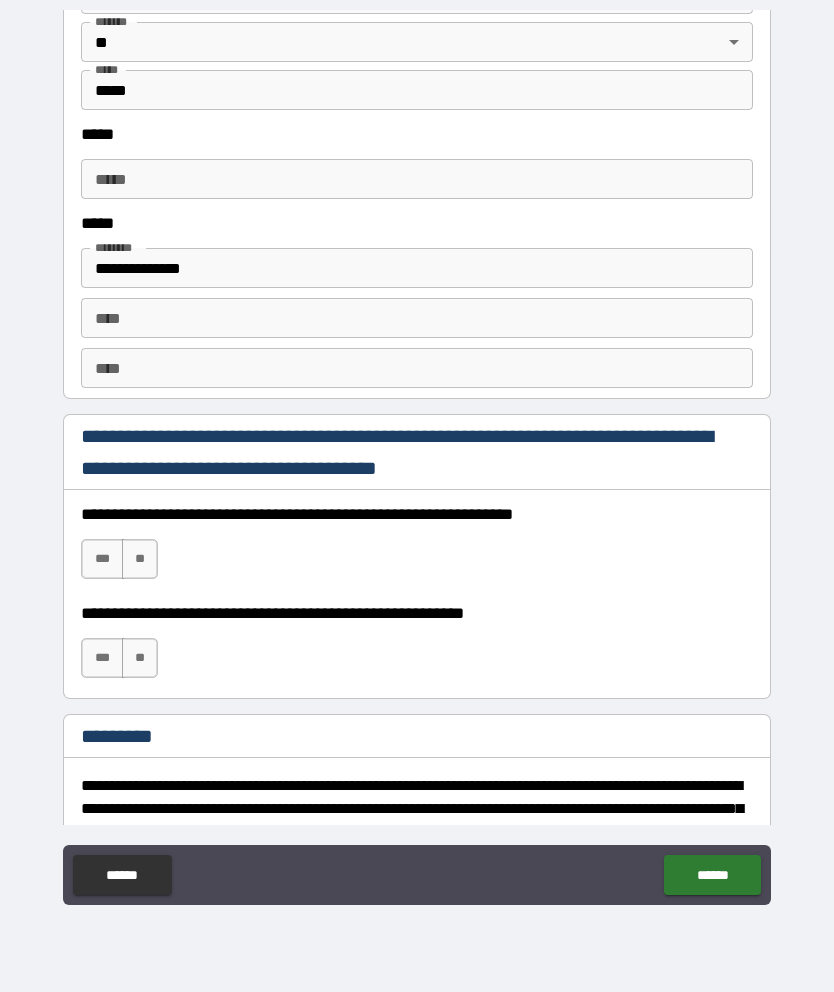 type on "**********" 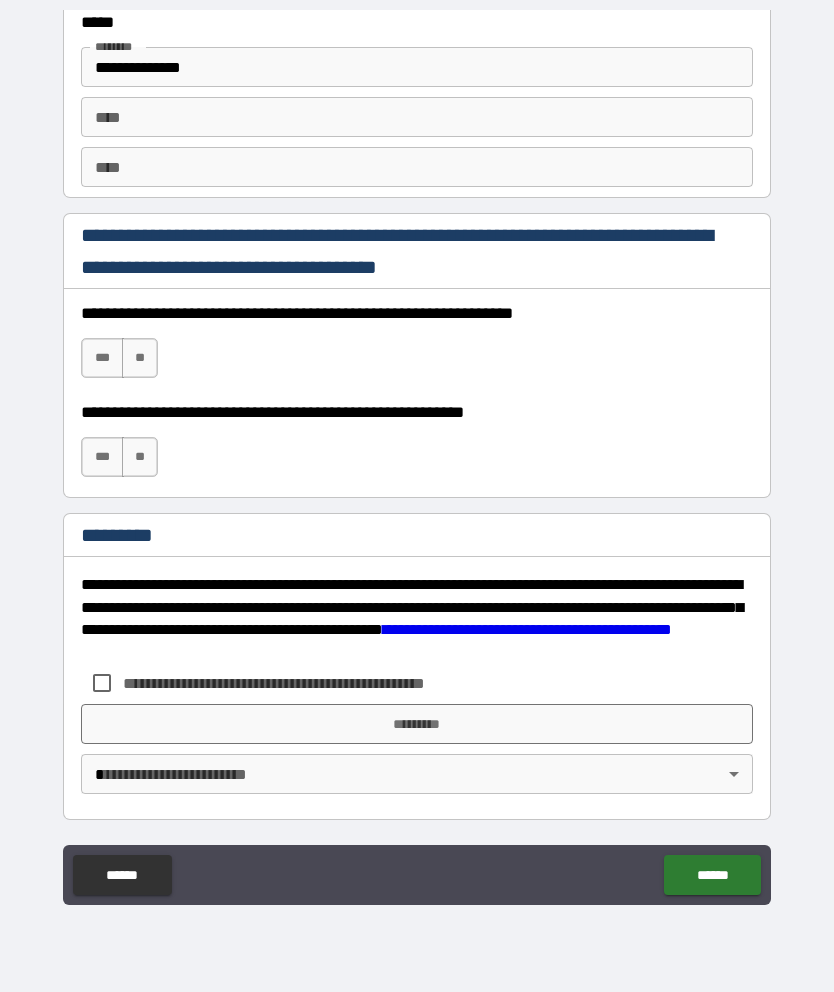 scroll, scrollTop: 2741, scrollLeft: 0, axis: vertical 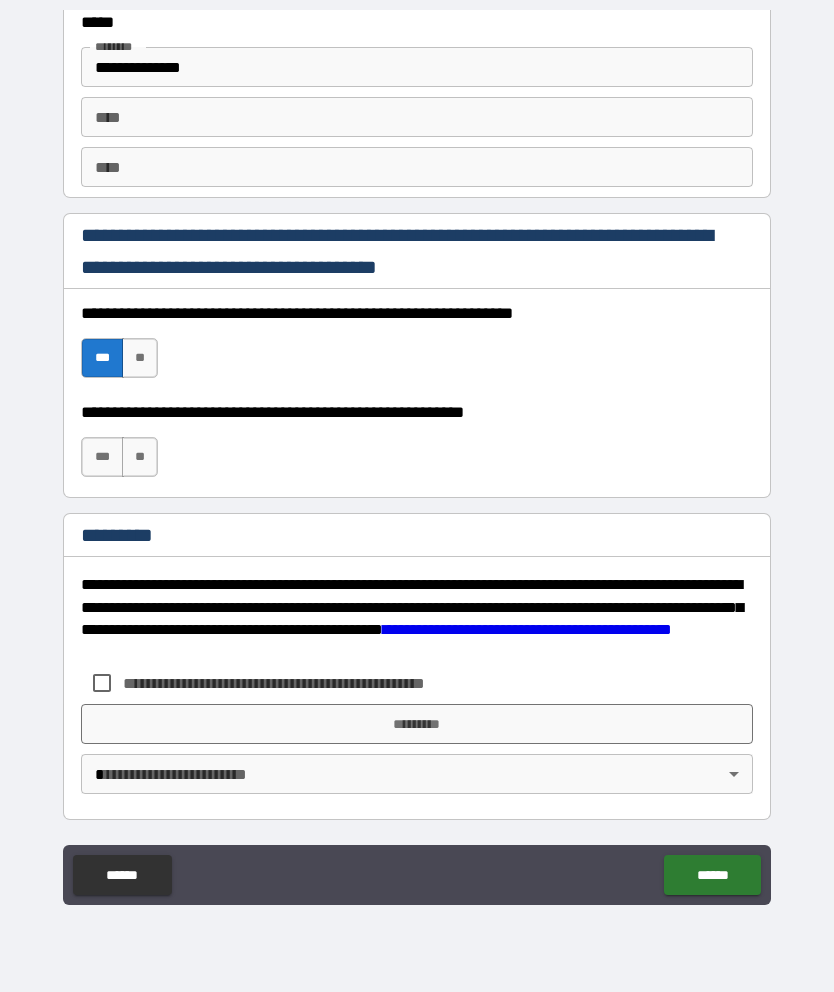 click on "***" at bounding box center [102, 457] 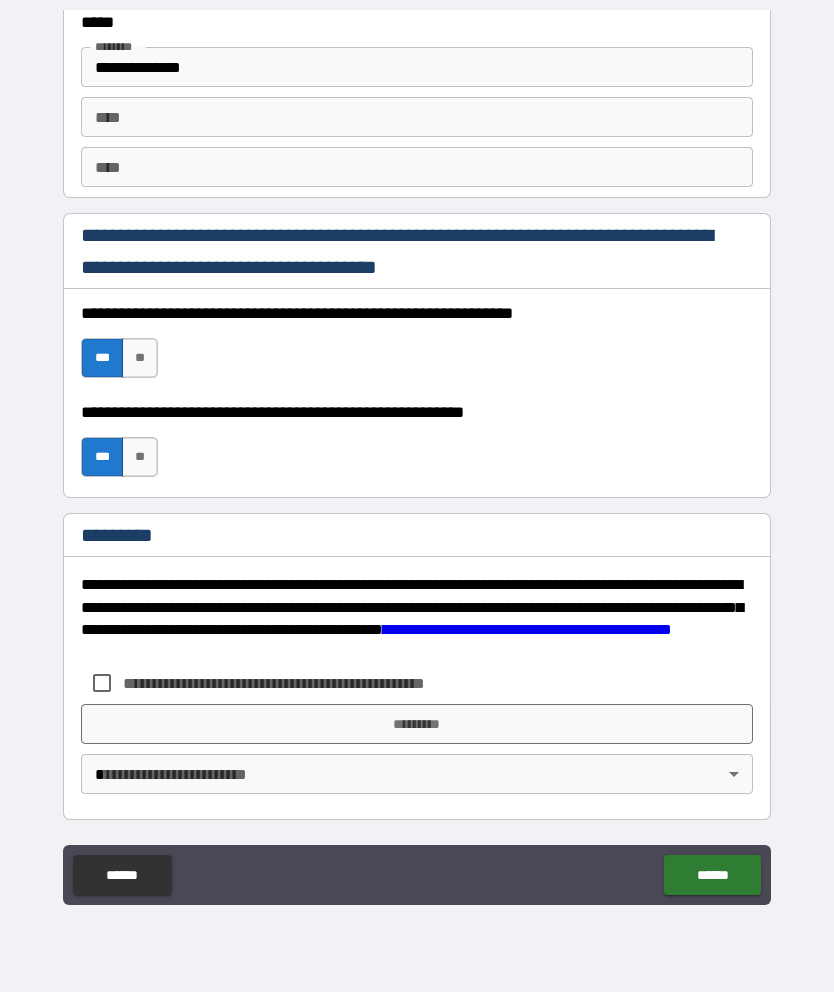 scroll, scrollTop: 2741, scrollLeft: 0, axis: vertical 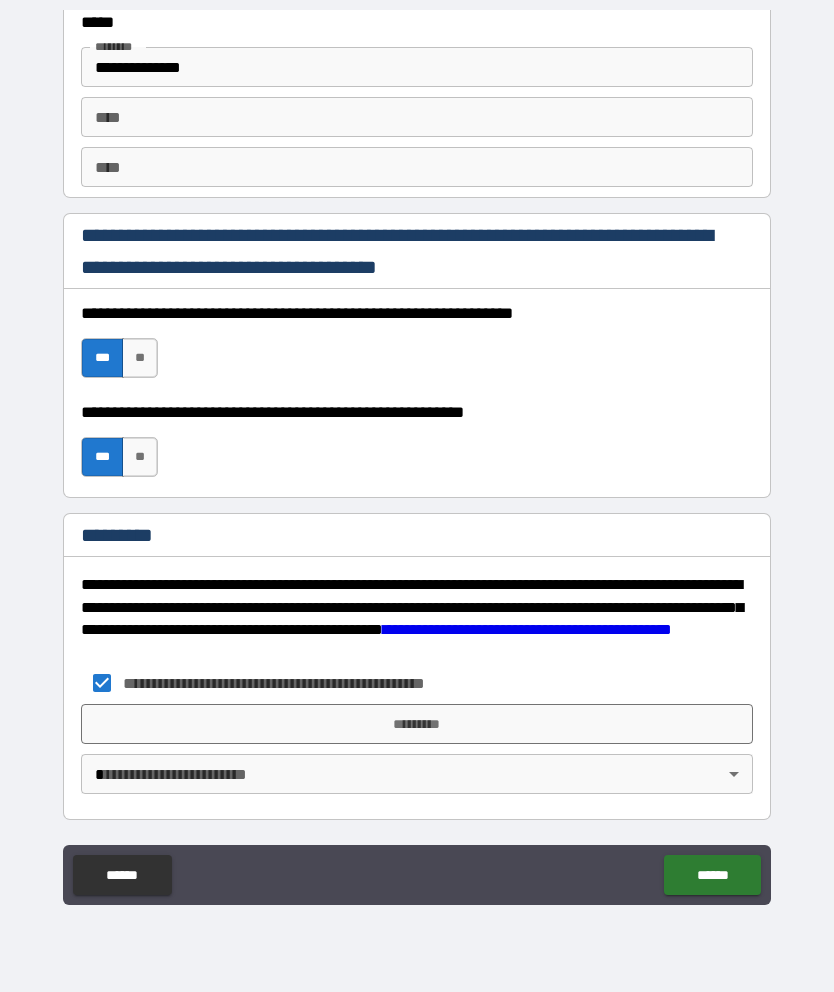 click on "*********" at bounding box center [417, 724] 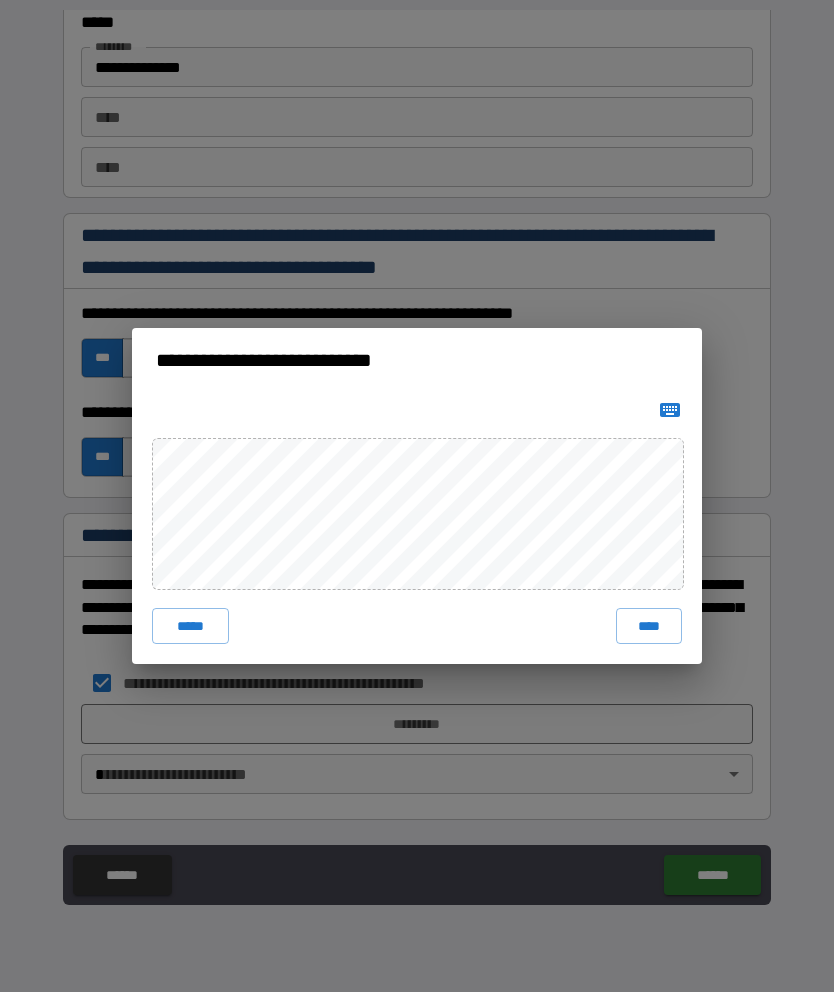 click on "****" at bounding box center (649, 626) 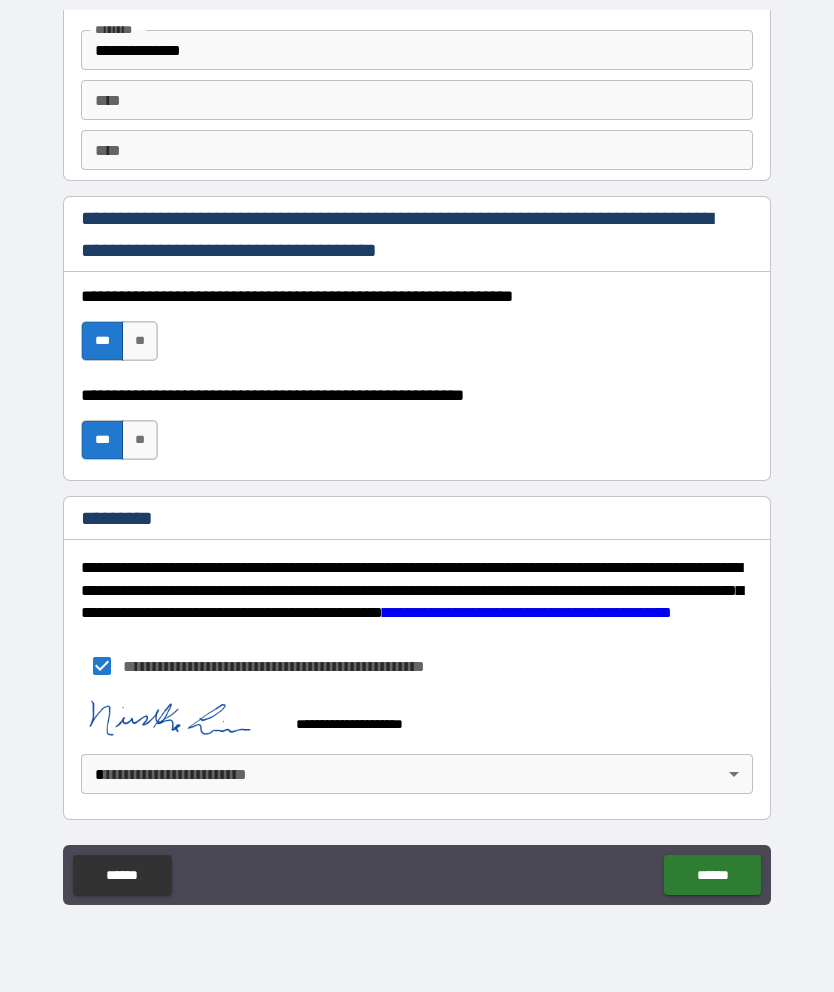 scroll, scrollTop: 2758, scrollLeft: 0, axis: vertical 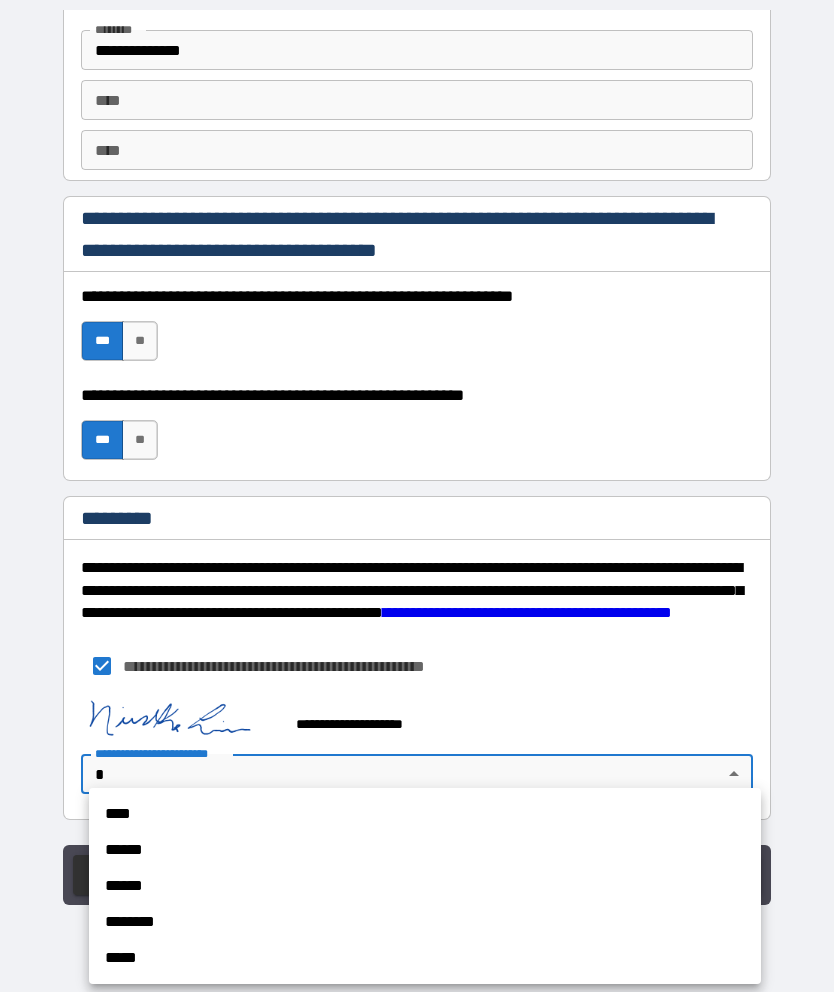 click on "****" at bounding box center [425, 814] 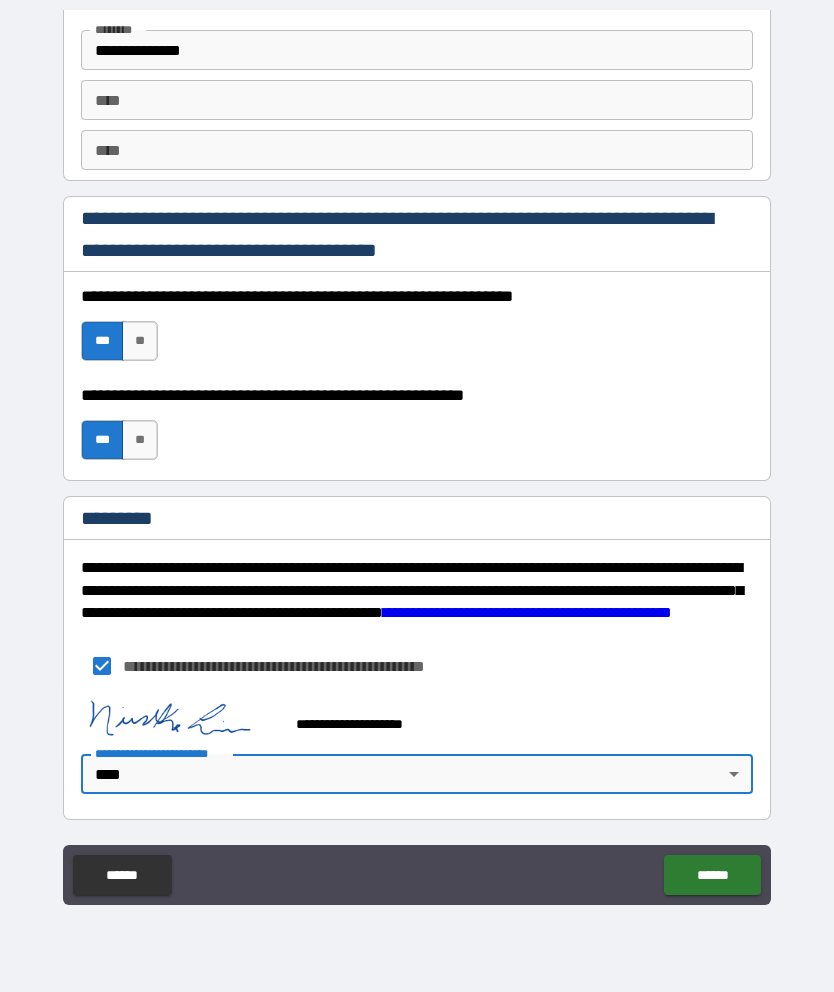 type on "*" 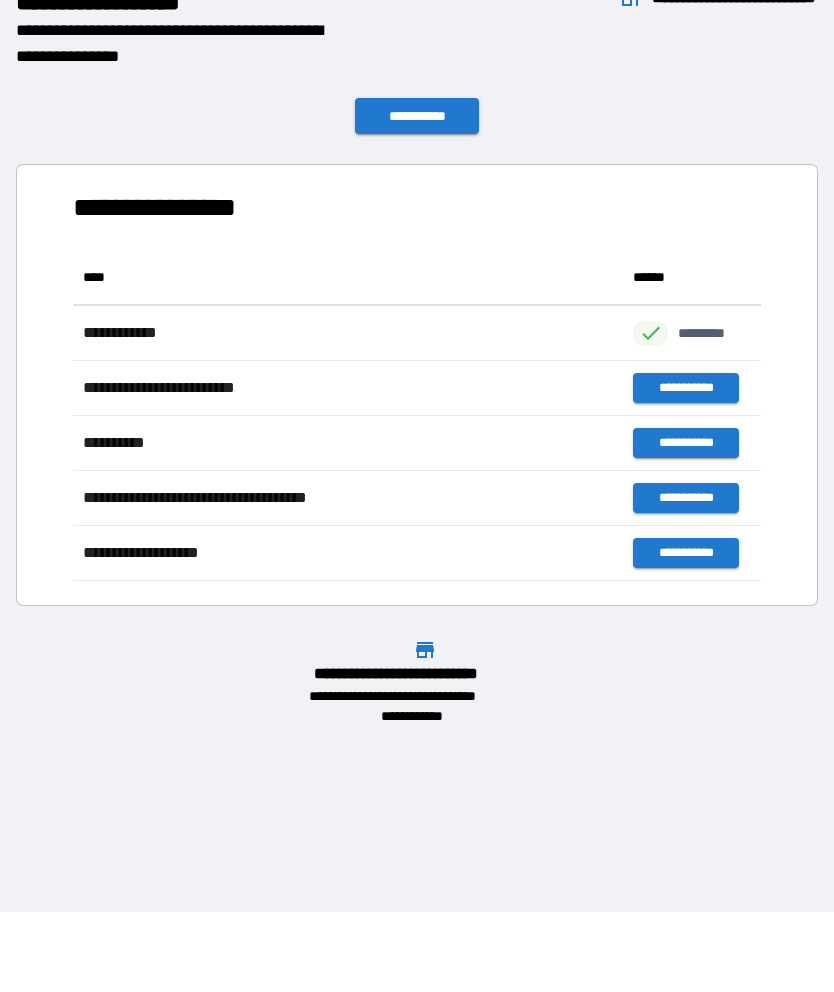 scroll, scrollTop: 1, scrollLeft: 1, axis: both 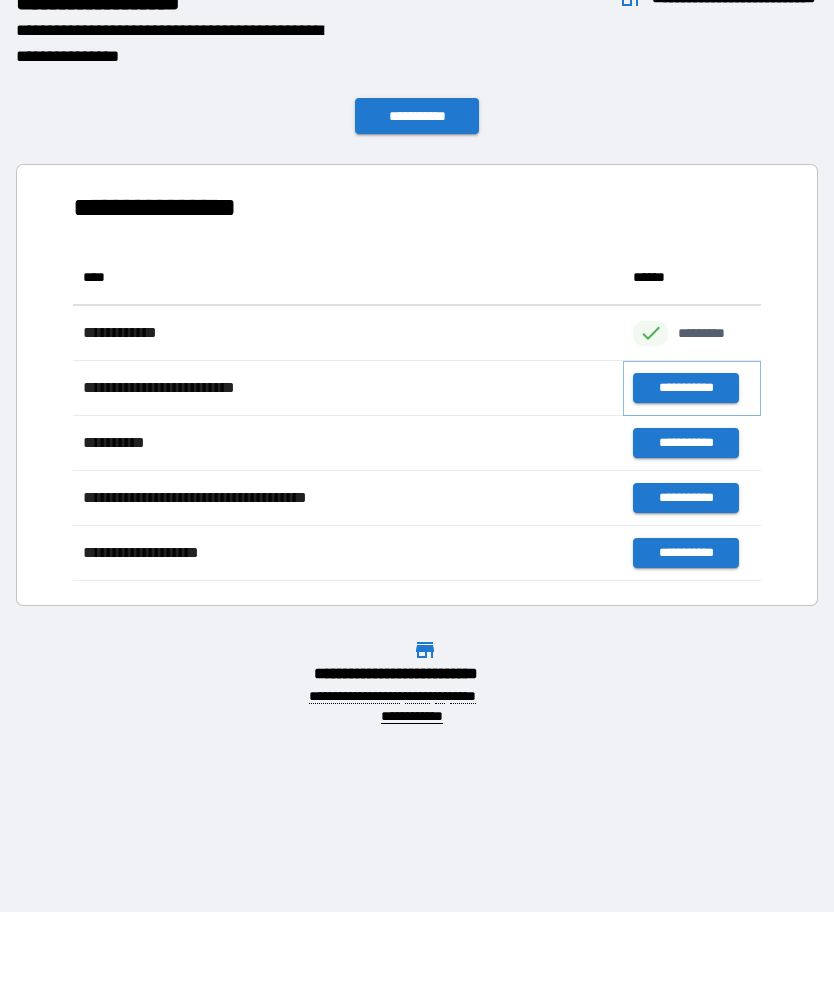 click on "**********" at bounding box center (685, 388) 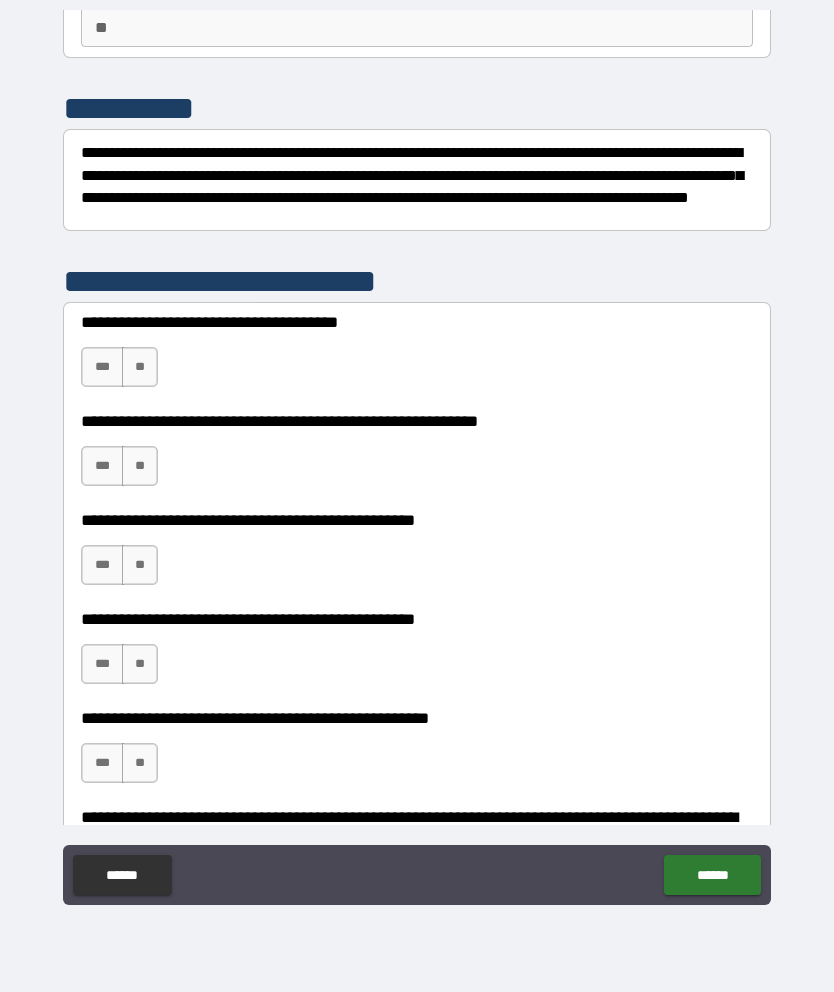 scroll, scrollTop: 247, scrollLeft: 0, axis: vertical 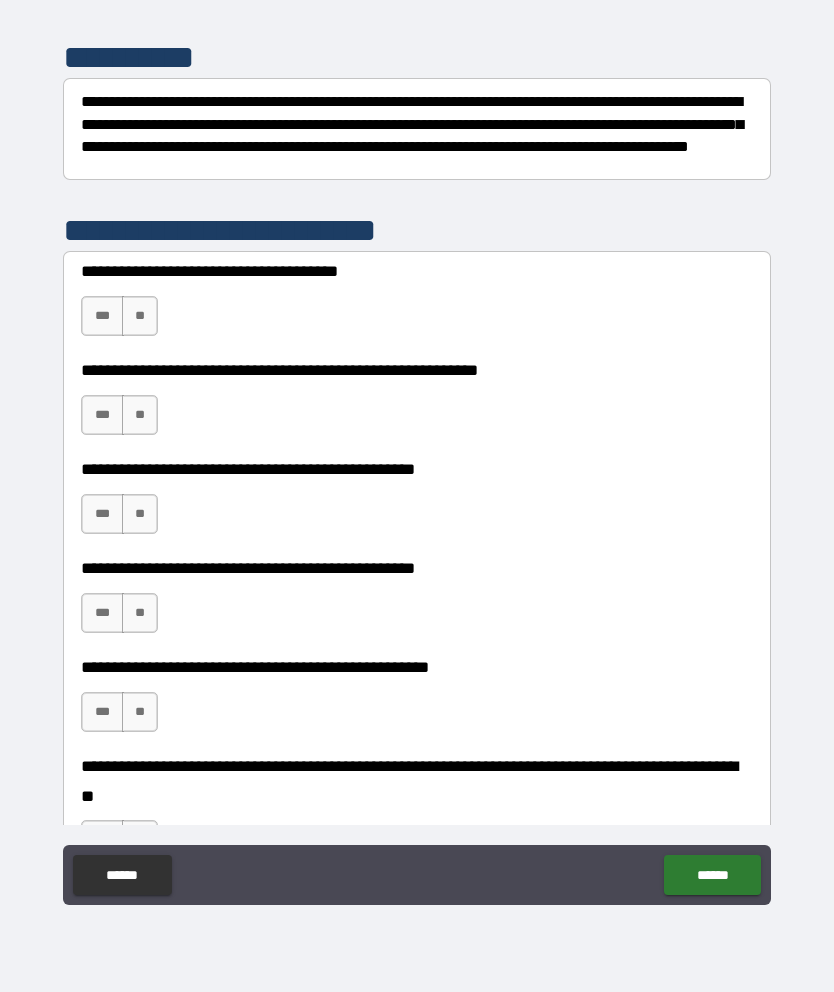 click on "**" at bounding box center [140, 316] 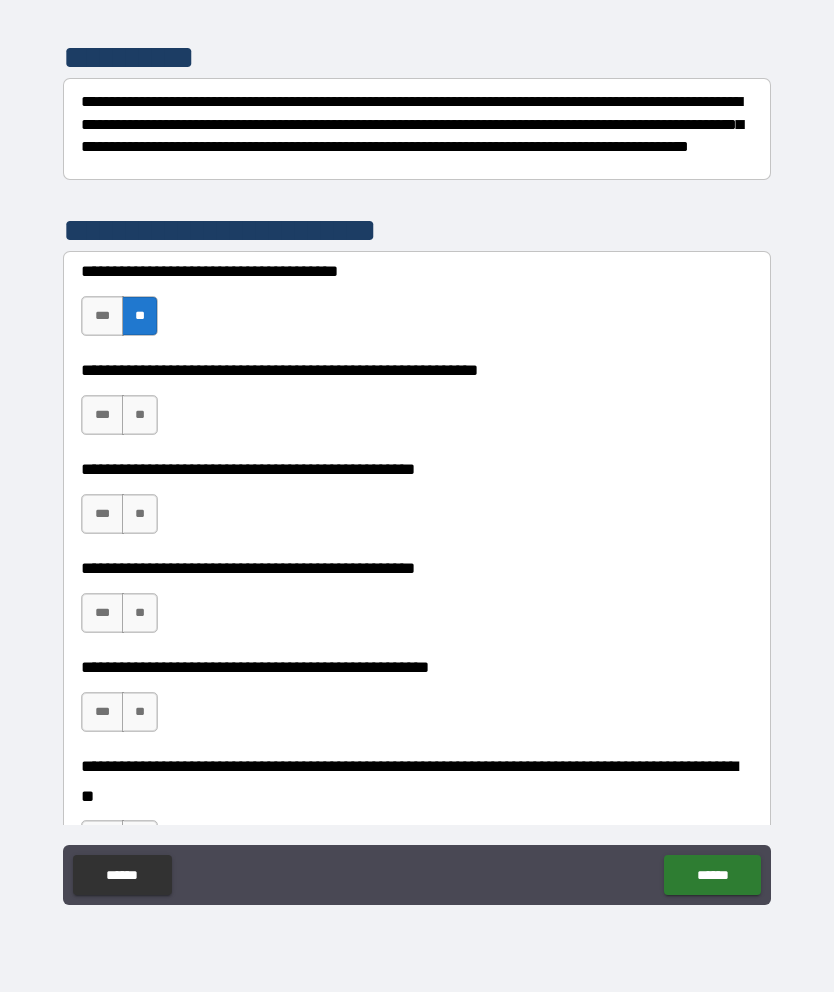 click on "***" at bounding box center [102, 415] 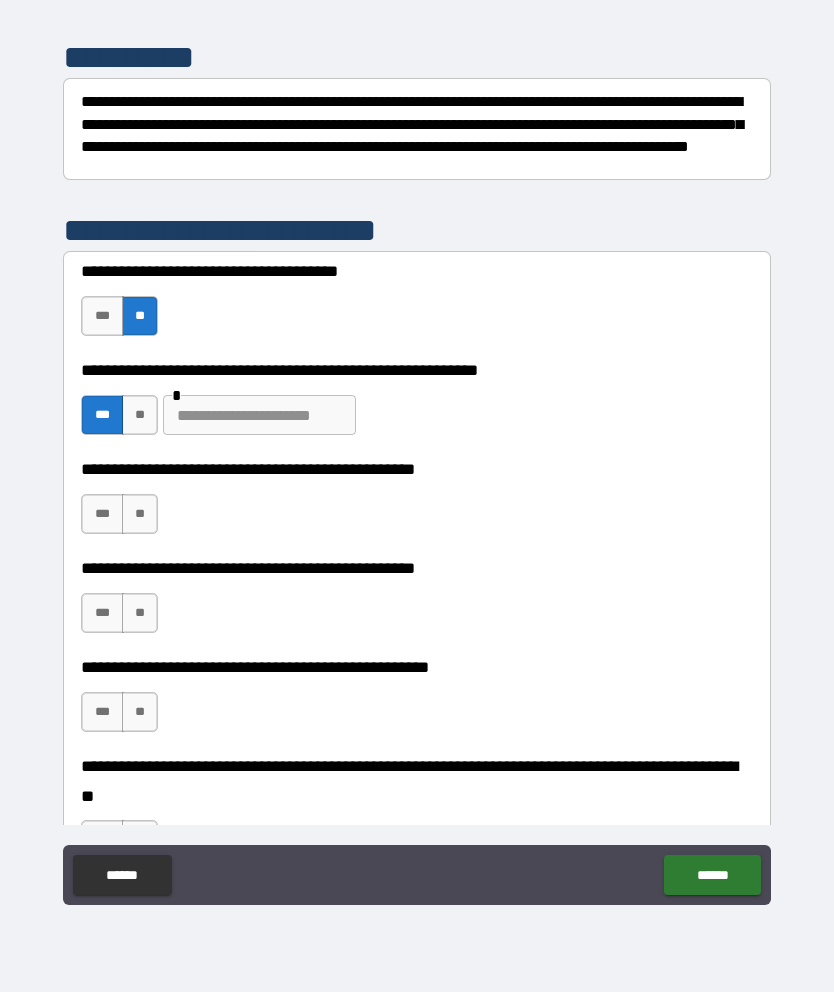 click on "**" at bounding box center [140, 415] 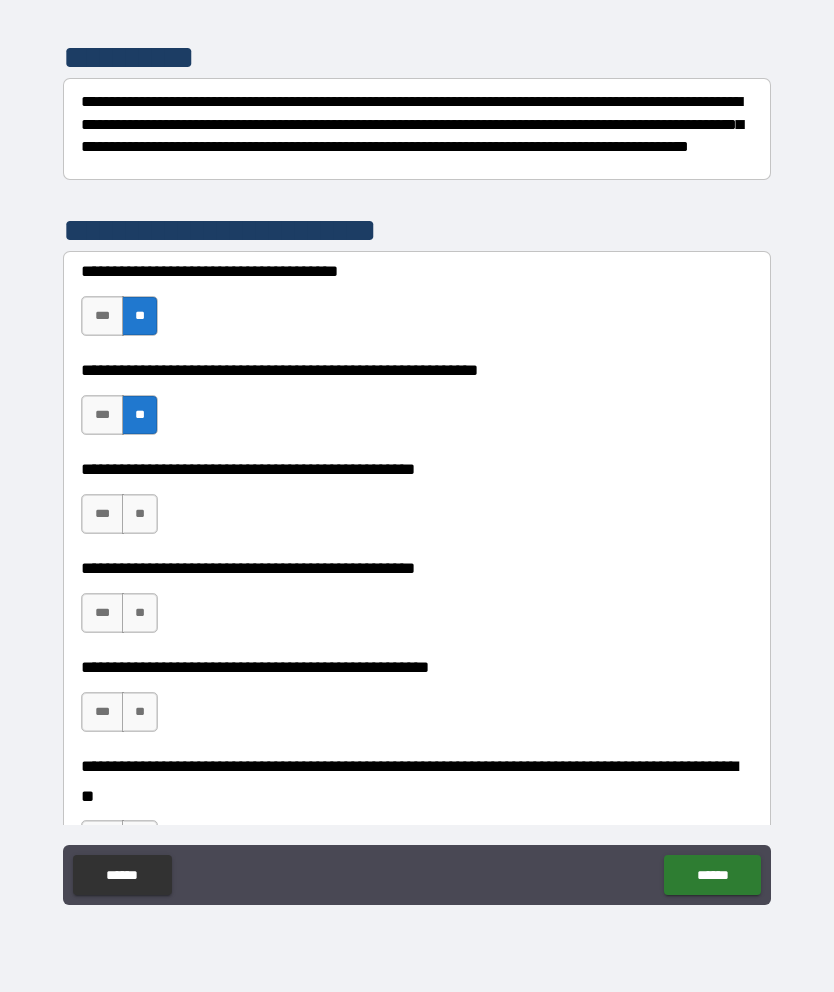 click on "**" at bounding box center (140, 514) 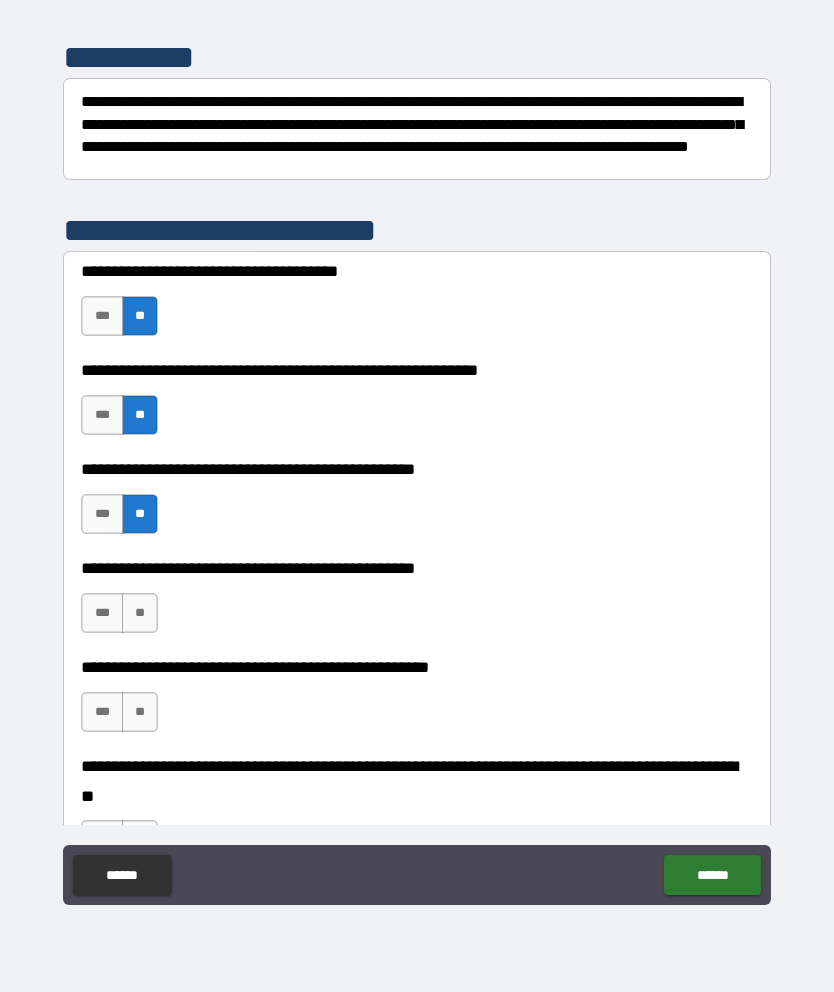 click on "***" at bounding box center [102, 613] 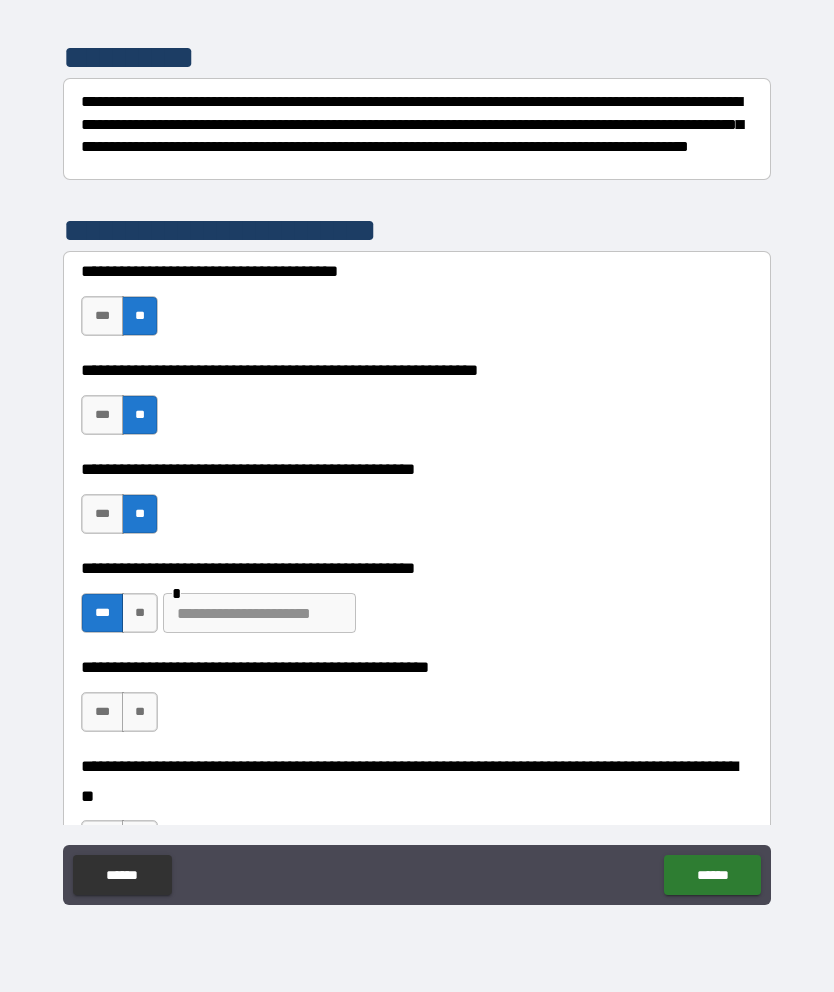 click at bounding box center [259, 613] 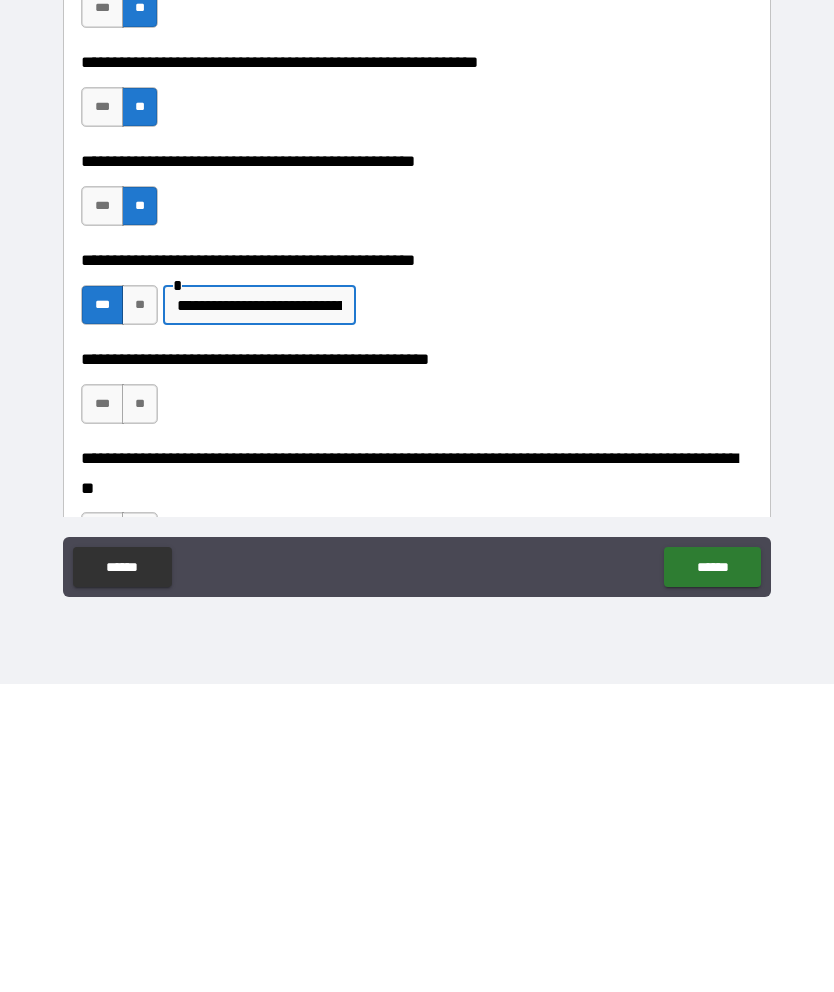 type on "**********" 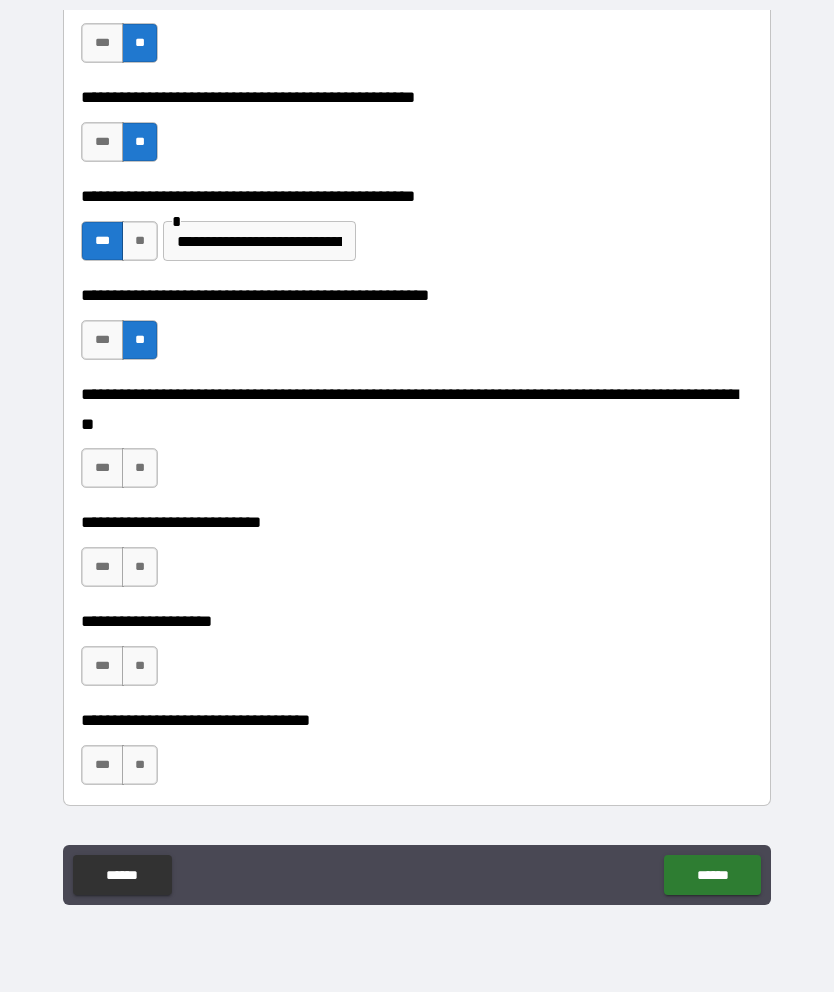 scroll, scrollTop: 622, scrollLeft: 0, axis: vertical 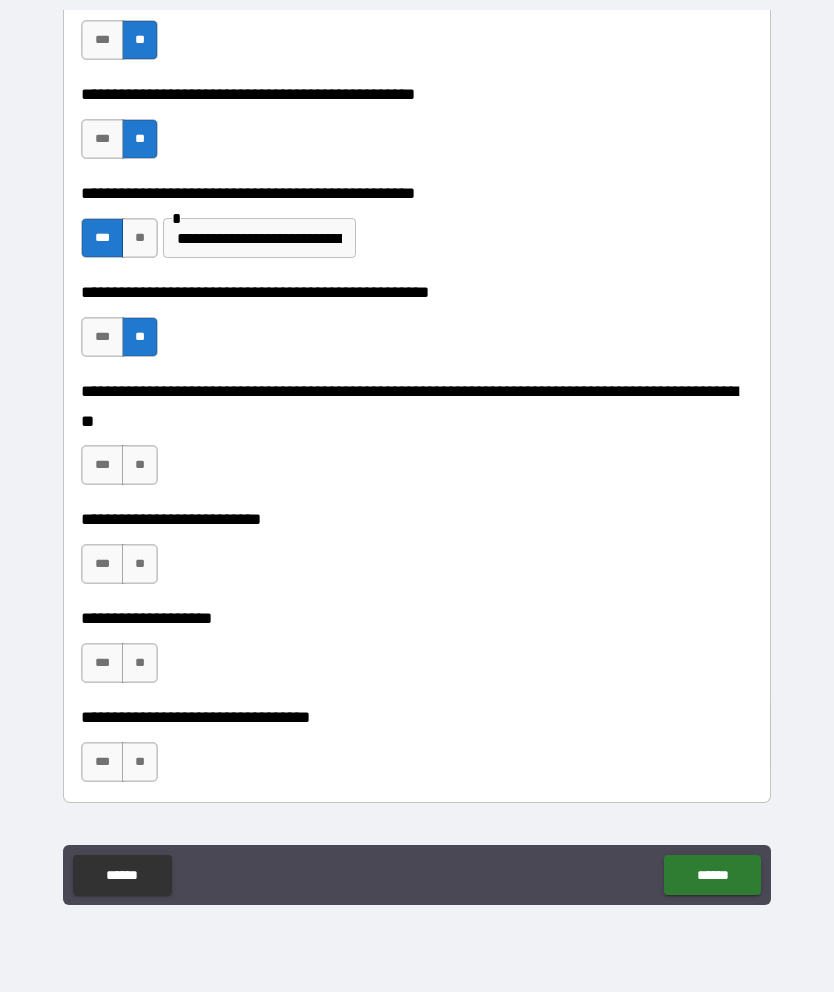click on "**" at bounding box center (140, 465) 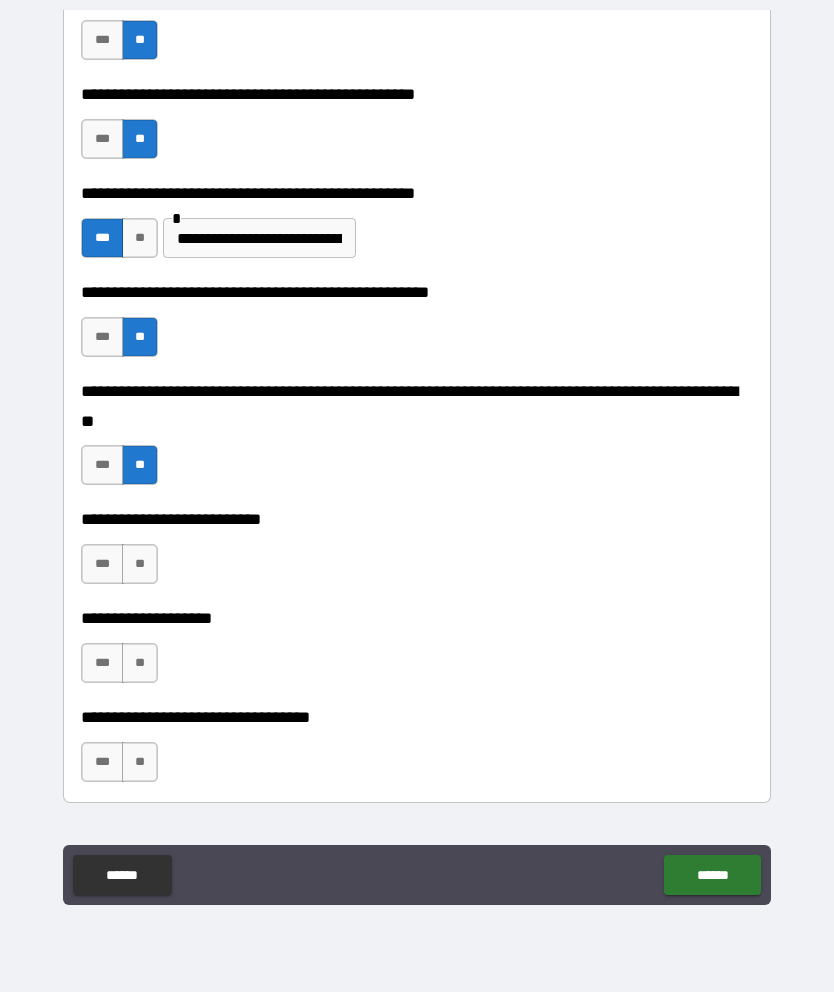 click on "**" at bounding box center [140, 564] 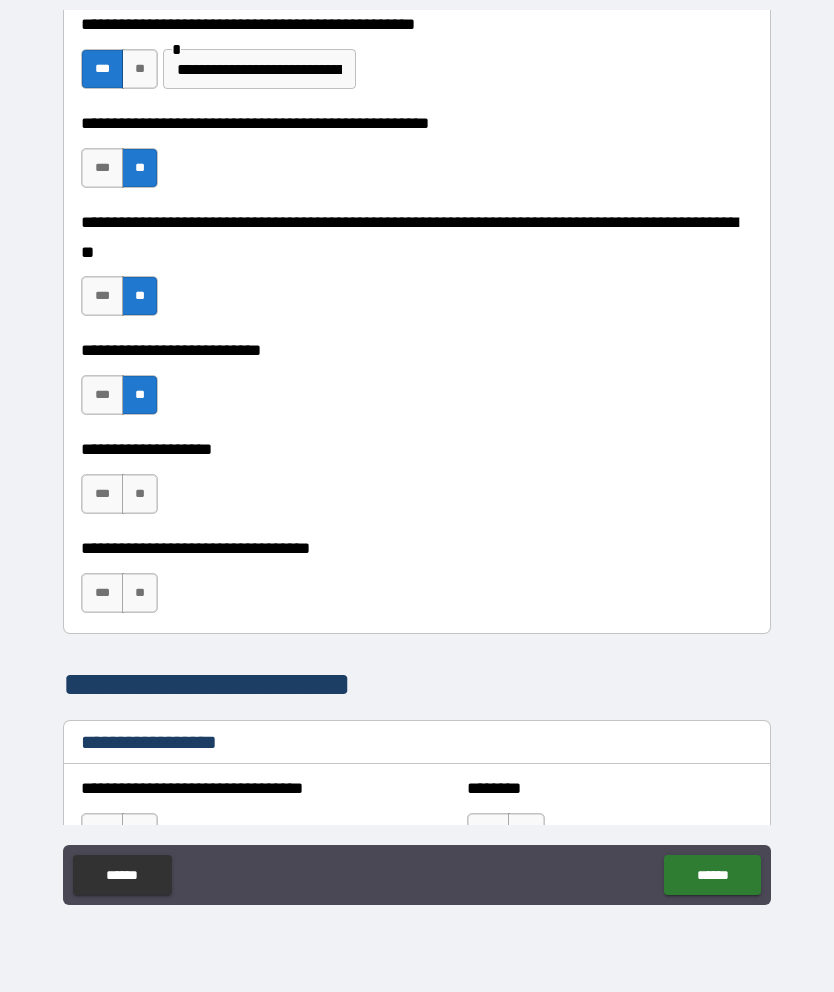 scroll, scrollTop: 801, scrollLeft: 0, axis: vertical 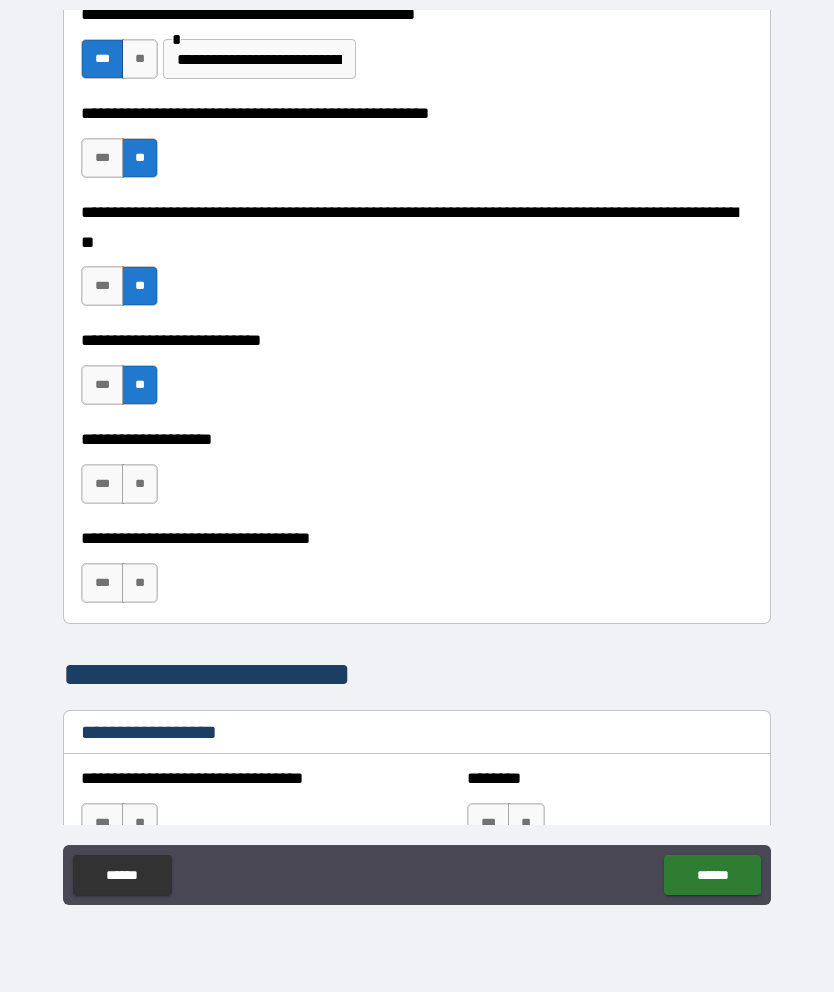 click on "**" at bounding box center [140, 484] 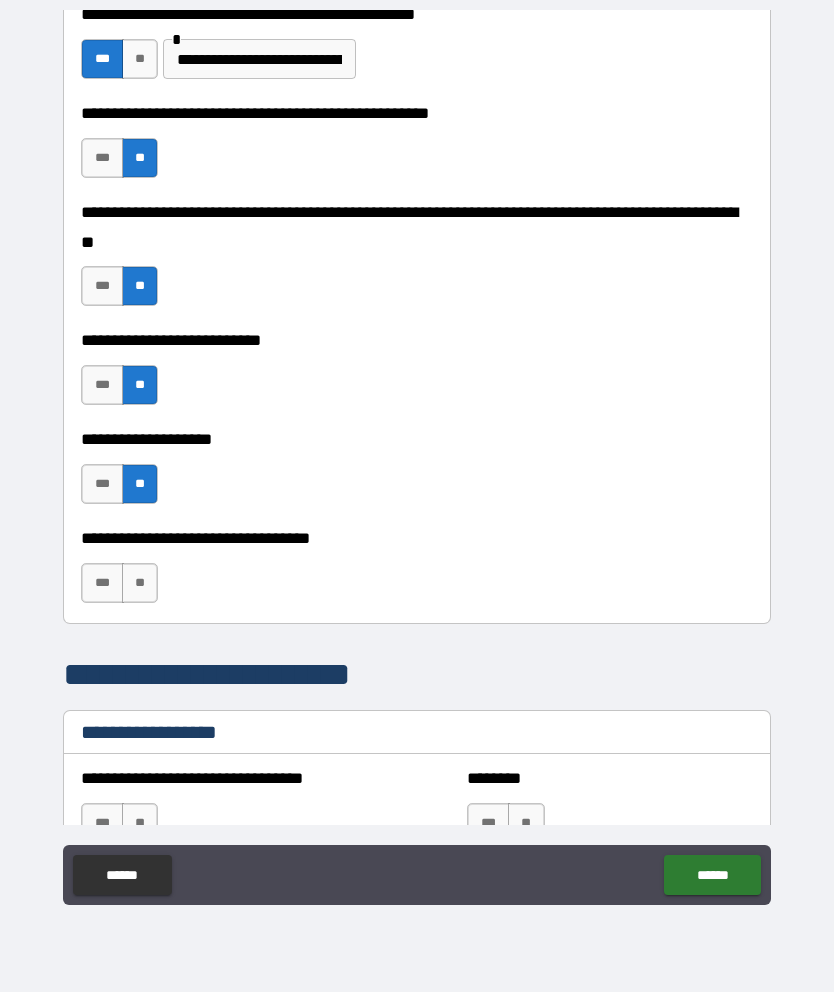 click on "**" at bounding box center (140, 583) 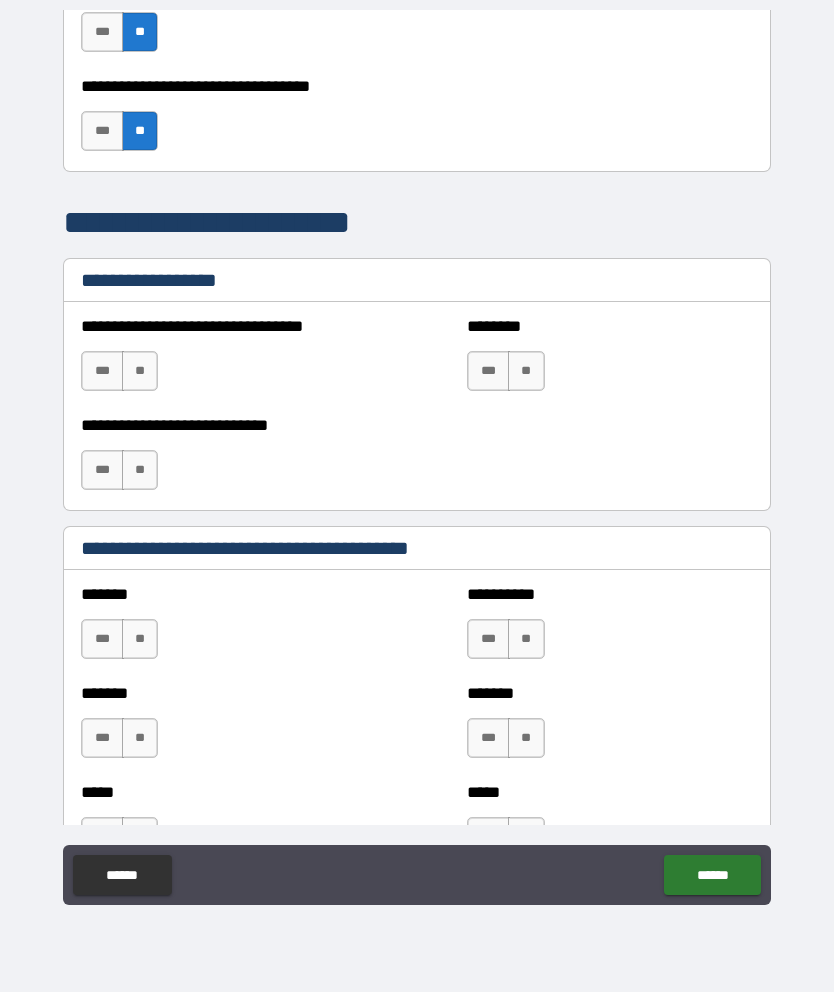 scroll, scrollTop: 1261, scrollLeft: 0, axis: vertical 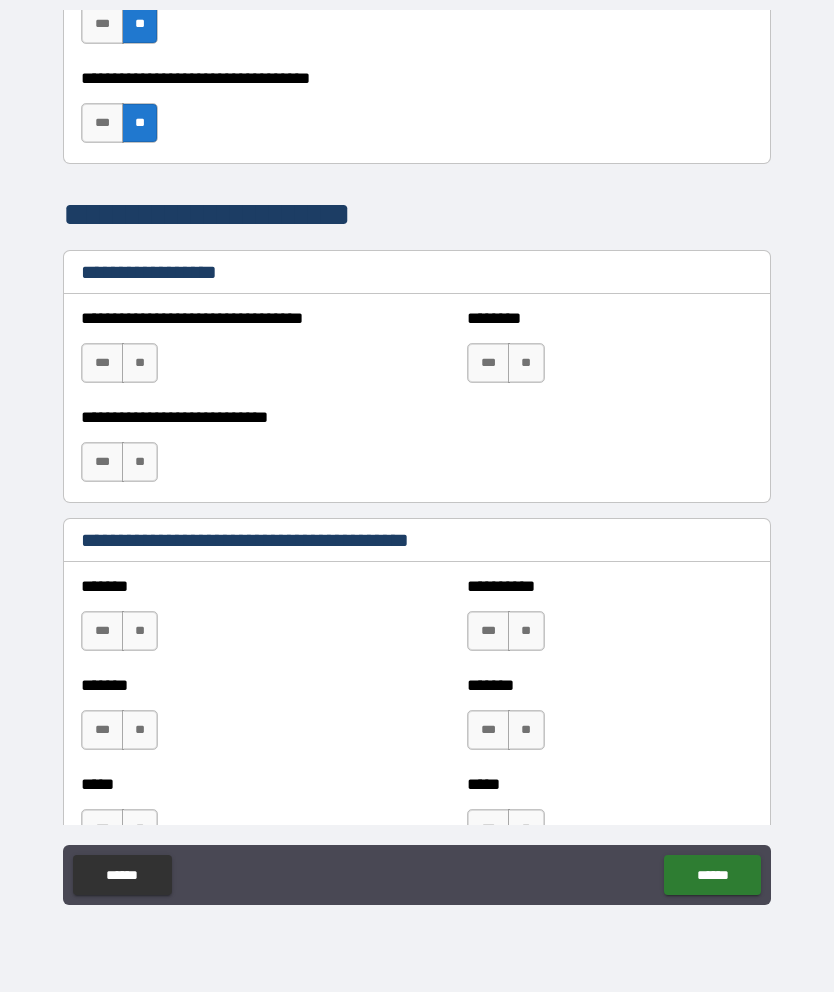 click on "**" at bounding box center (140, 363) 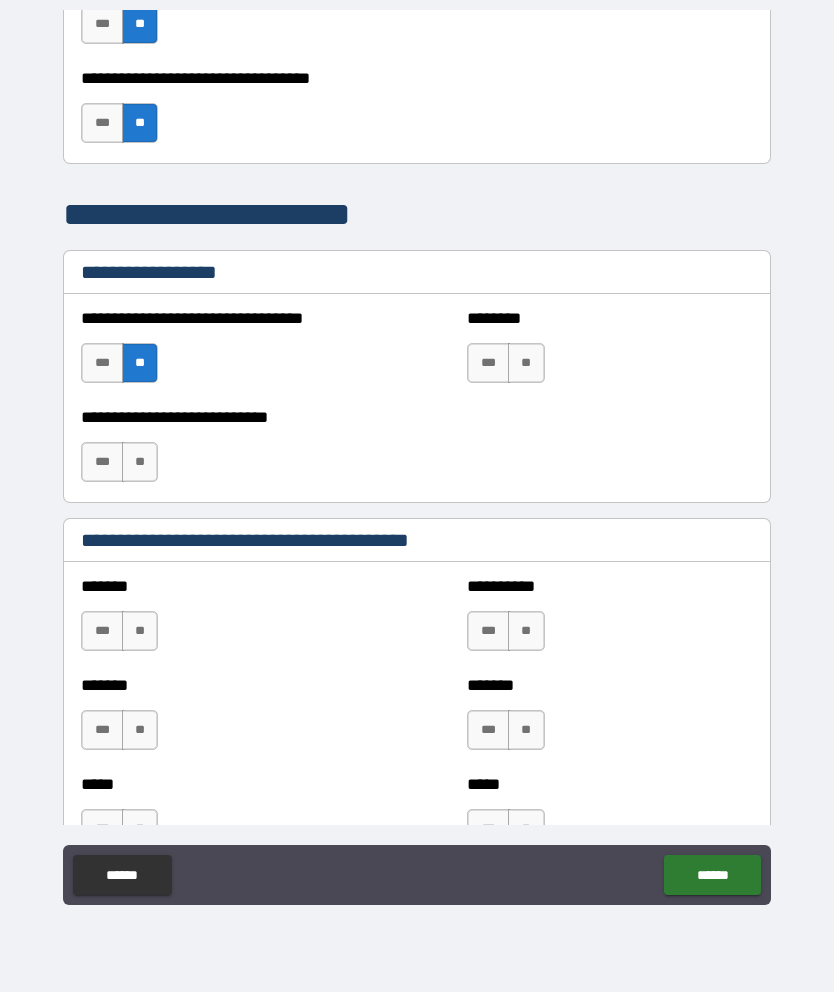 click on "**" at bounding box center (140, 462) 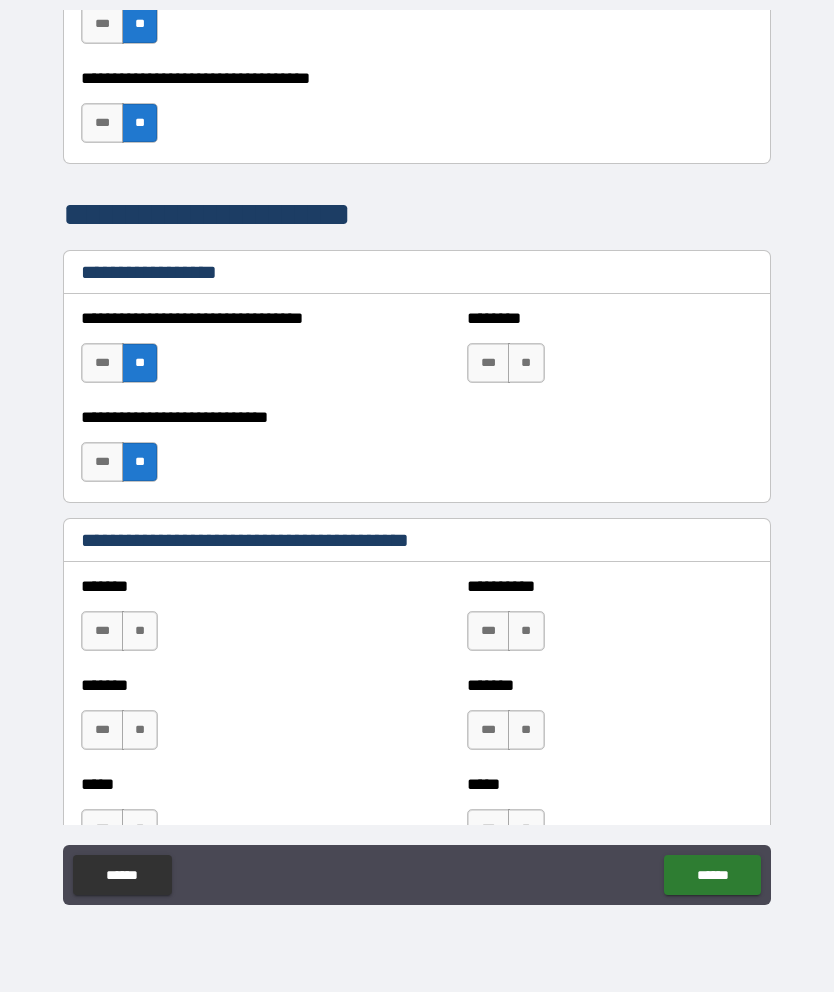 click on "**" at bounding box center [526, 363] 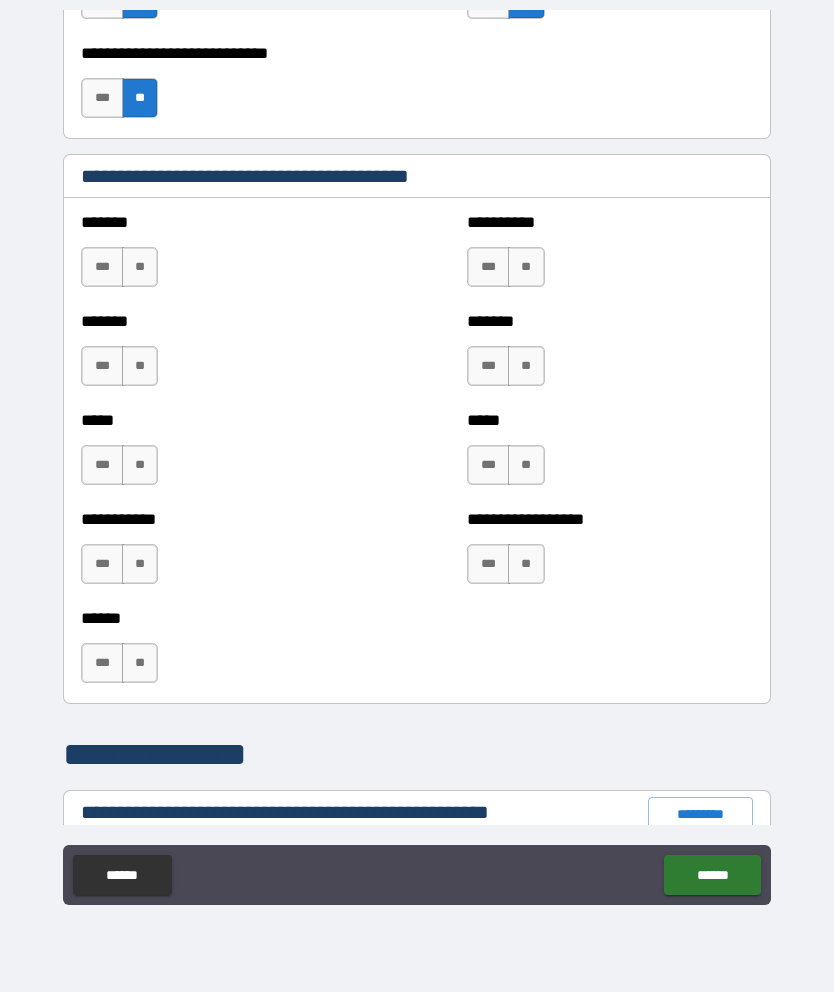 scroll, scrollTop: 1627, scrollLeft: 0, axis: vertical 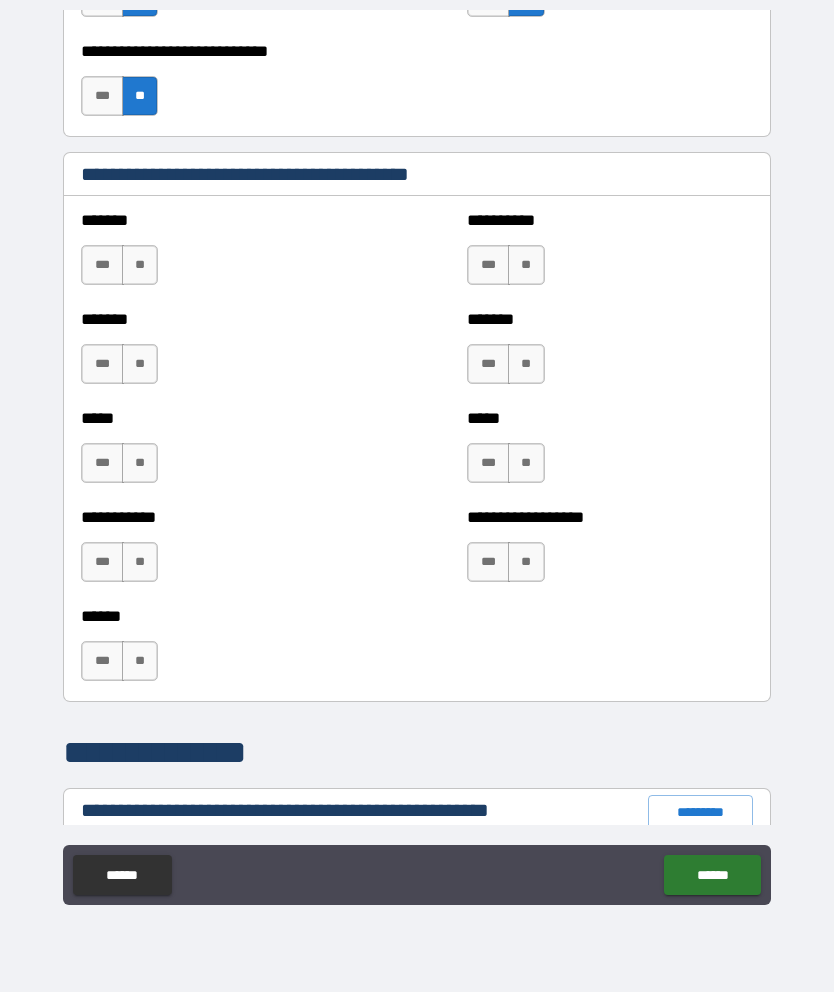 click on "**" at bounding box center (140, 265) 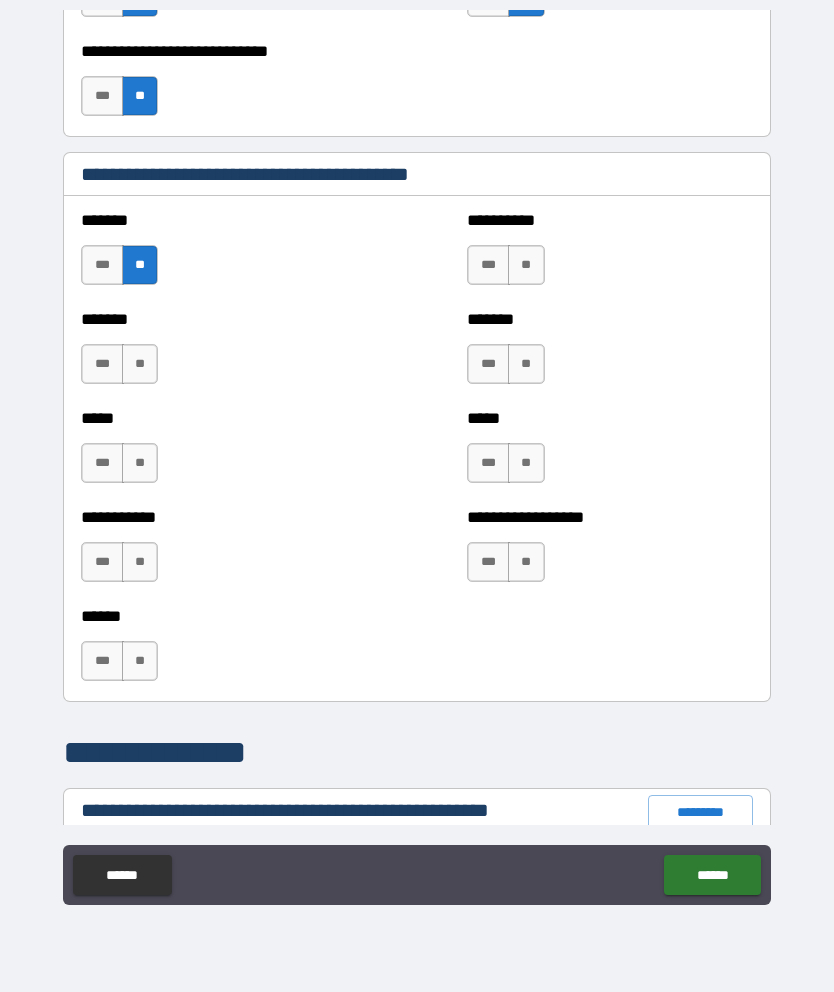 click on "**" at bounding box center (140, 364) 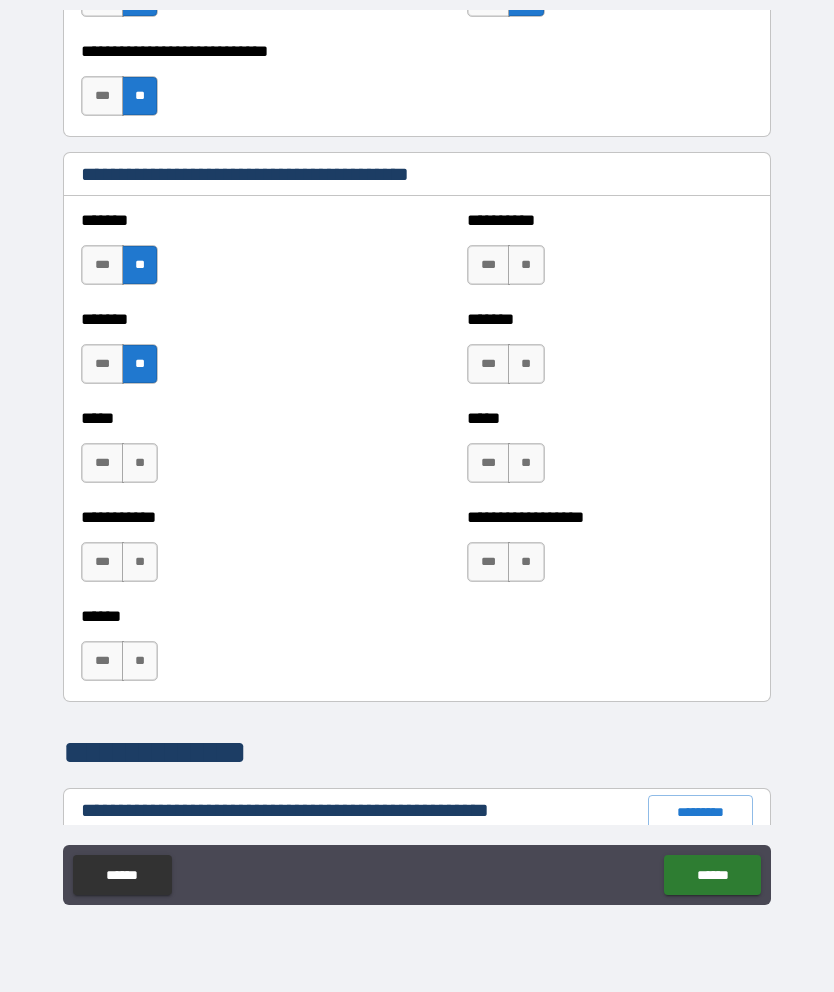 click on "**" at bounding box center (140, 463) 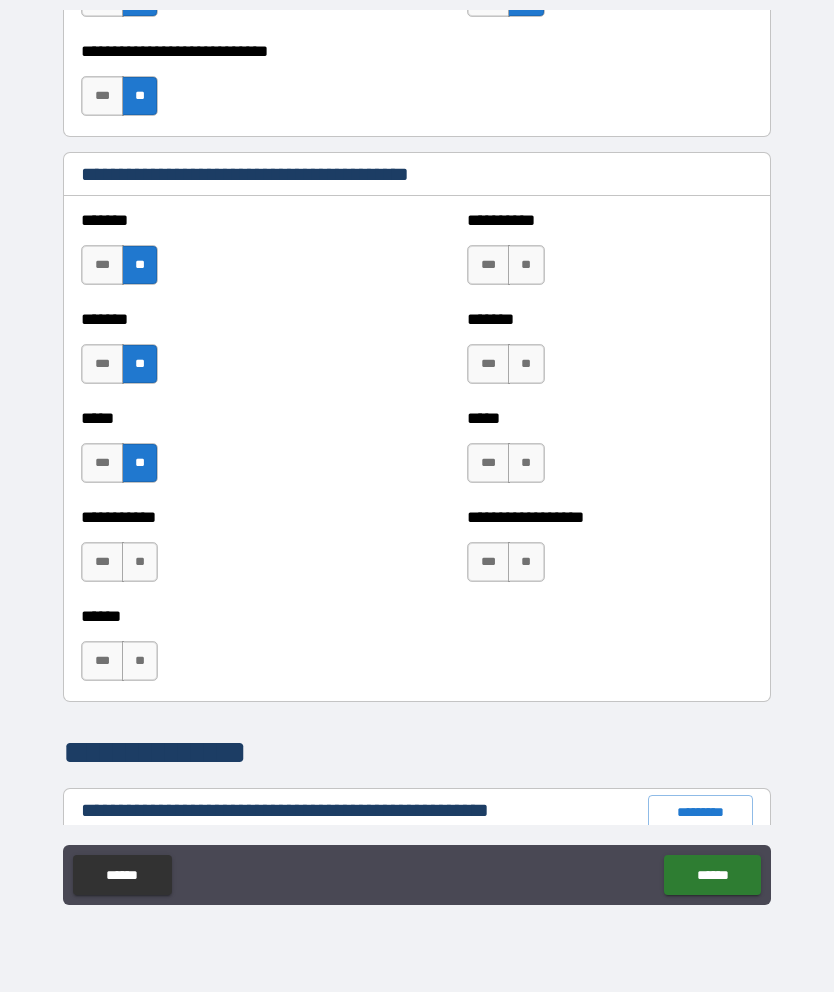 click on "**" at bounding box center [140, 562] 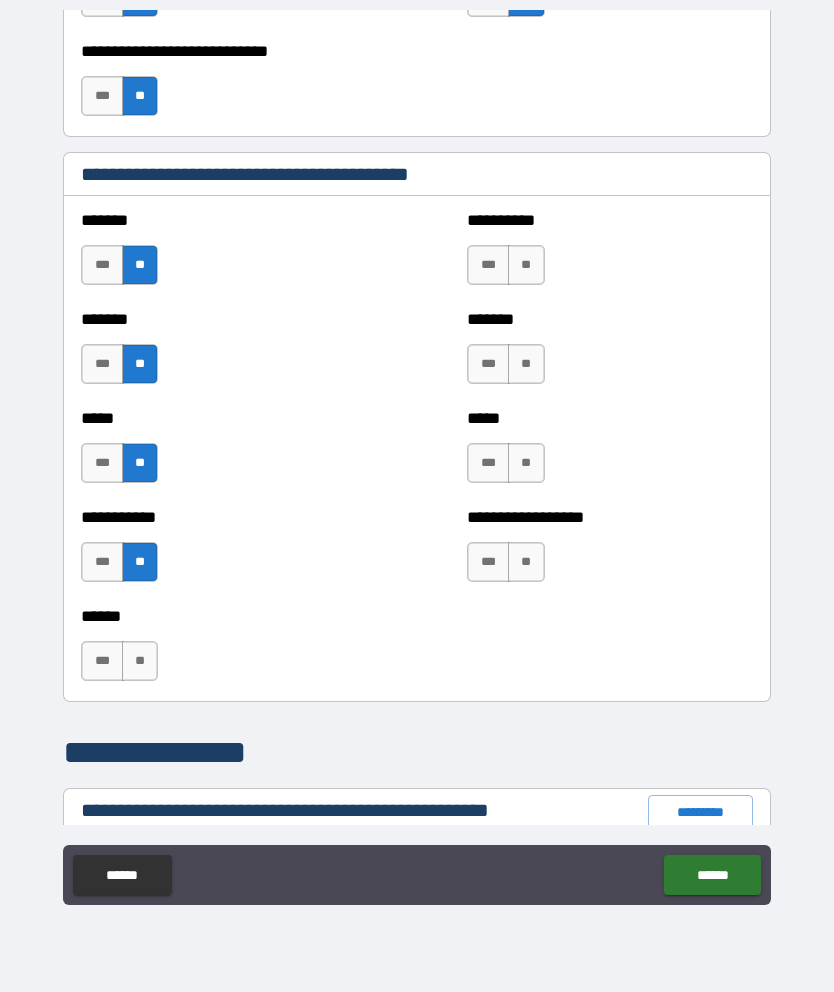 click on "**" at bounding box center (140, 661) 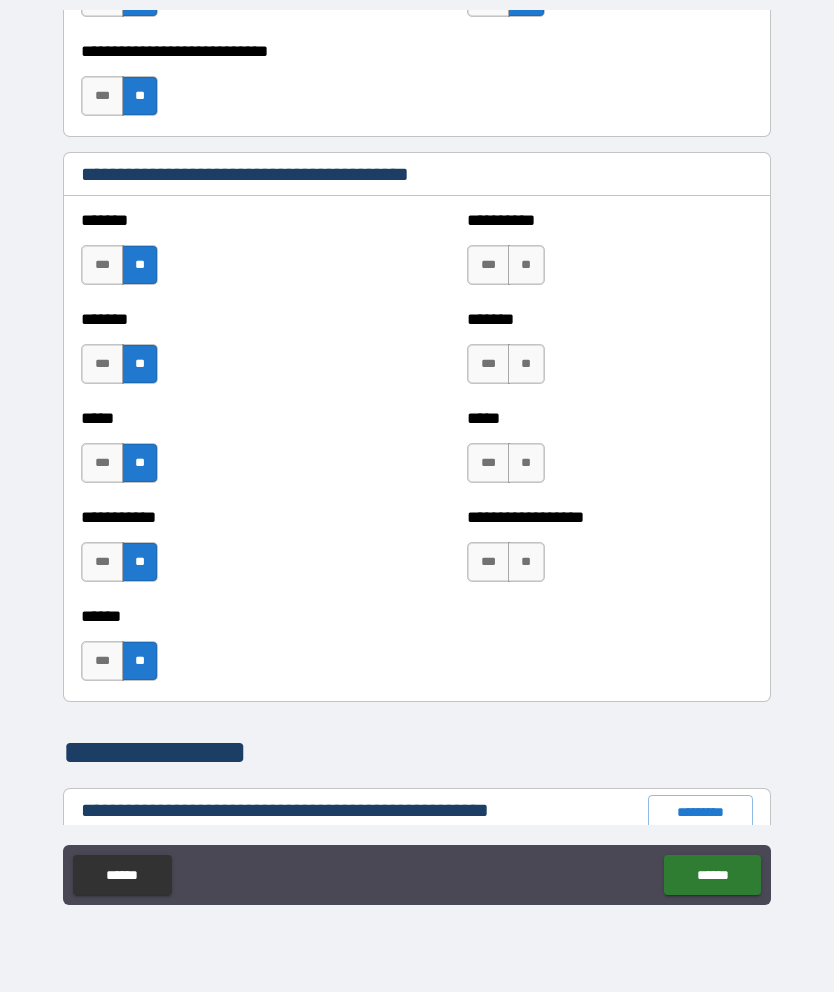 click on "**" at bounding box center (526, 265) 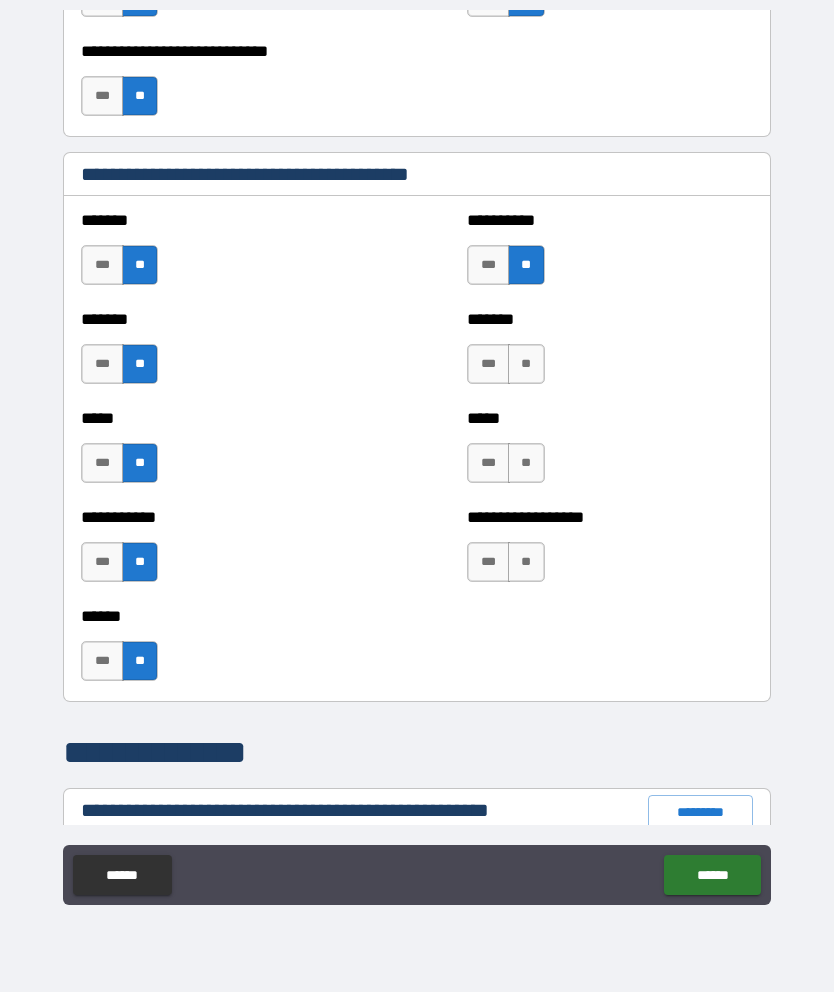 click on "**" at bounding box center [526, 364] 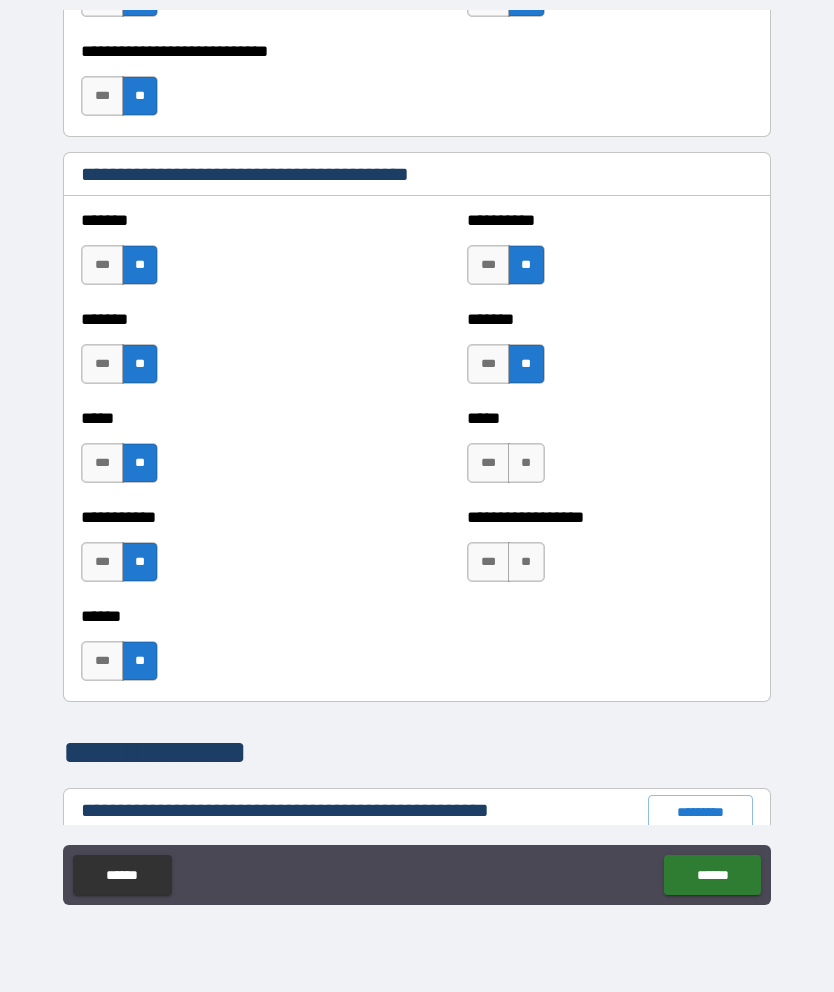 click on "**" at bounding box center (526, 463) 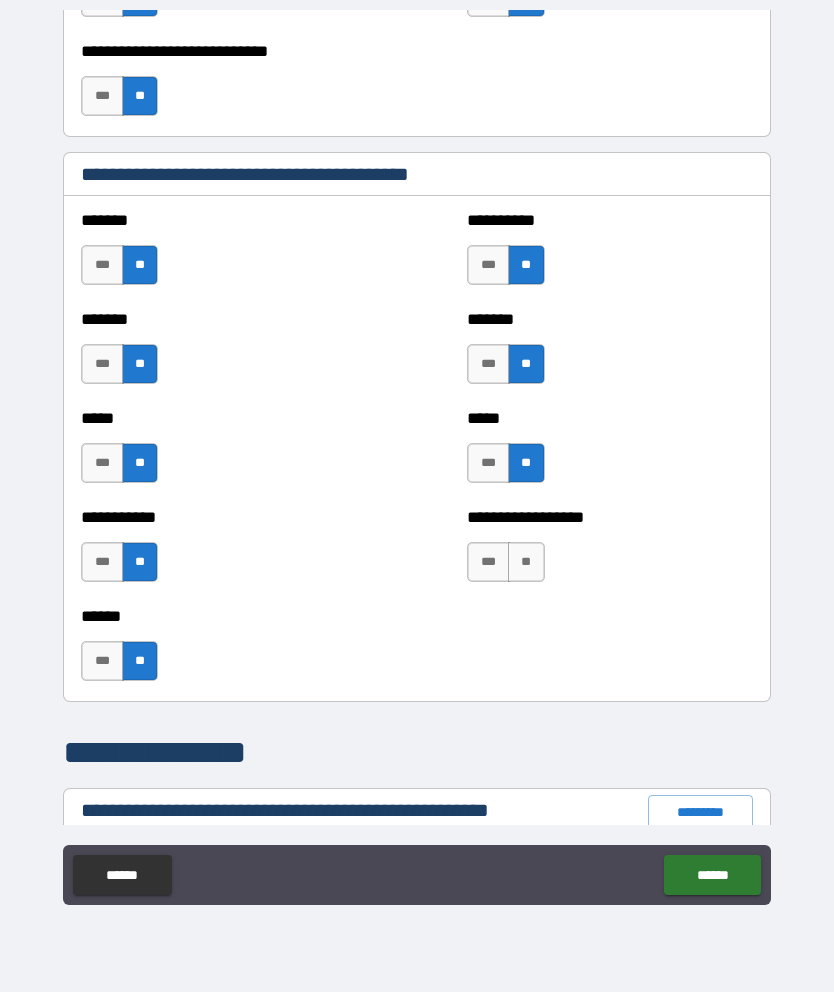click on "**" at bounding box center (526, 562) 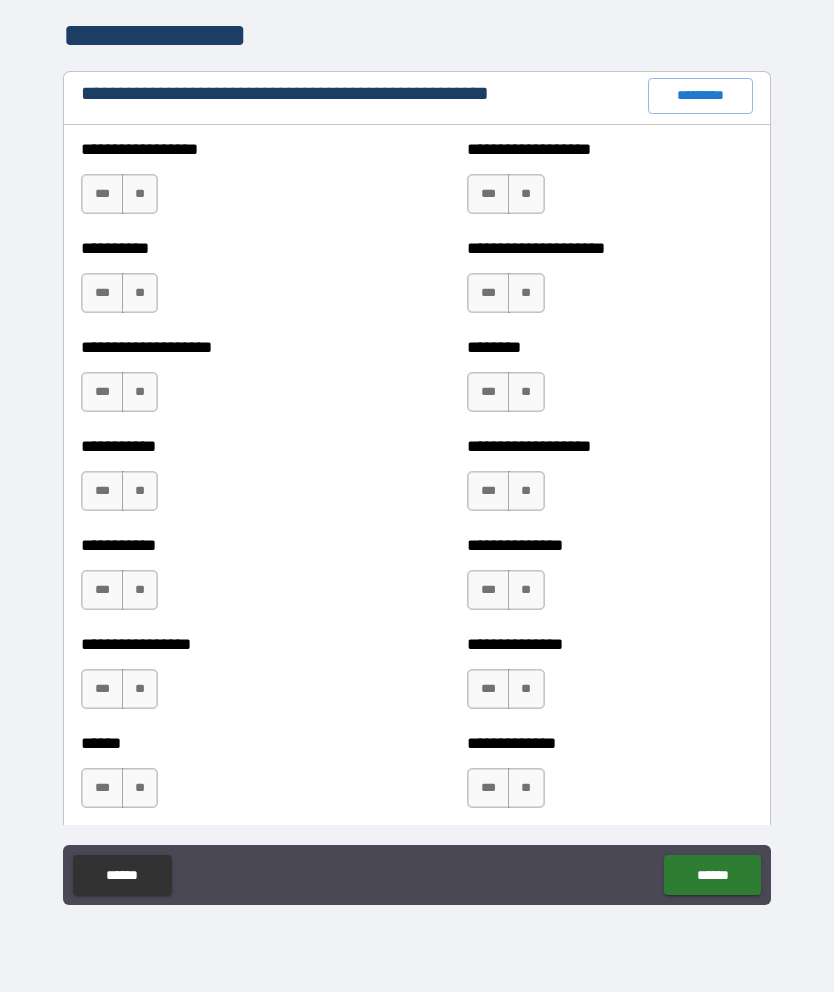 scroll, scrollTop: 2346, scrollLeft: 0, axis: vertical 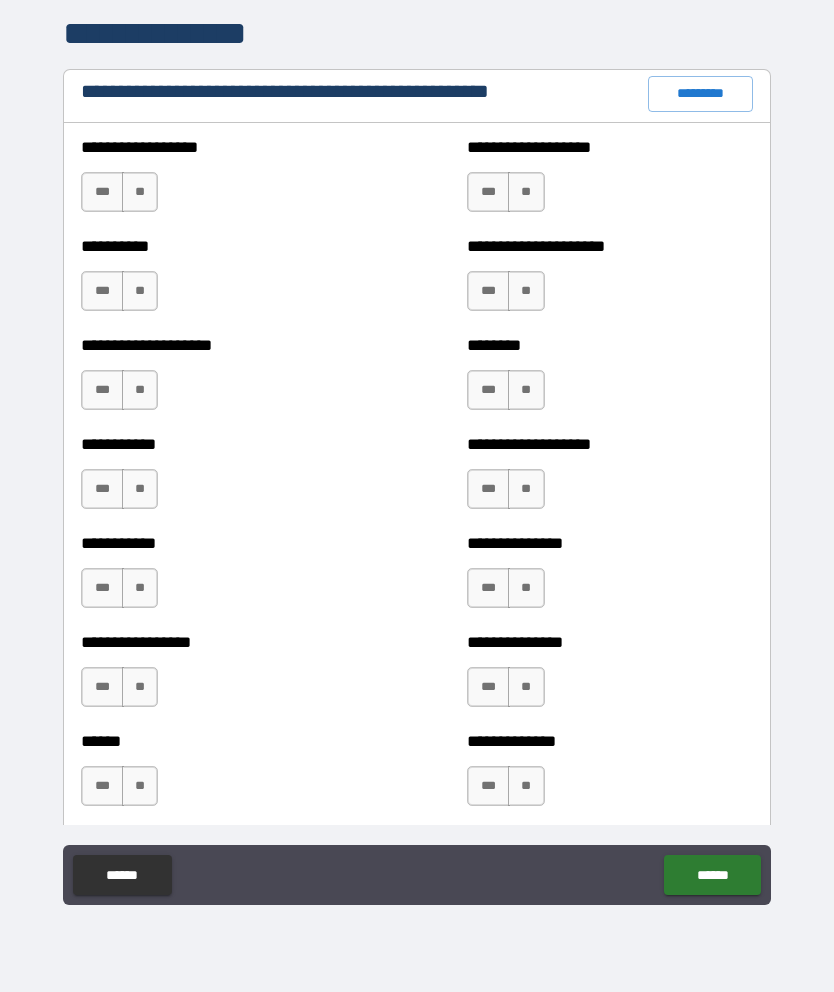 click on "**" at bounding box center [140, 192] 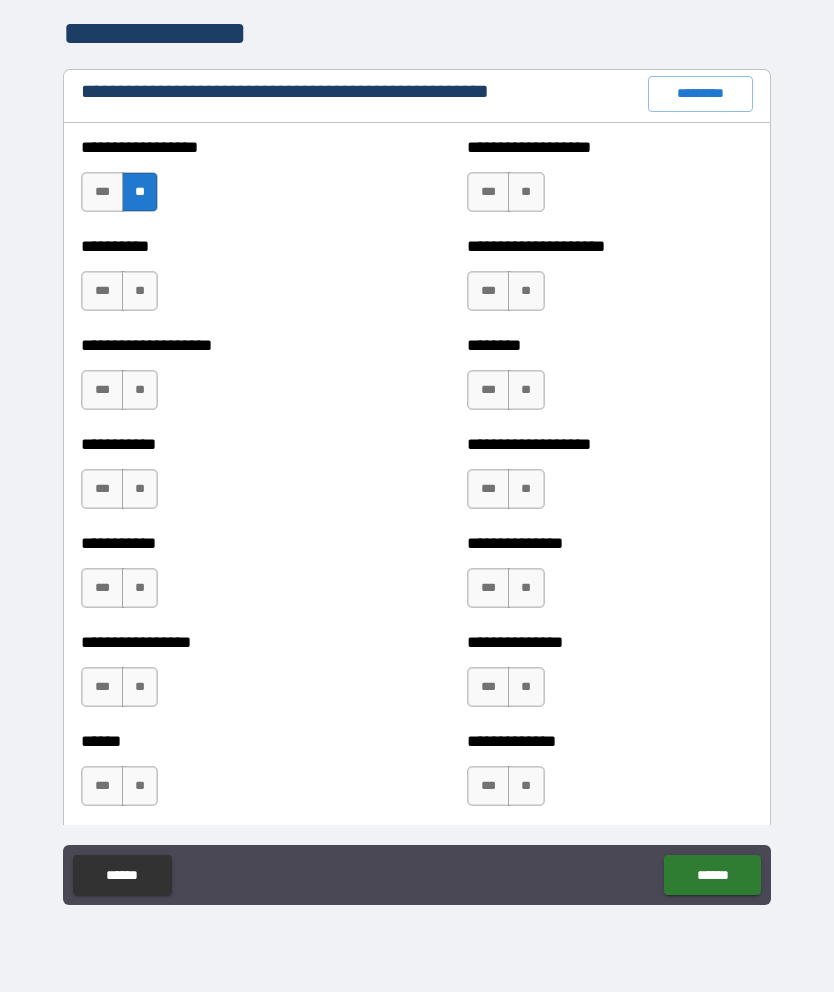 click on "**" at bounding box center (140, 291) 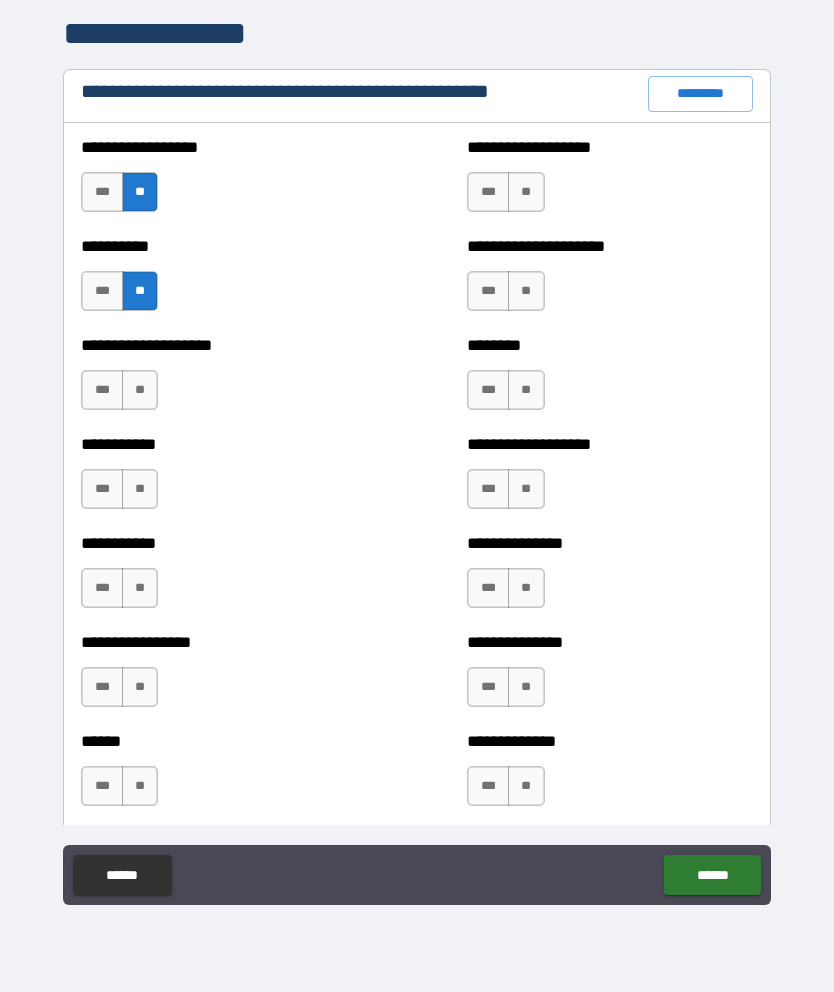 click on "**********" at bounding box center [609, 182] 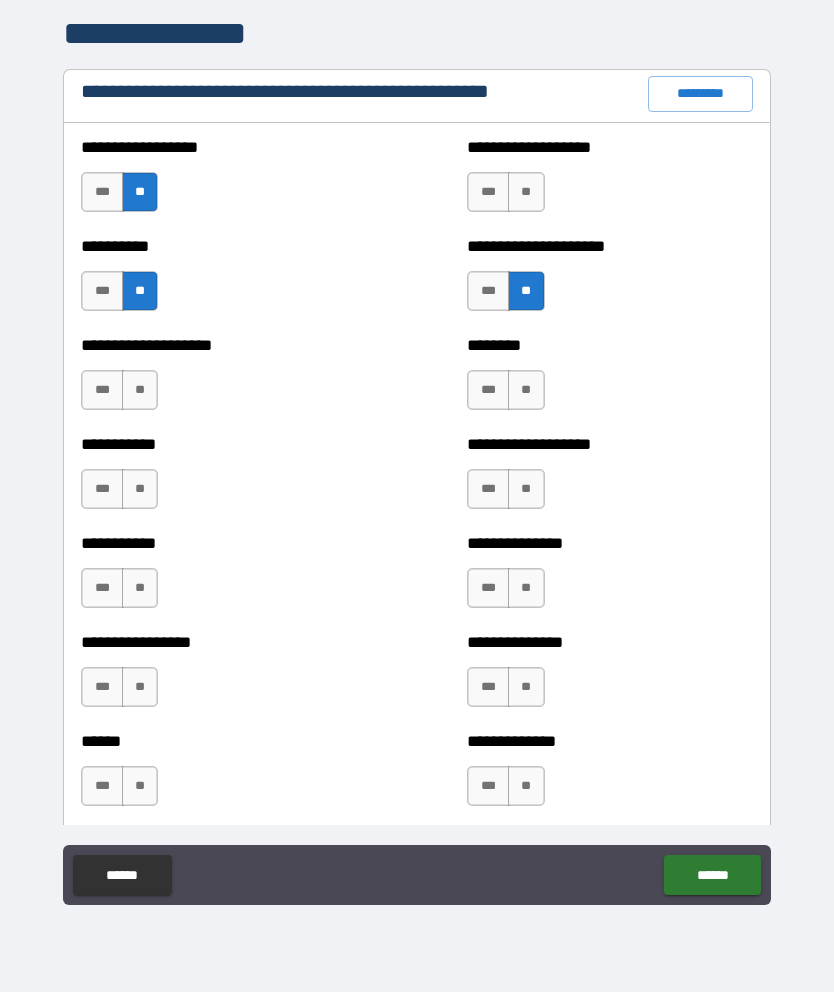click on "**" at bounding box center [526, 192] 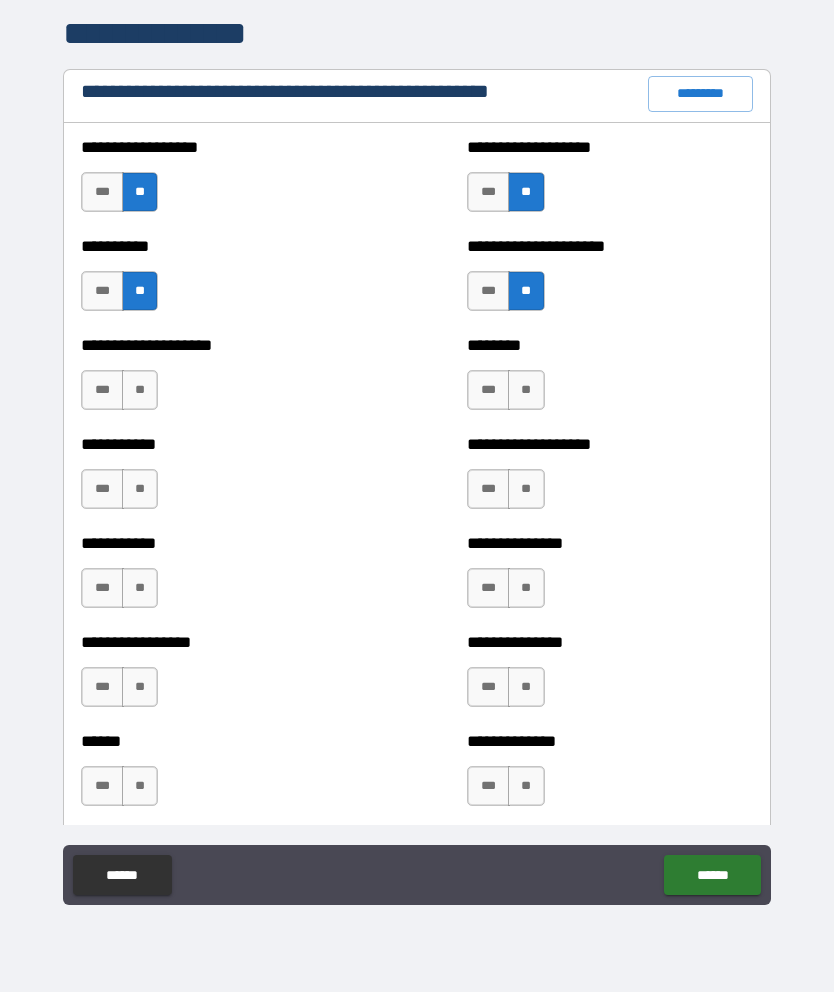 click on "**" at bounding box center (526, 390) 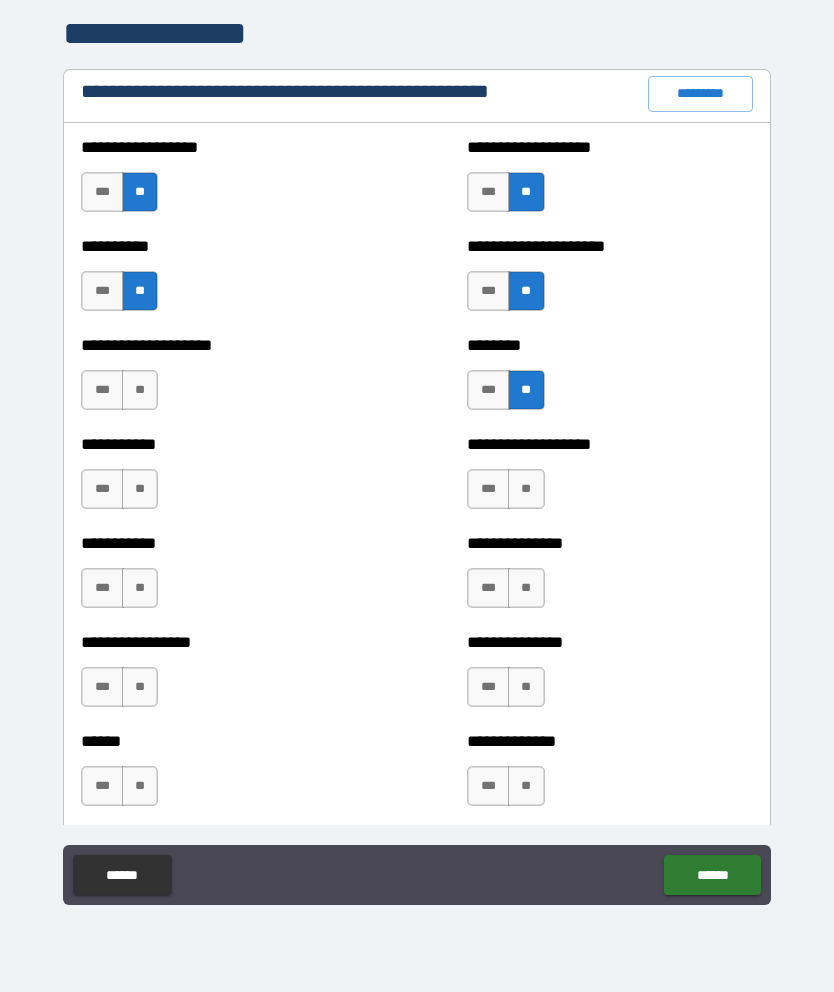 click on "**" at bounding box center [140, 390] 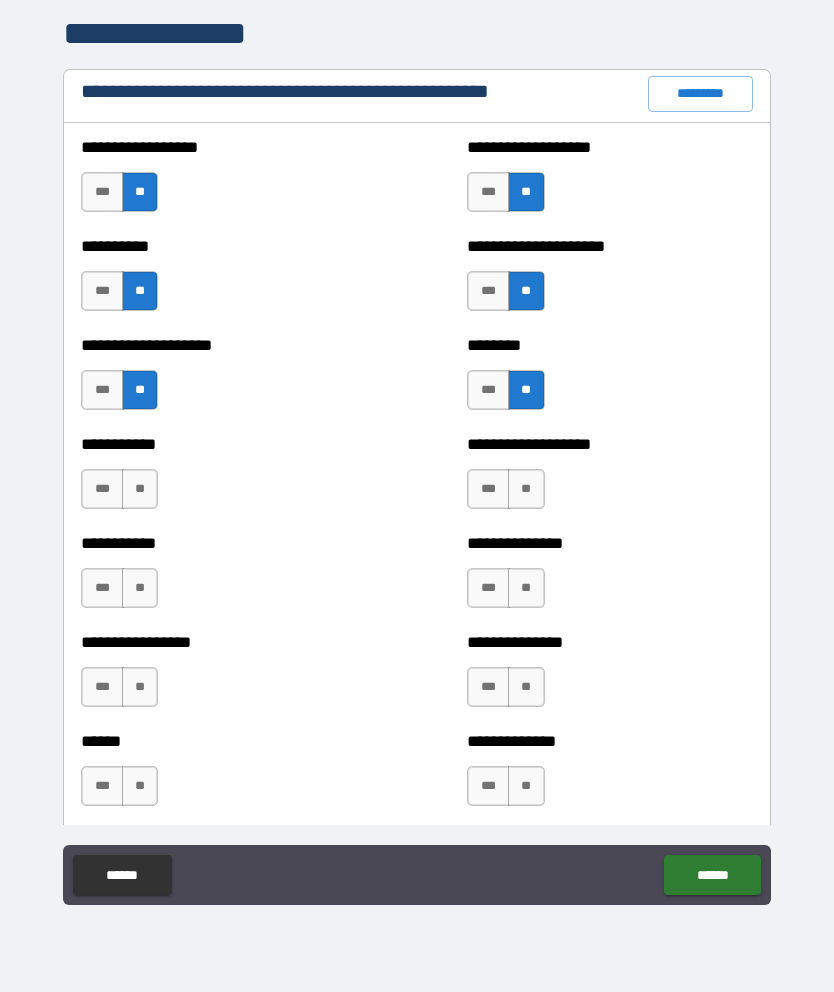 click on "**********" at bounding box center [223, 479] 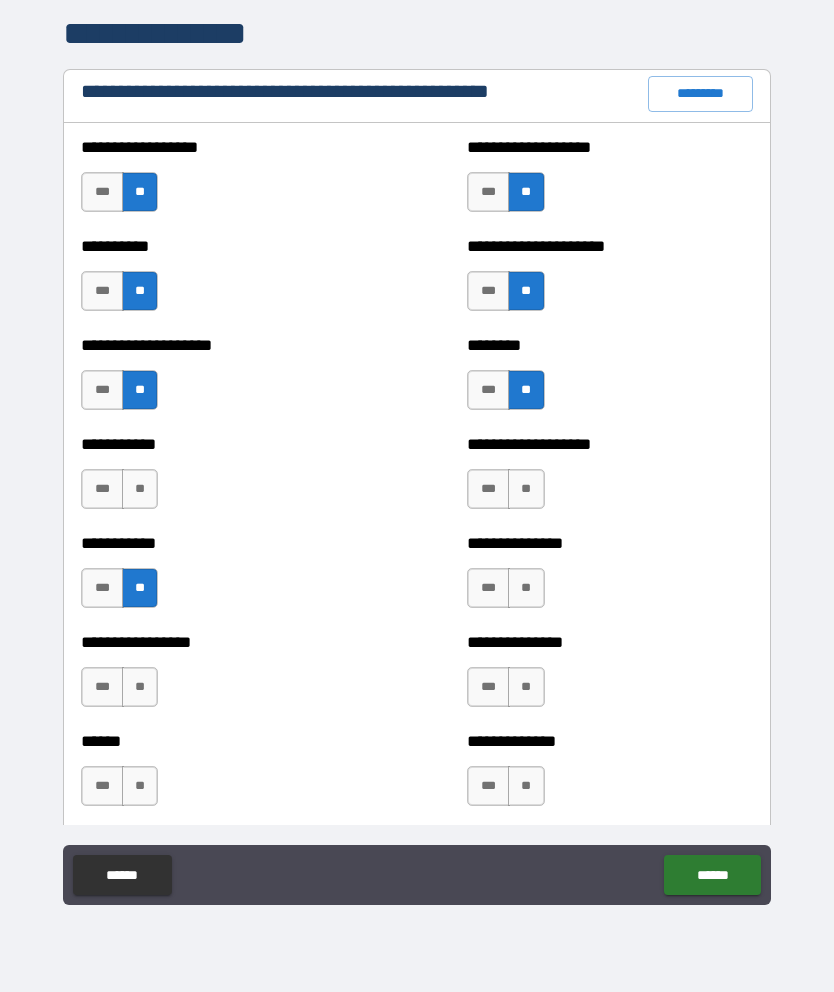 click on "**" at bounding box center (526, 489) 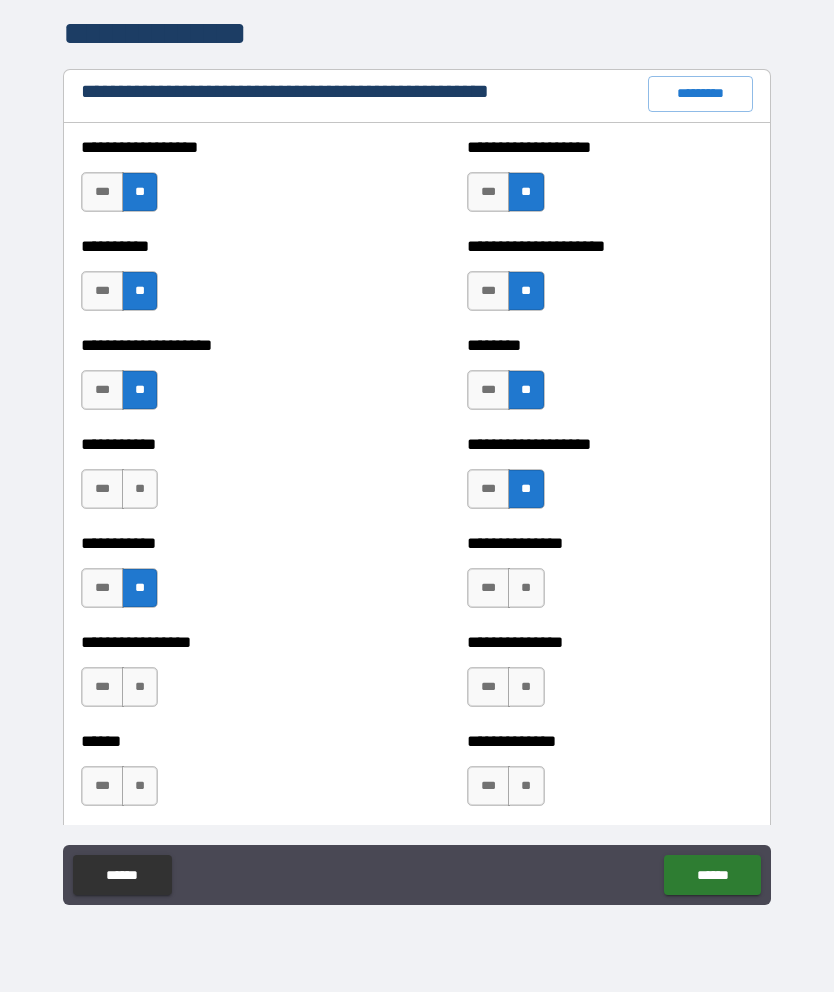 click on "**" at bounding box center (526, 588) 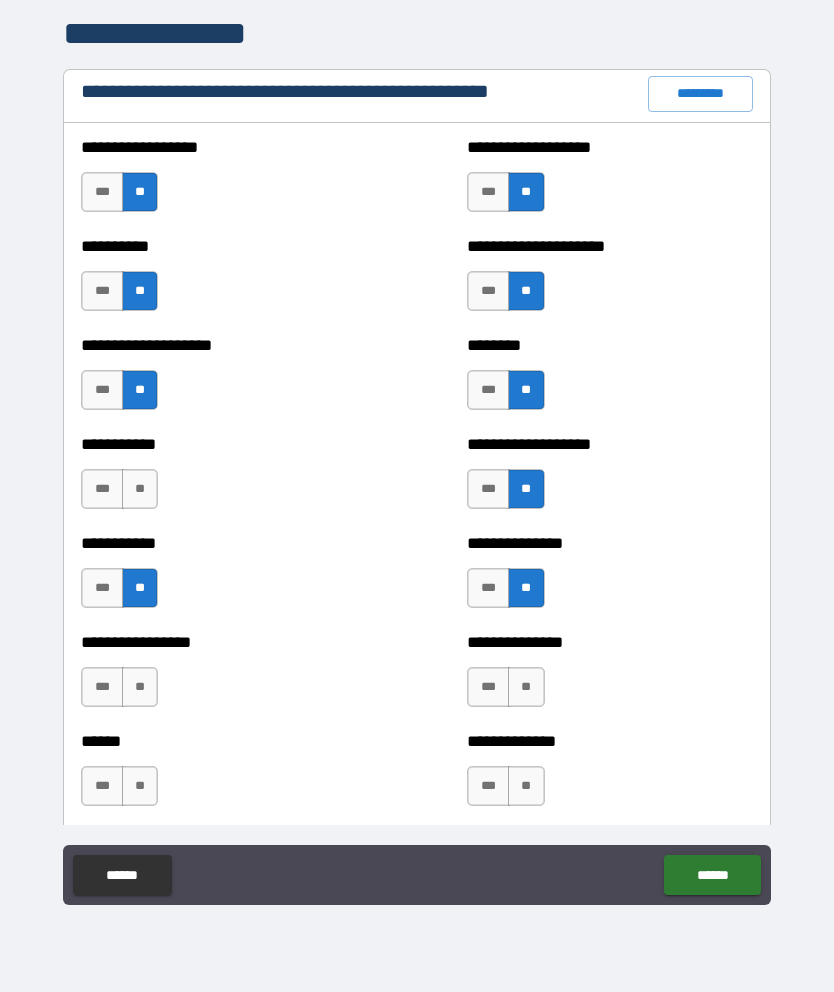 click on "**" at bounding box center (140, 489) 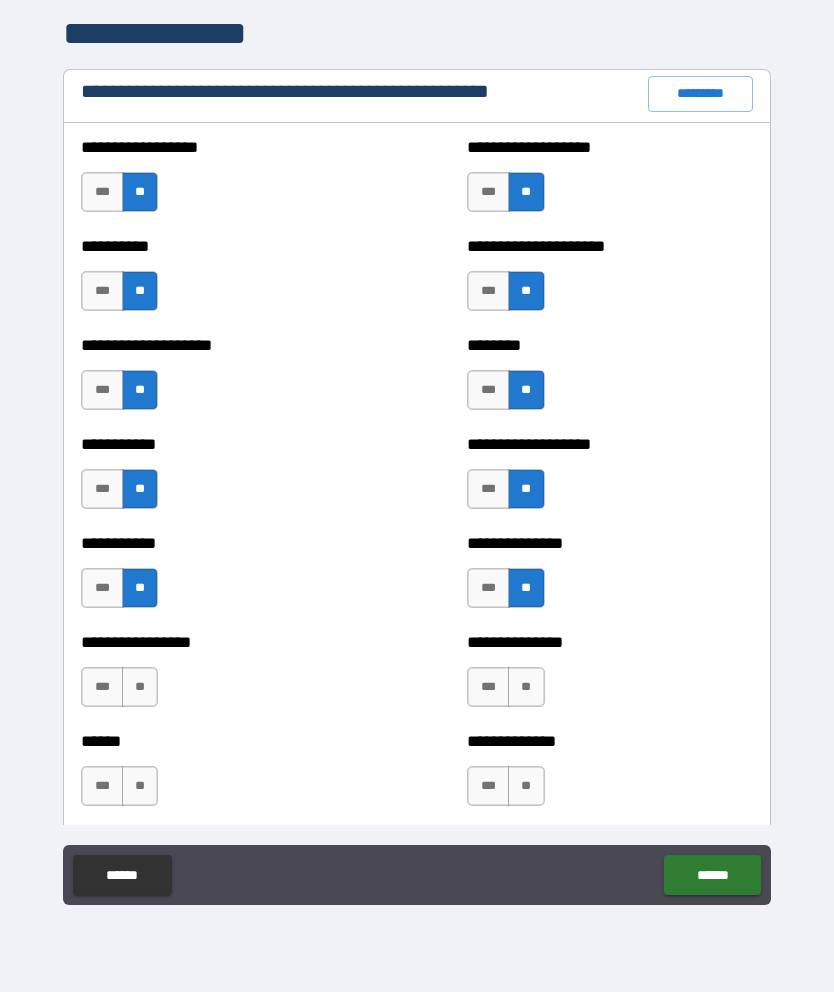 click on "**" at bounding box center (140, 687) 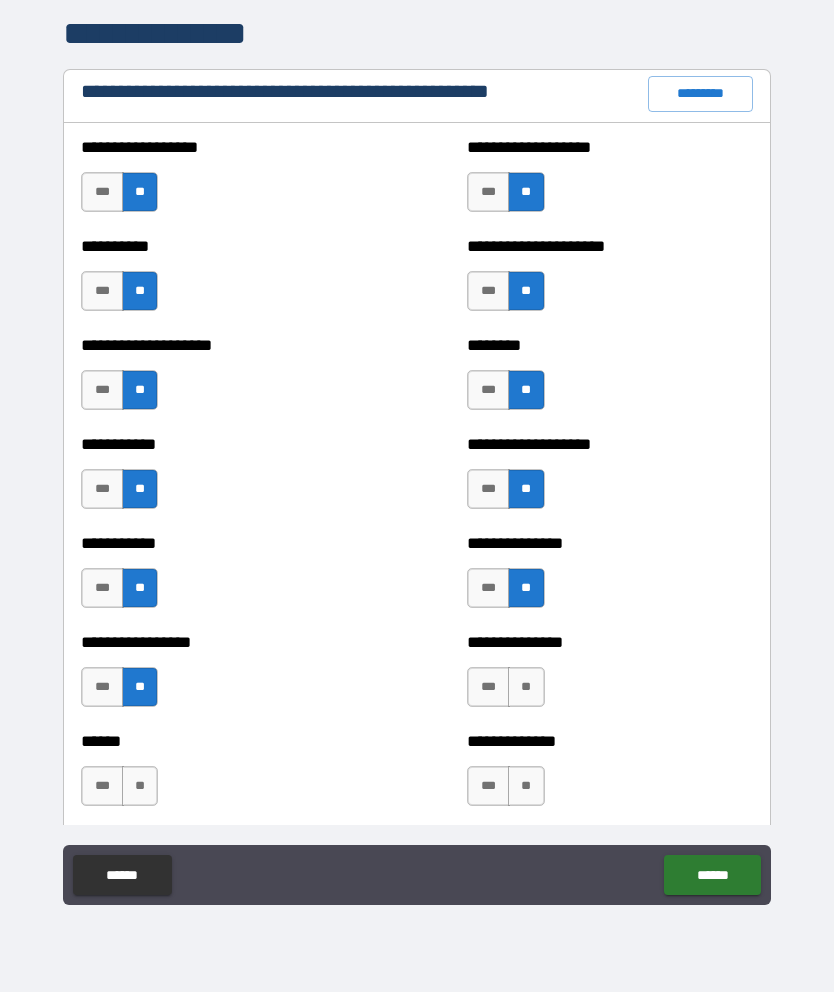 click on "**" at bounding box center (526, 687) 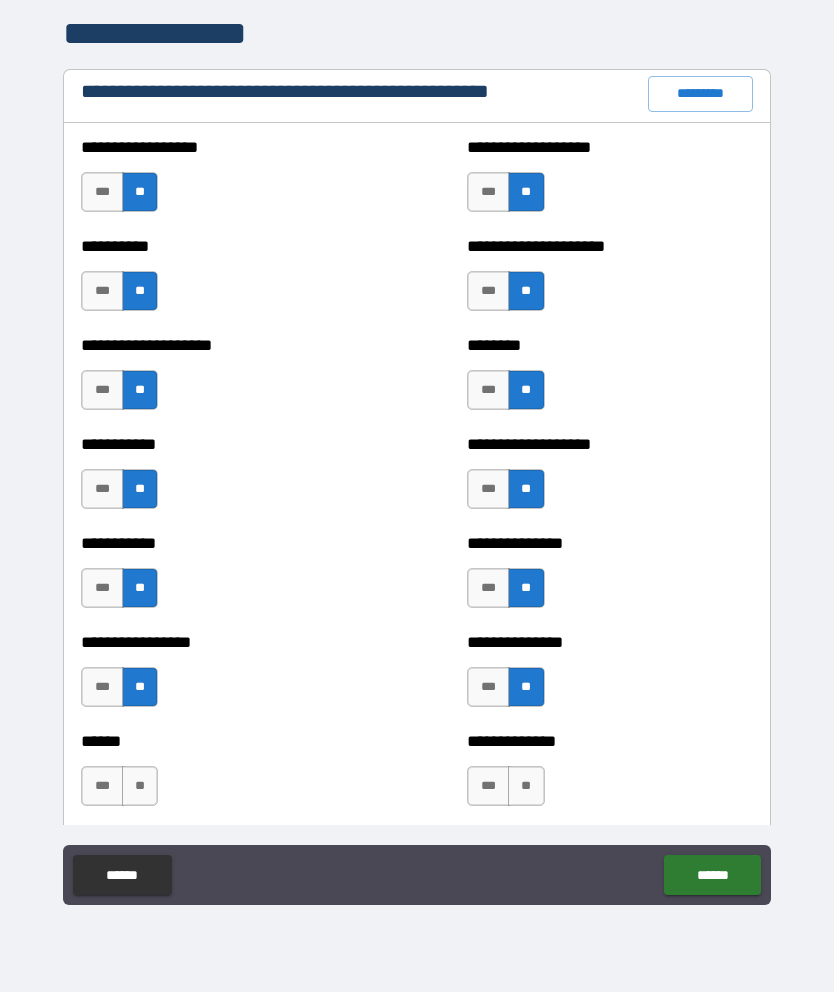 click on "**" at bounding box center (140, 786) 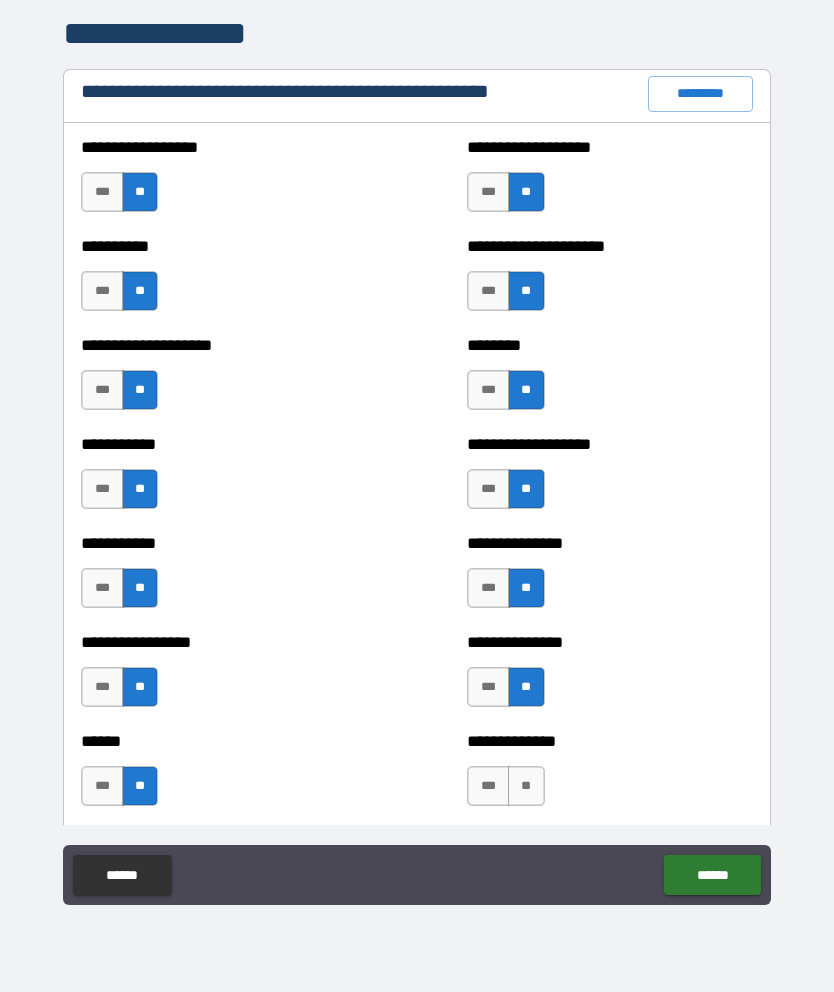click on "**" at bounding box center [526, 786] 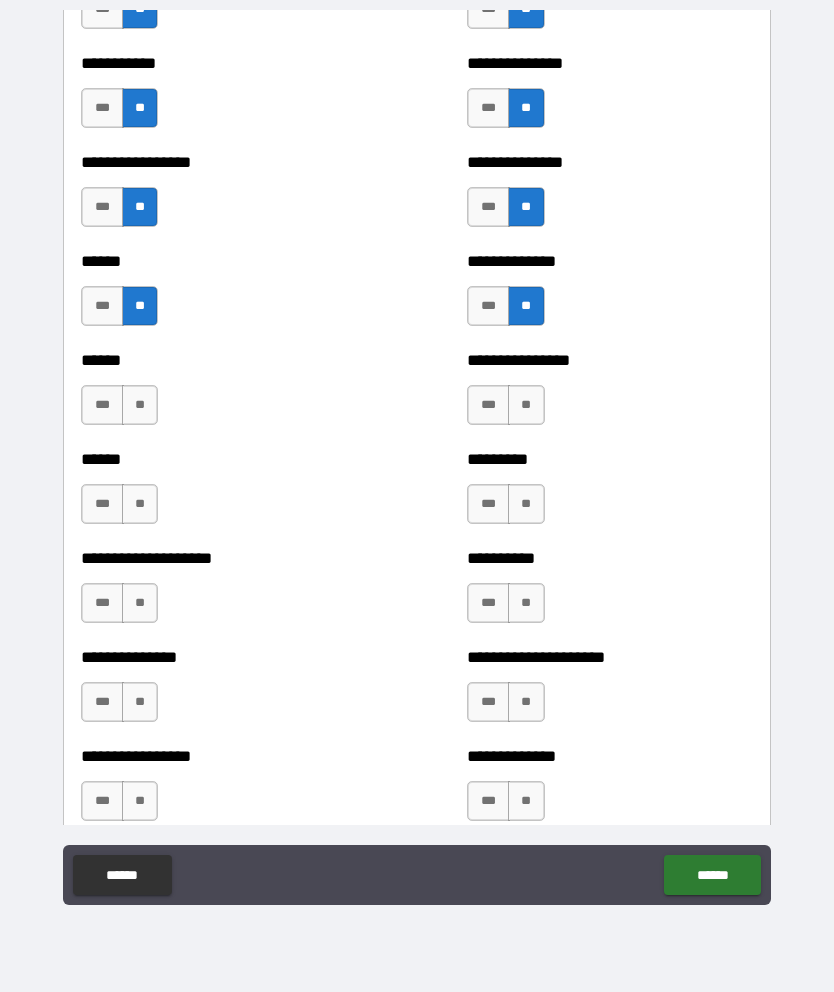 scroll, scrollTop: 2825, scrollLeft: 0, axis: vertical 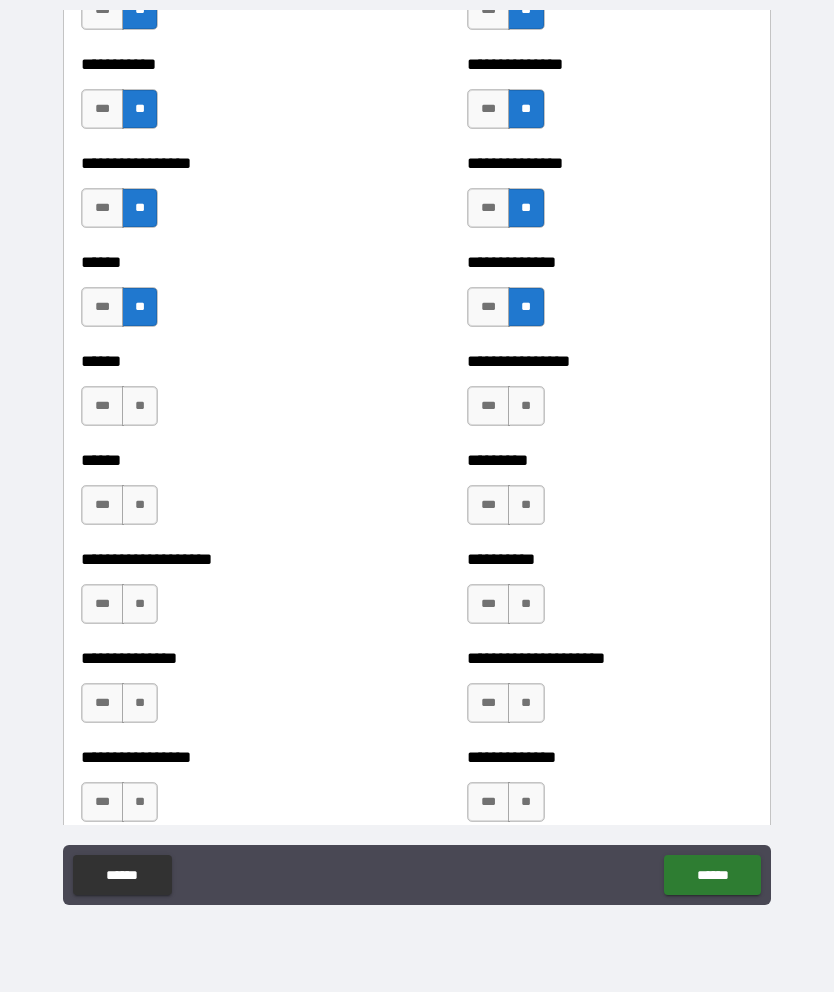 click on "**" at bounding box center (140, 406) 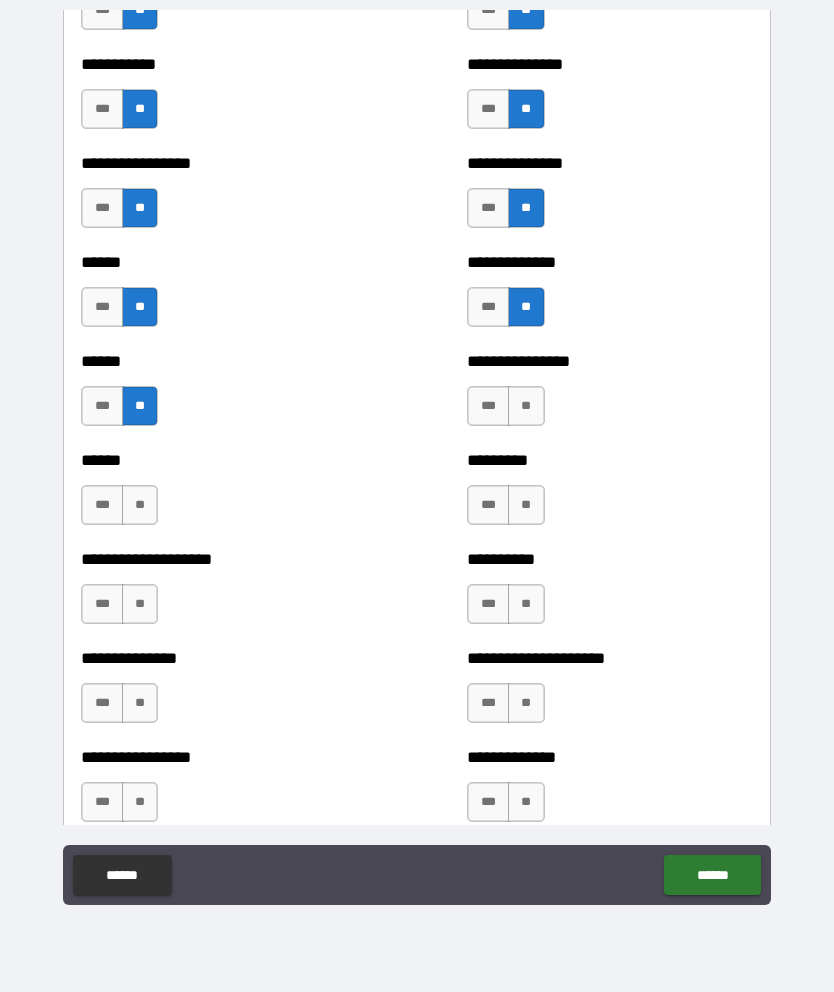click on "**" at bounding box center [140, 505] 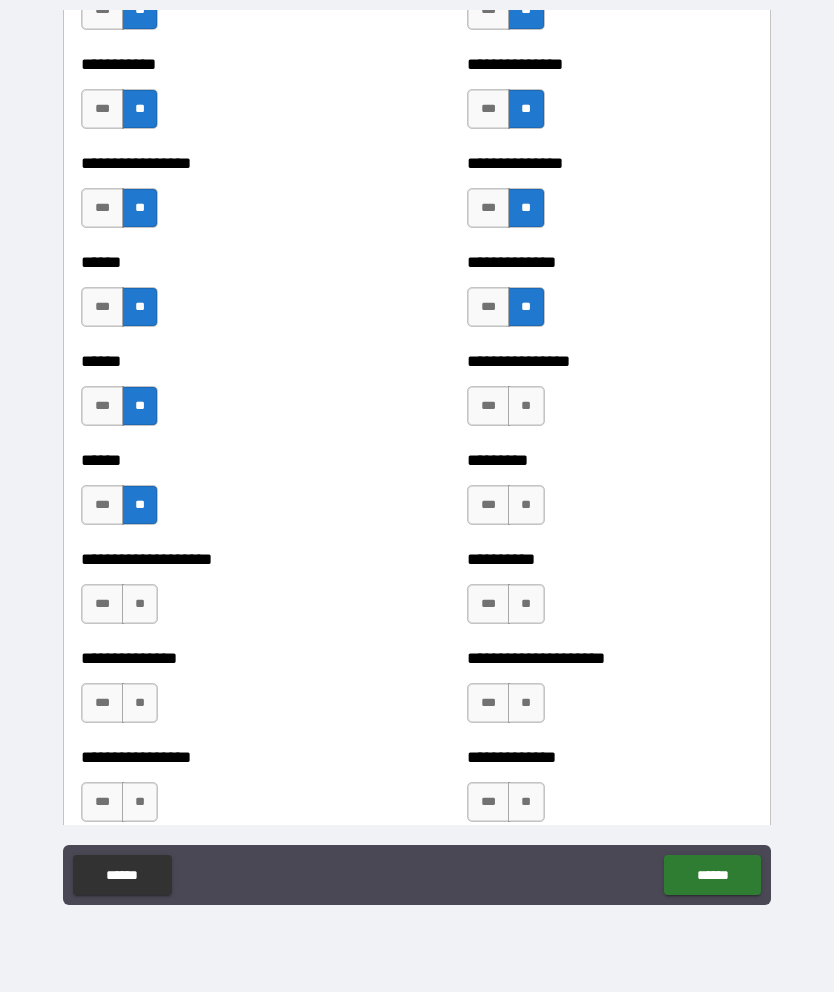 click on "***" at bounding box center (102, 604) 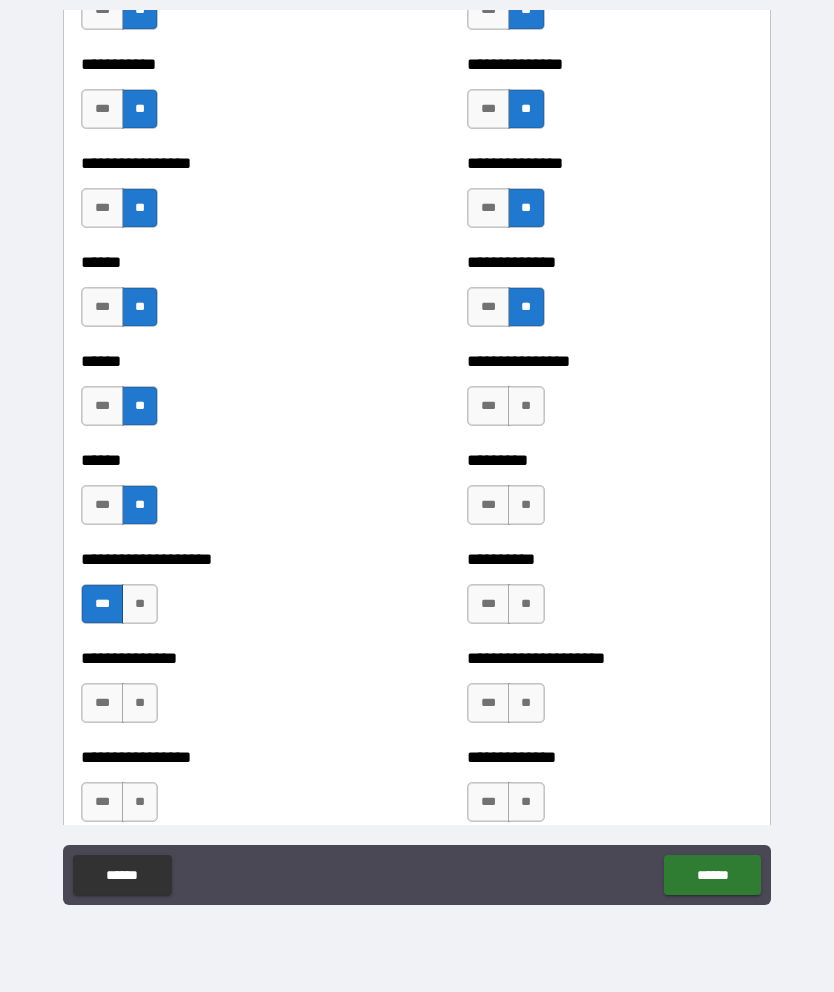 click on "**" at bounding box center [526, 406] 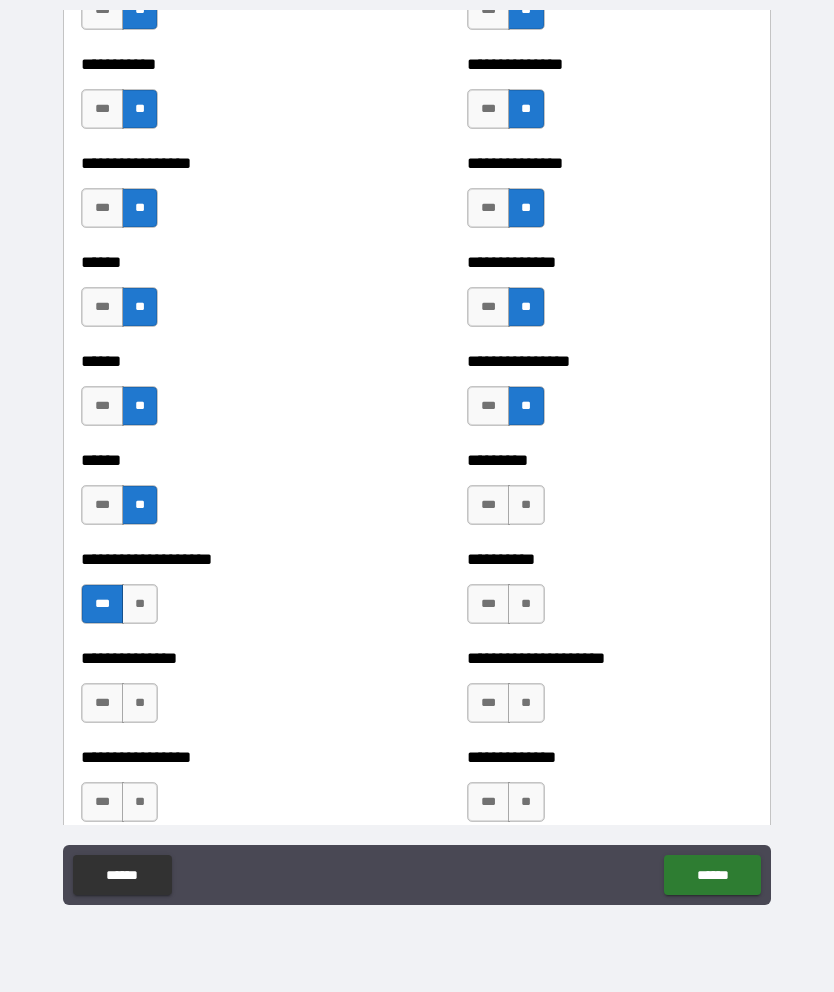 click on "**" at bounding box center [526, 505] 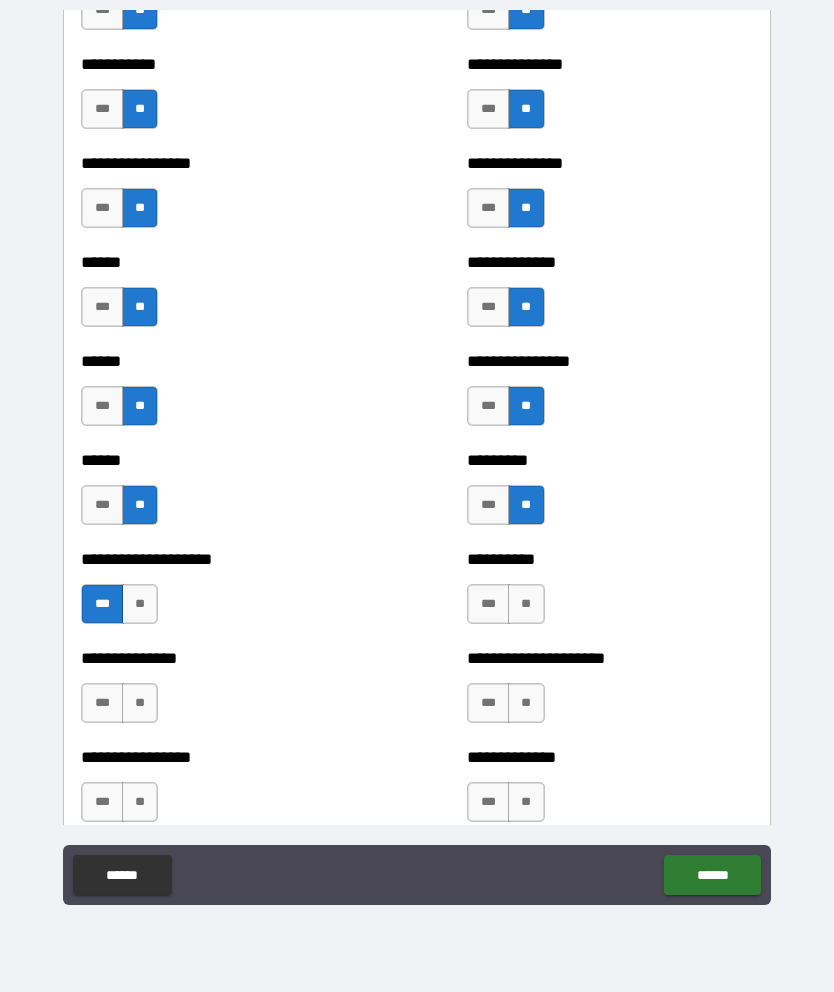 click on "**" at bounding box center (526, 604) 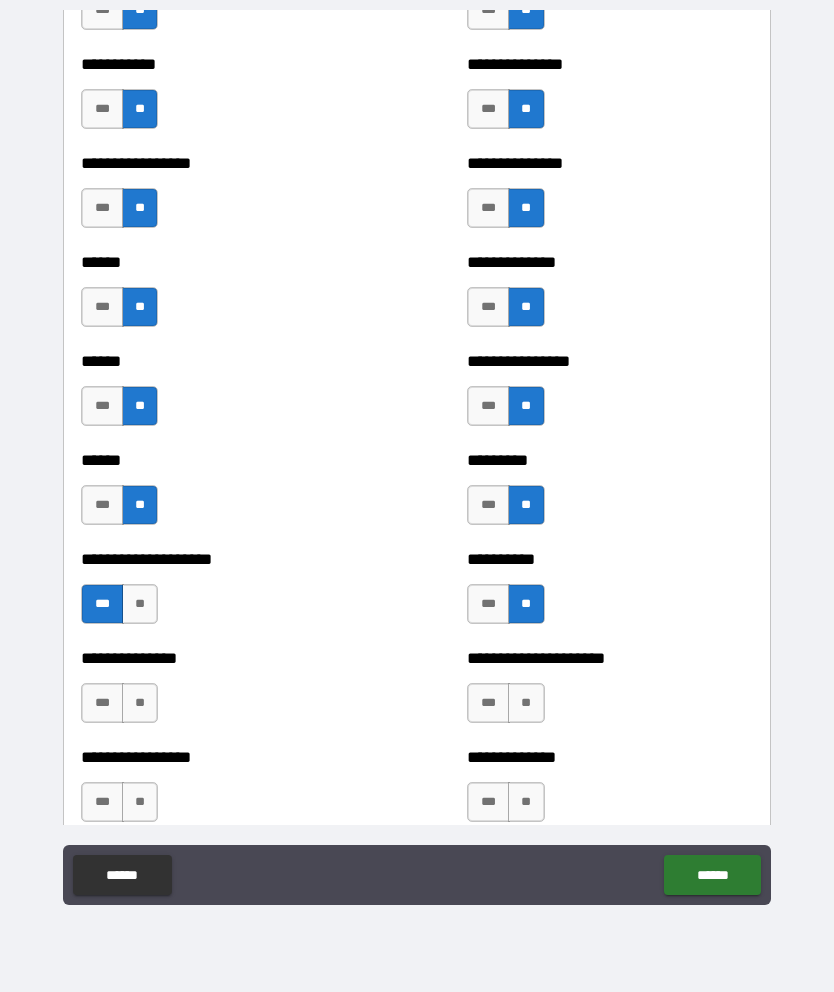 click on "**" at bounding box center (140, 703) 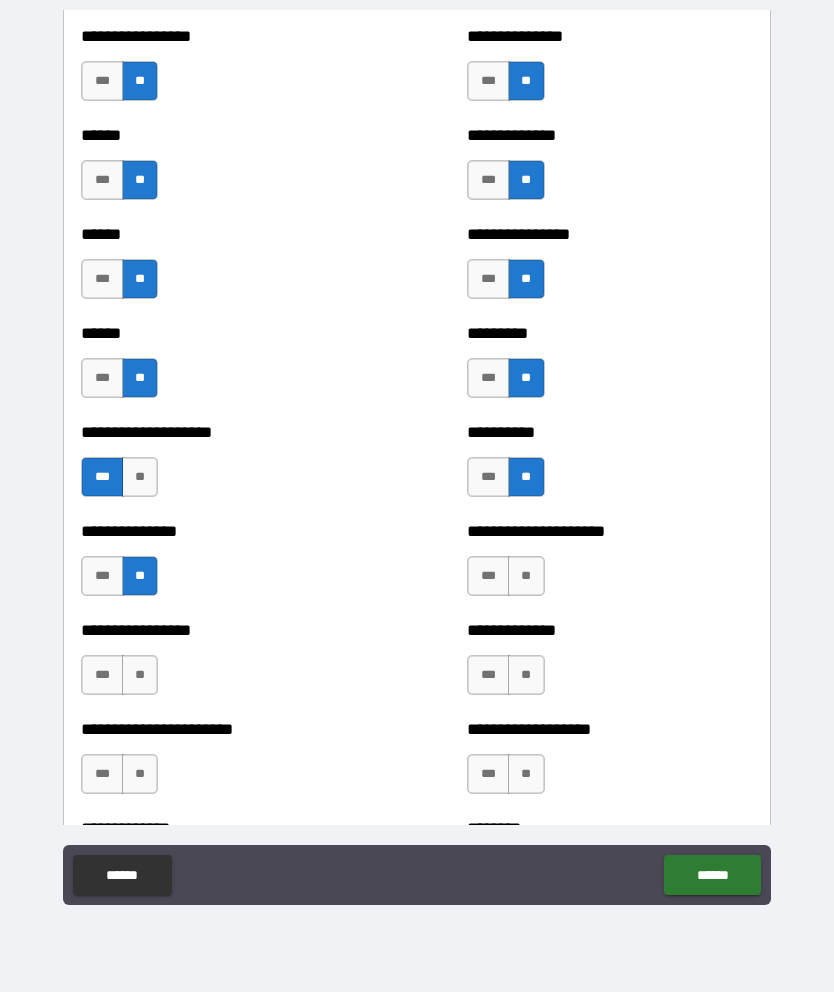 scroll, scrollTop: 2964, scrollLeft: 0, axis: vertical 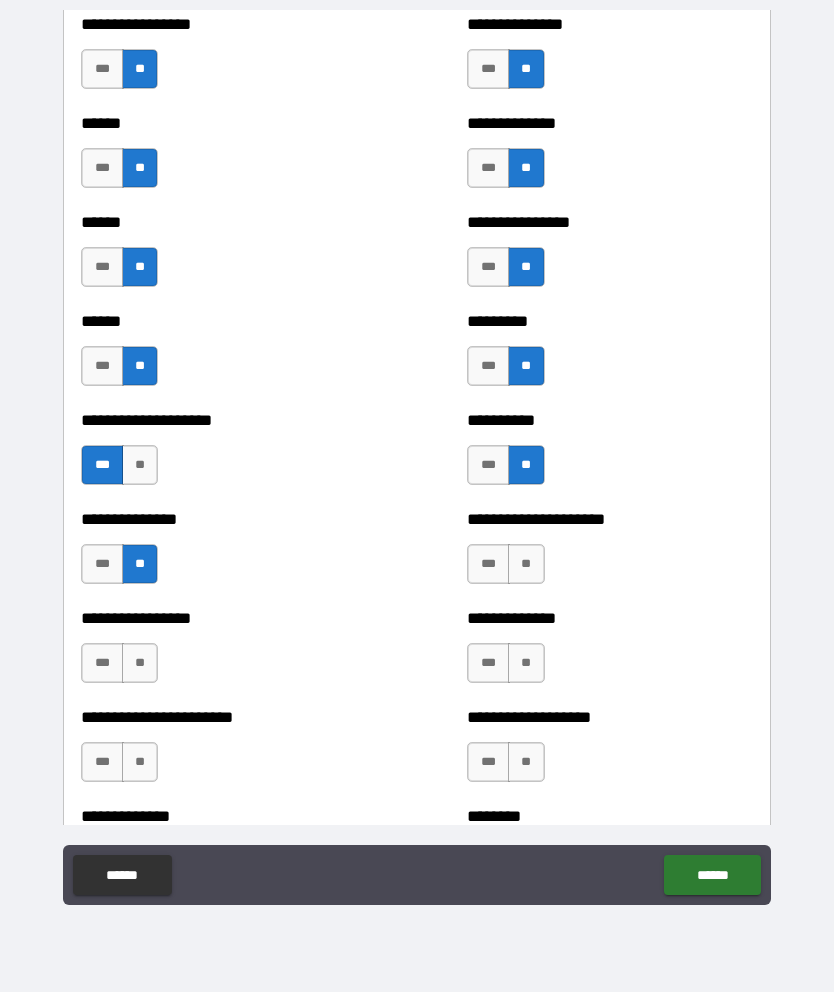 click on "**" at bounding box center (140, 663) 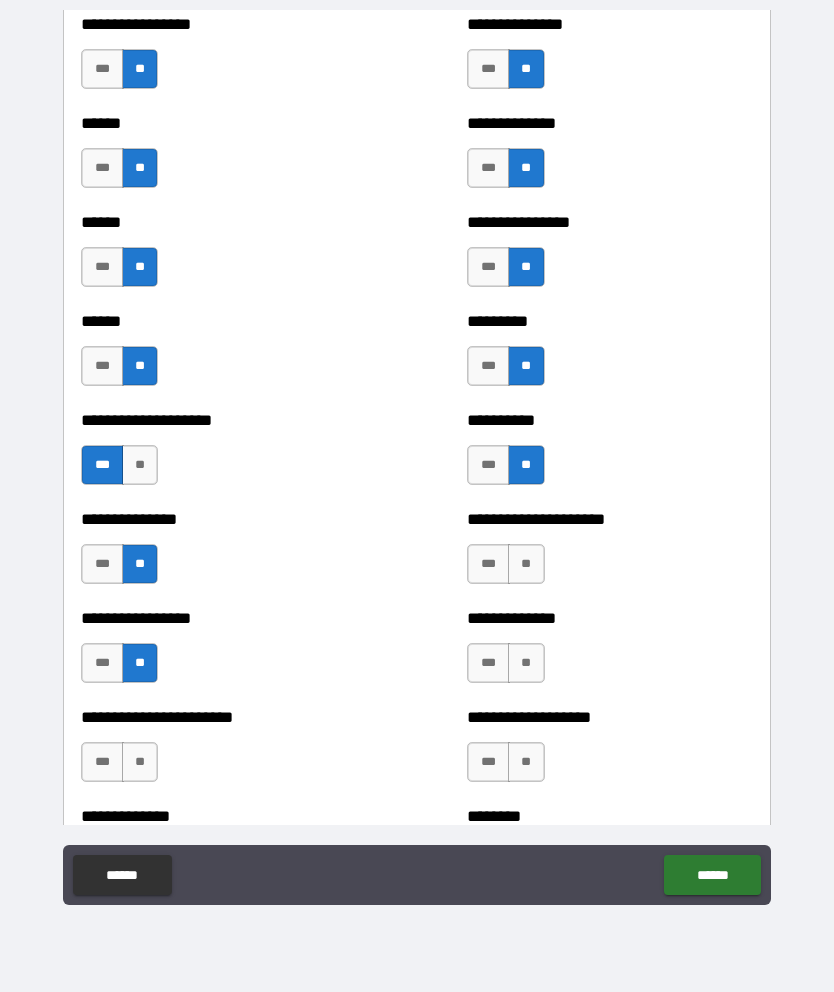 click on "**" at bounding box center [140, 762] 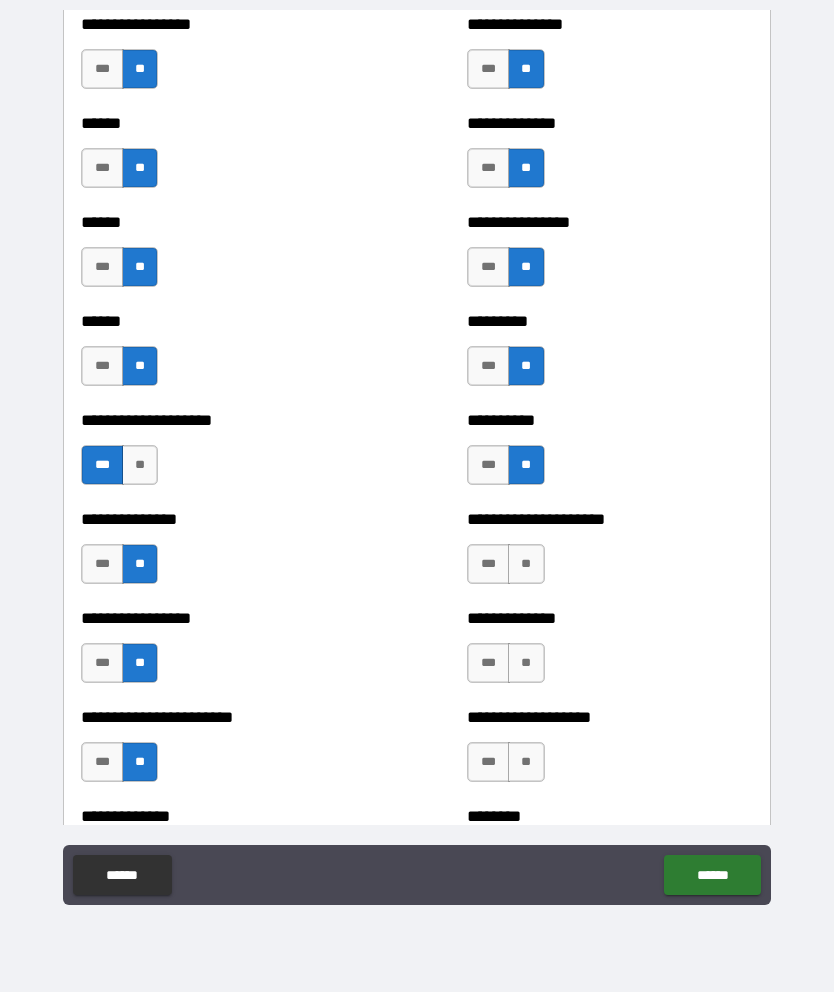 click on "**" at bounding box center (526, 762) 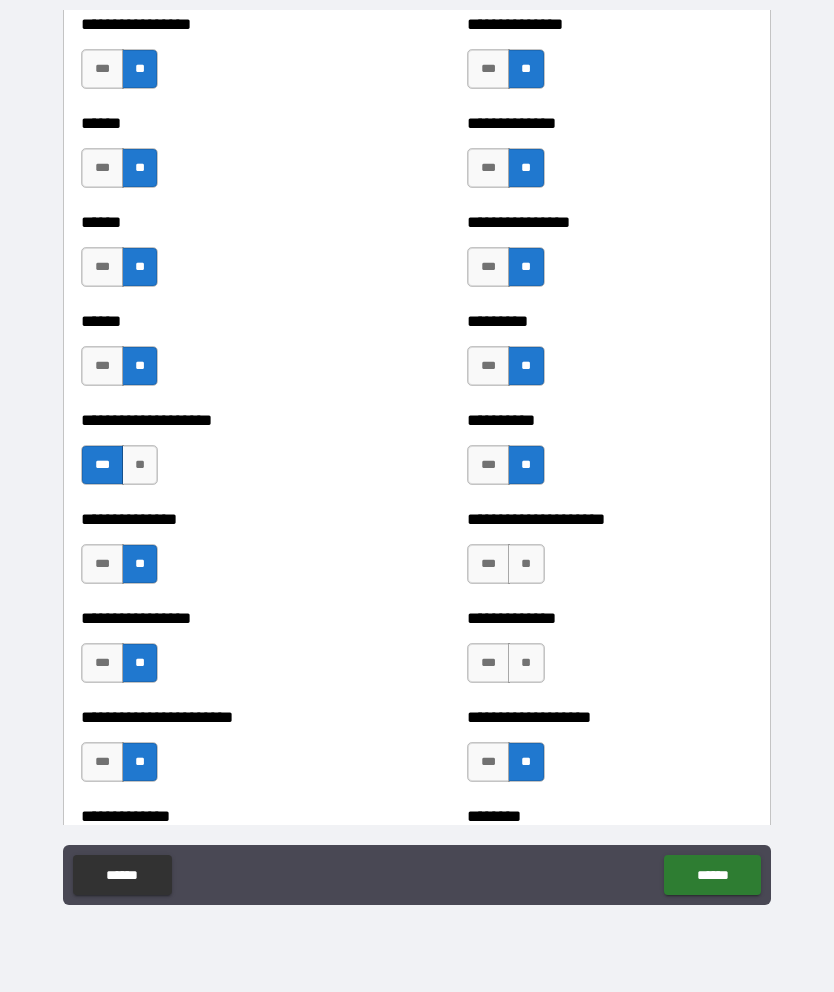 click on "**" at bounding box center [526, 663] 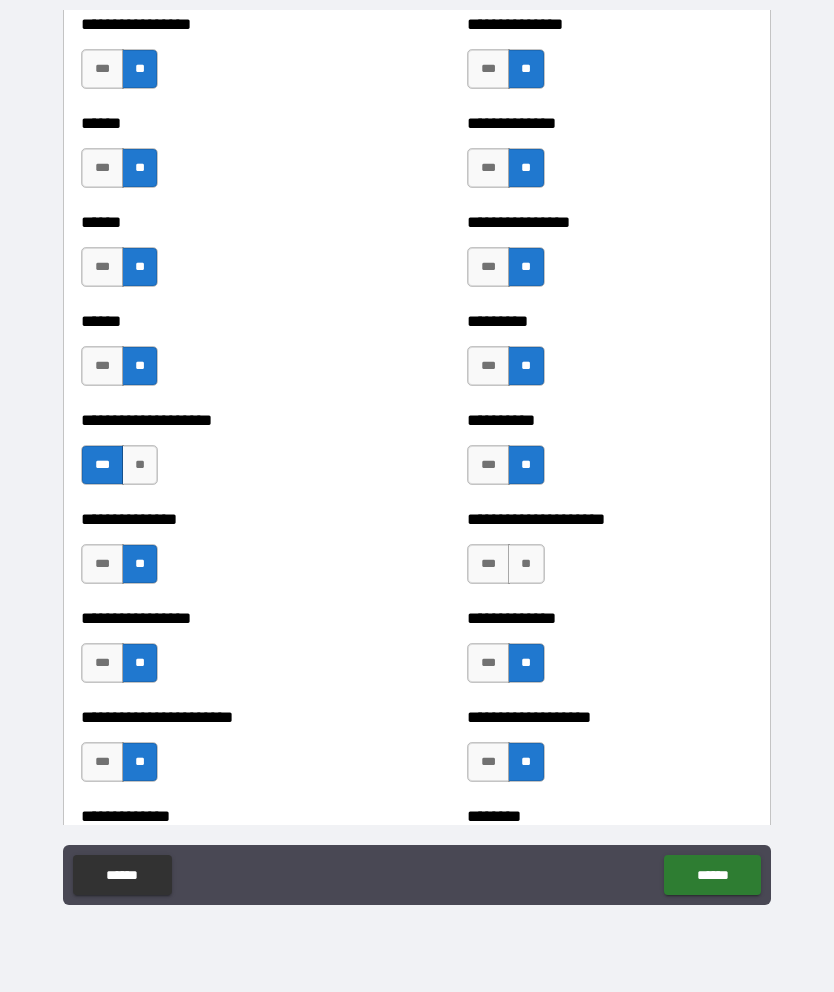 click on "**" at bounding box center (526, 564) 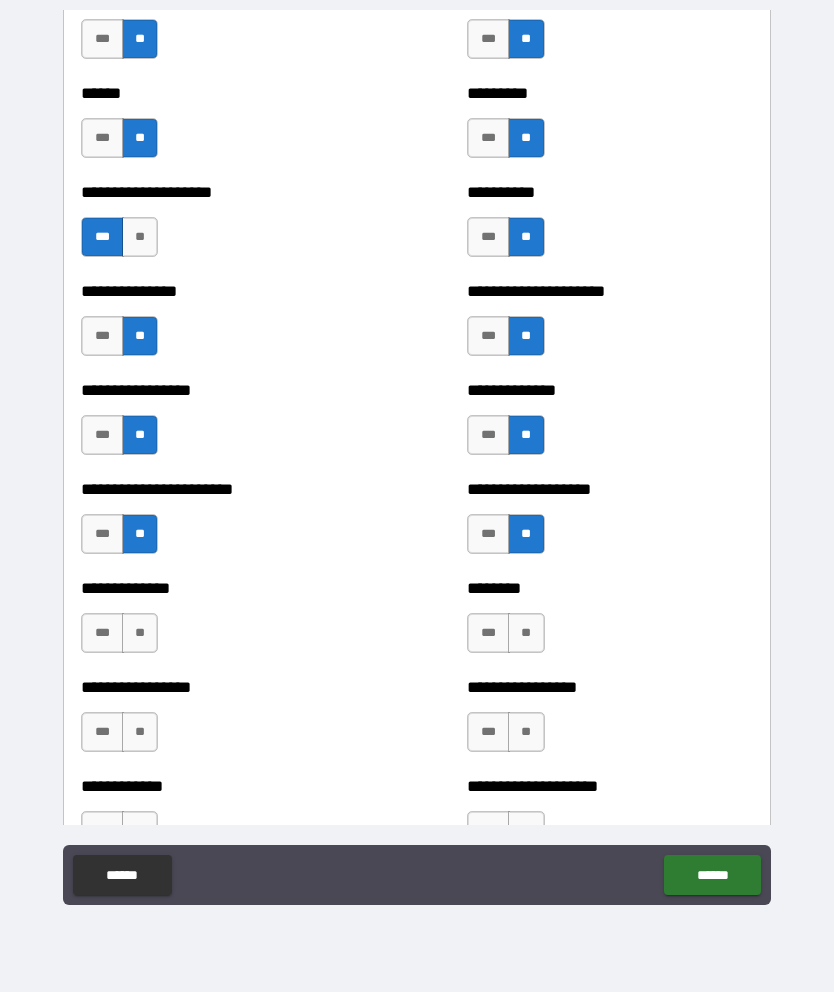 scroll, scrollTop: 3205, scrollLeft: 0, axis: vertical 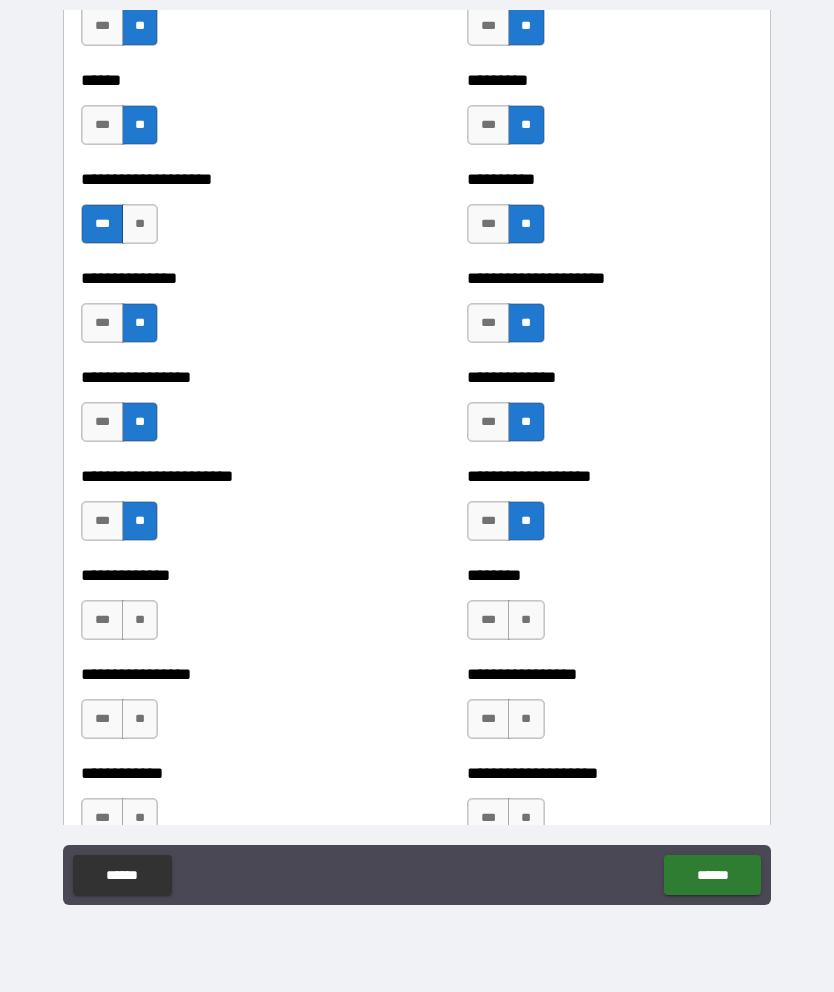 click on "**" at bounding box center (140, 620) 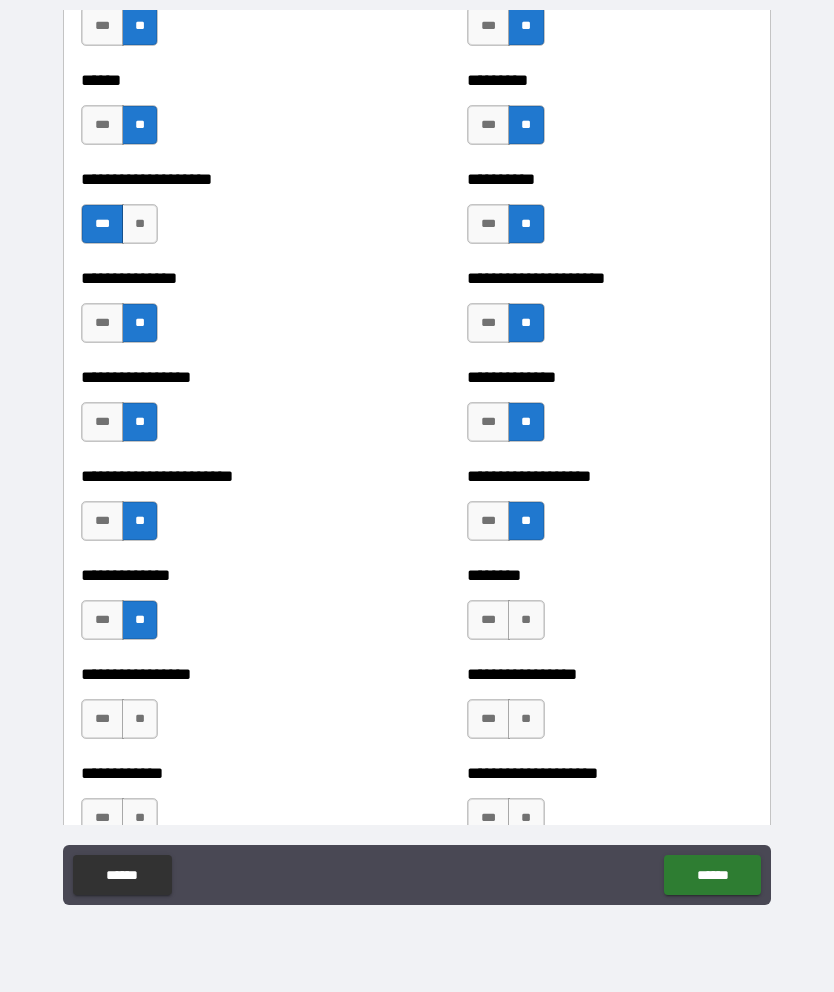 click on "**" at bounding box center (140, 719) 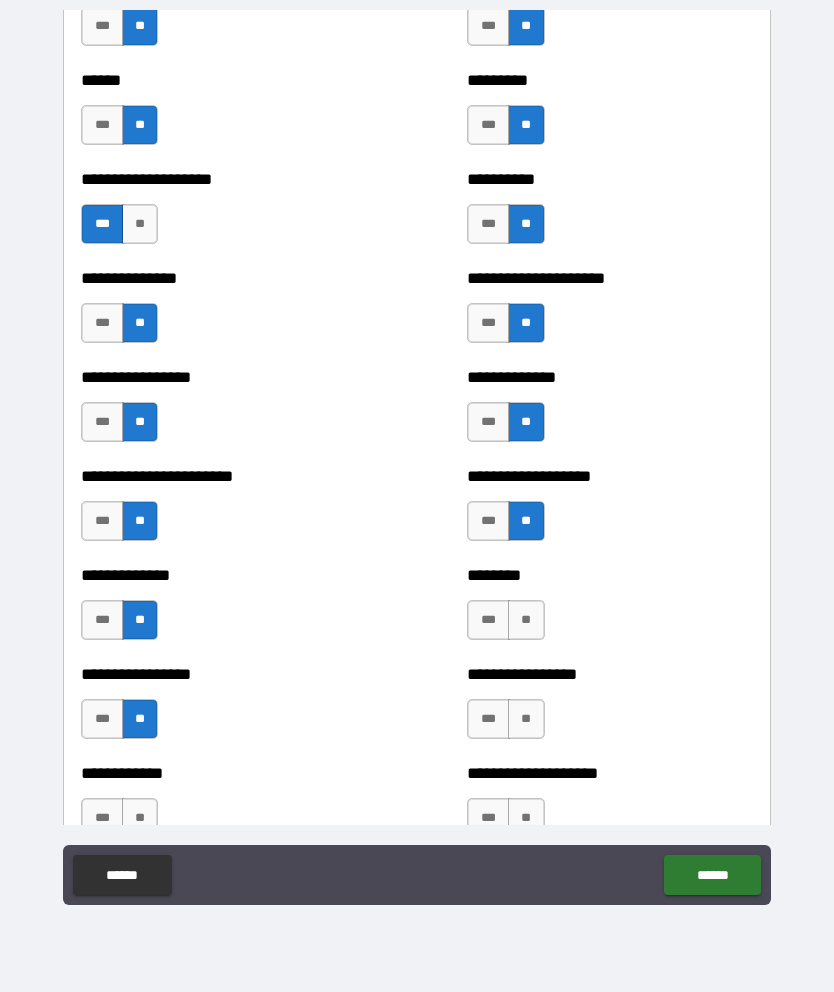 click on "**" at bounding box center (526, 620) 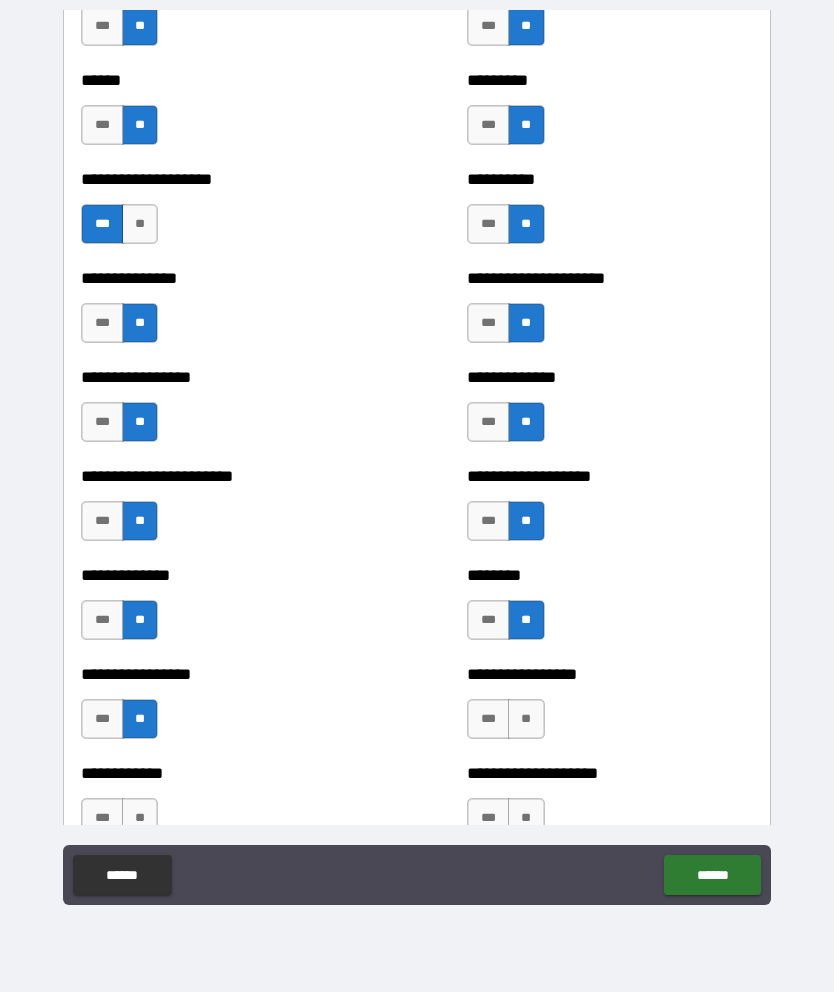 click on "**" at bounding box center [526, 719] 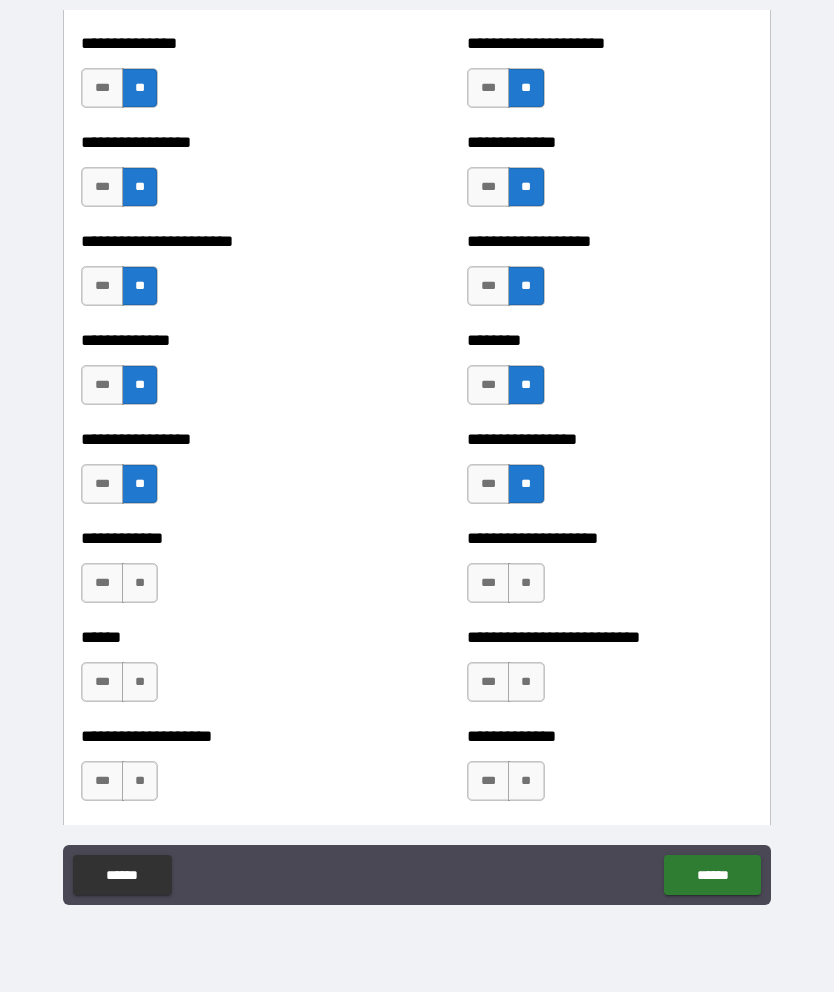 scroll, scrollTop: 3486, scrollLeft: 0, axis: vertical 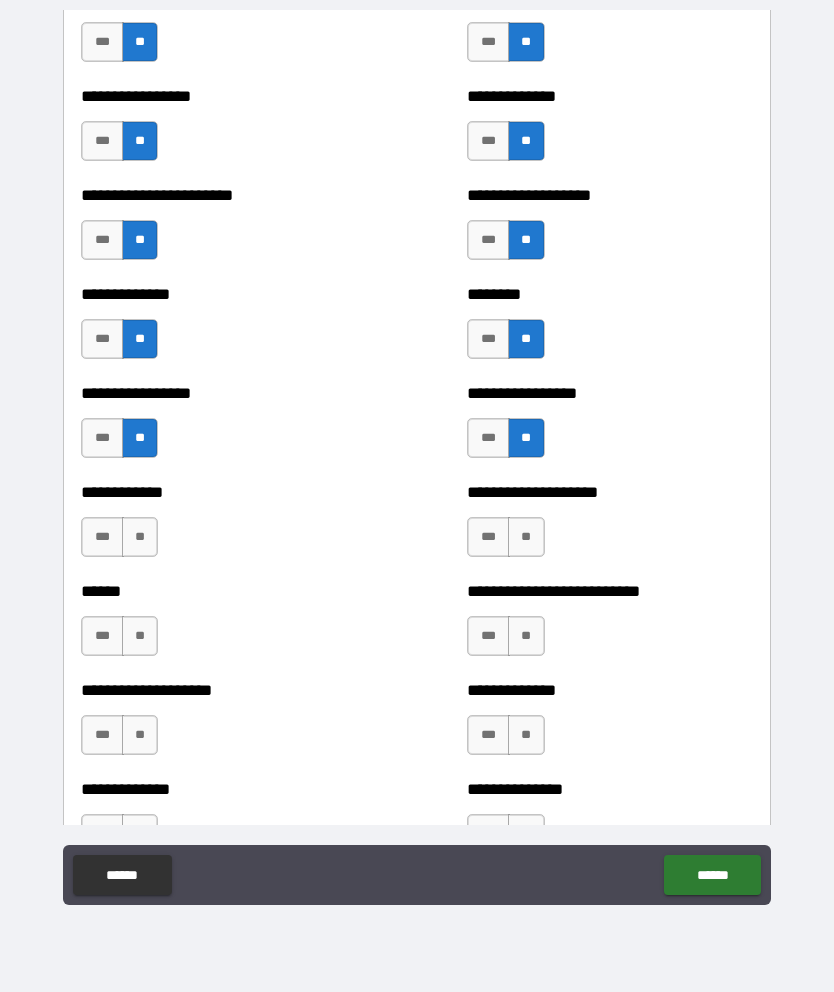 click on "***" at bounding box center [488, 537] 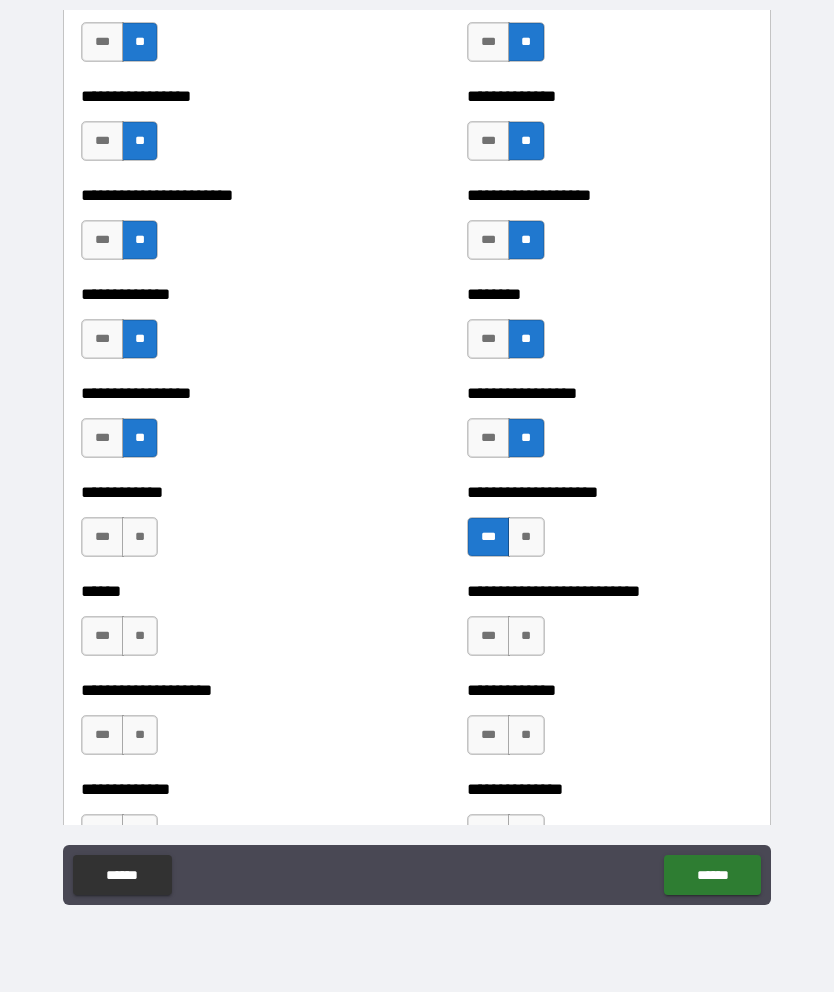 click on "**" at bounding box center [526, 537] 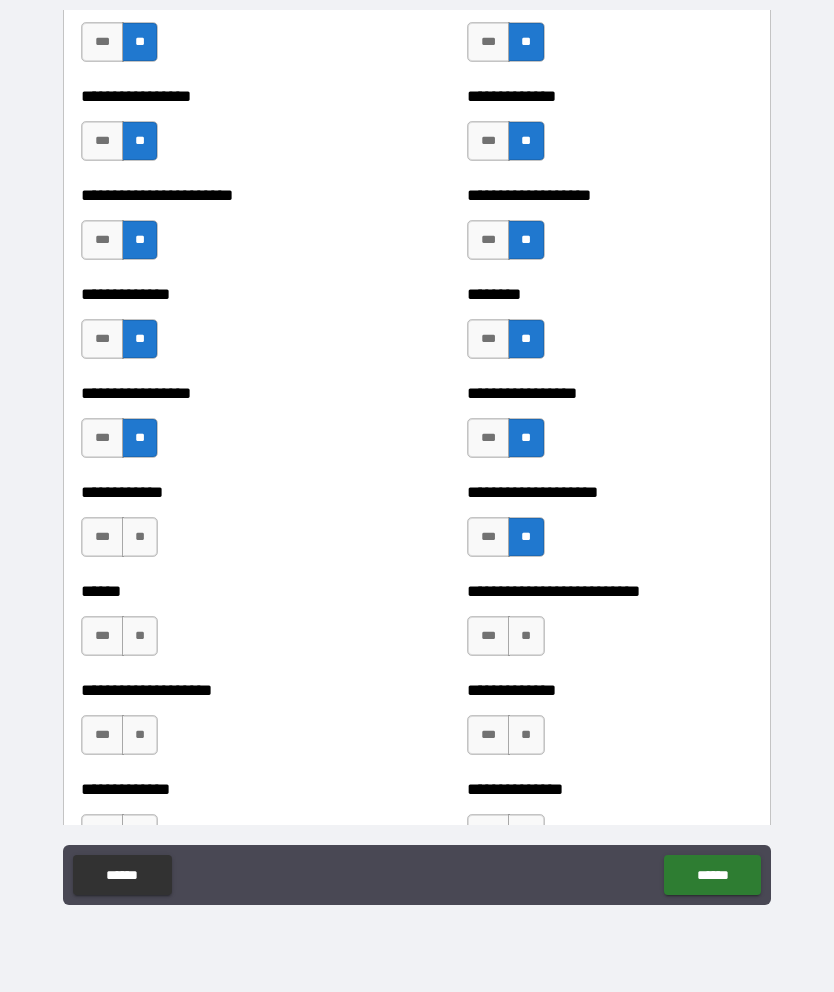click on "**" at bounding box center (526, 636) 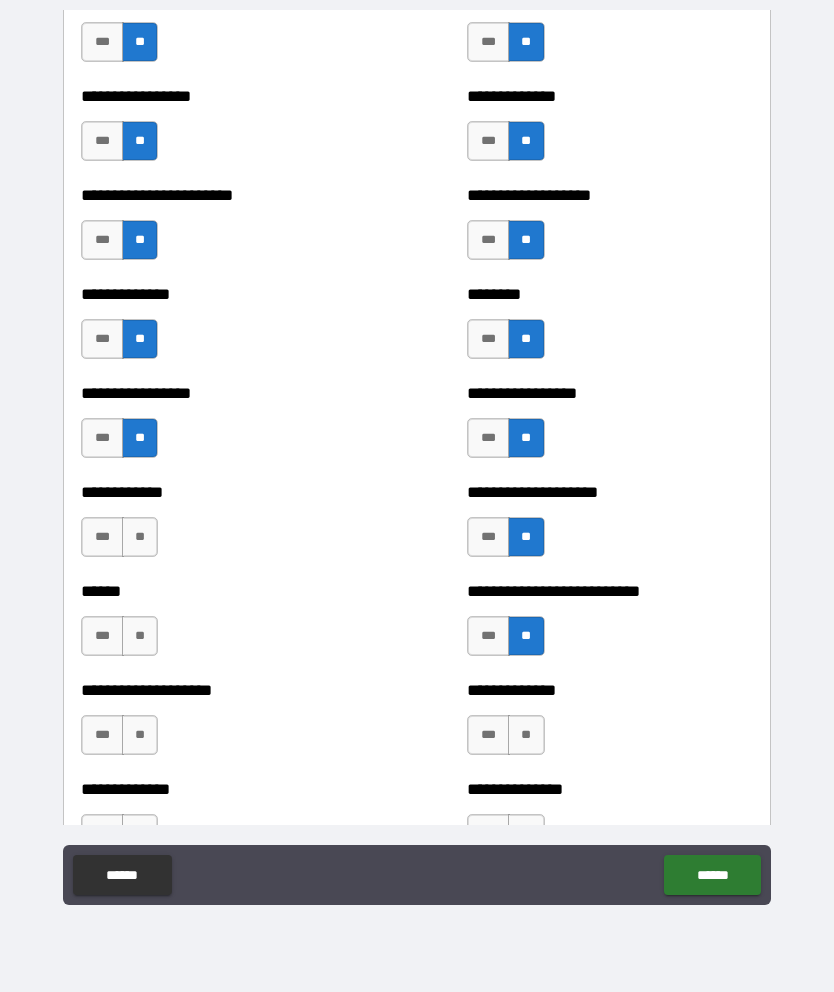click on "**" at bounding box center [526, 735] 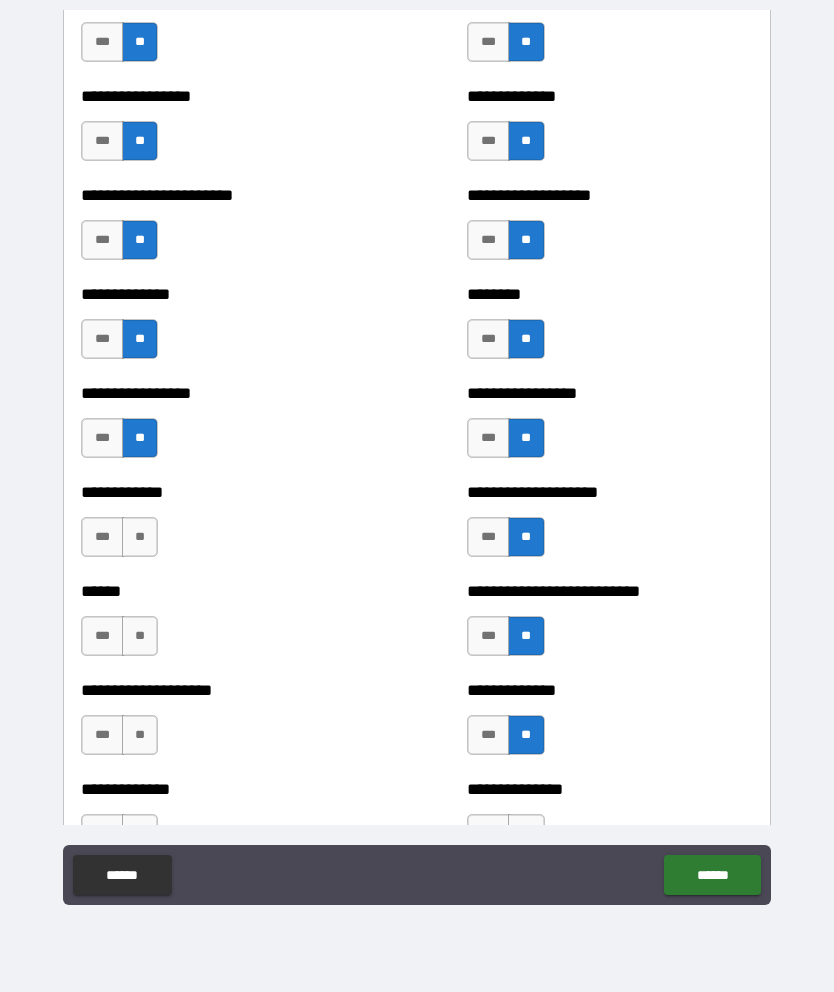click on "**" at bounding box center (140, 735) 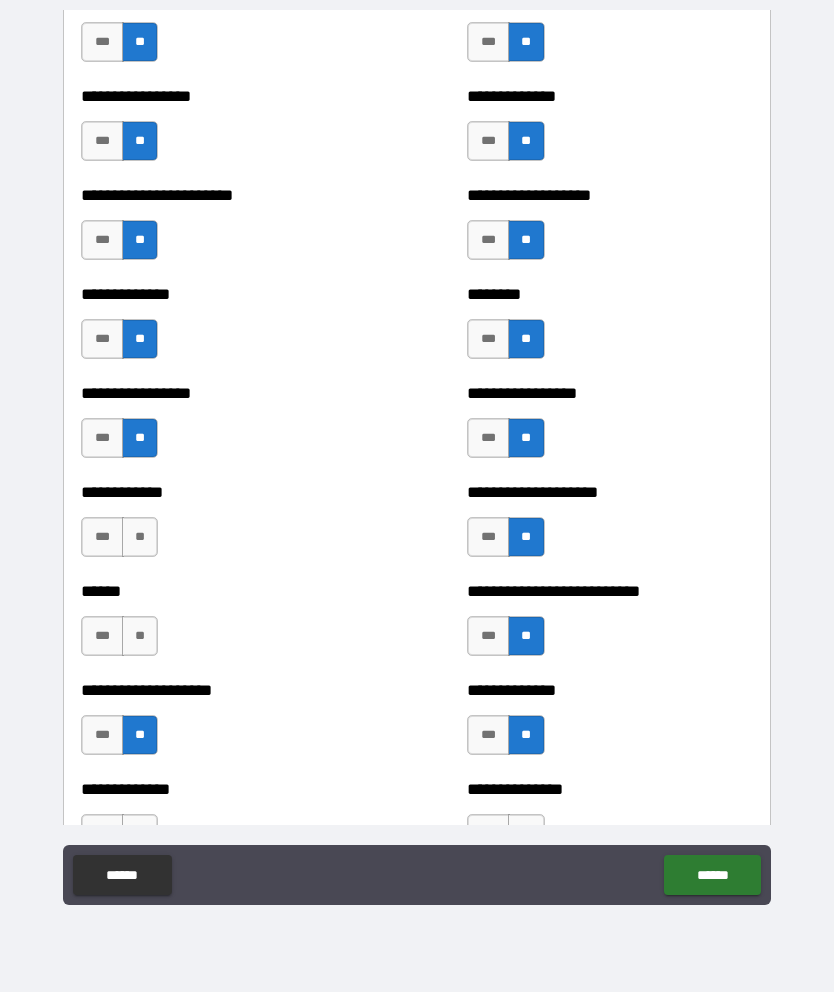click on "**" at bounding box center [140, 636] 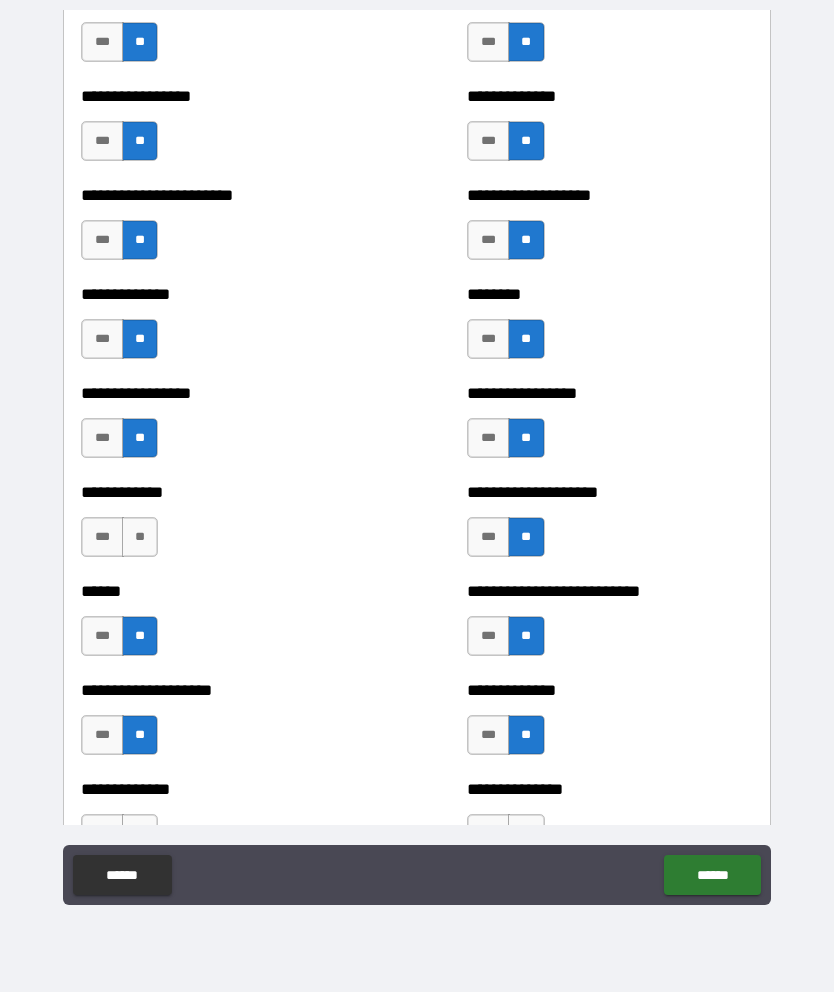 click on "**" at bounding box center (140, 537) 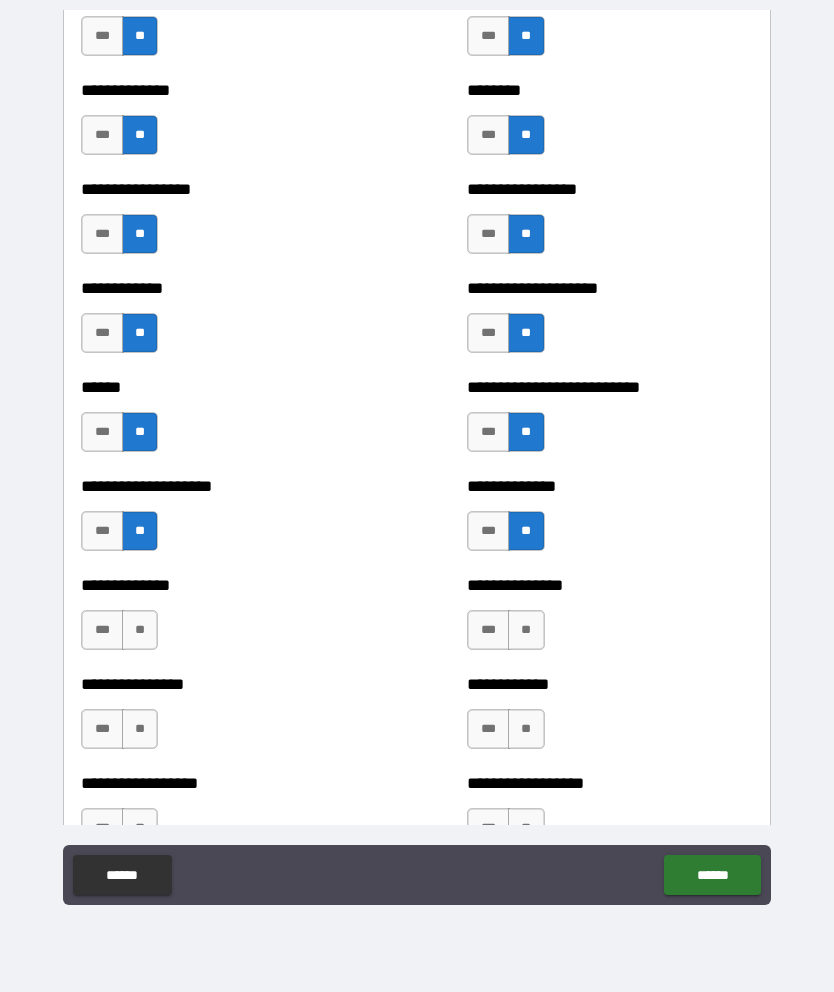 scroll, scrollTop: 3776, scrollLeft: 0, axis: vertical 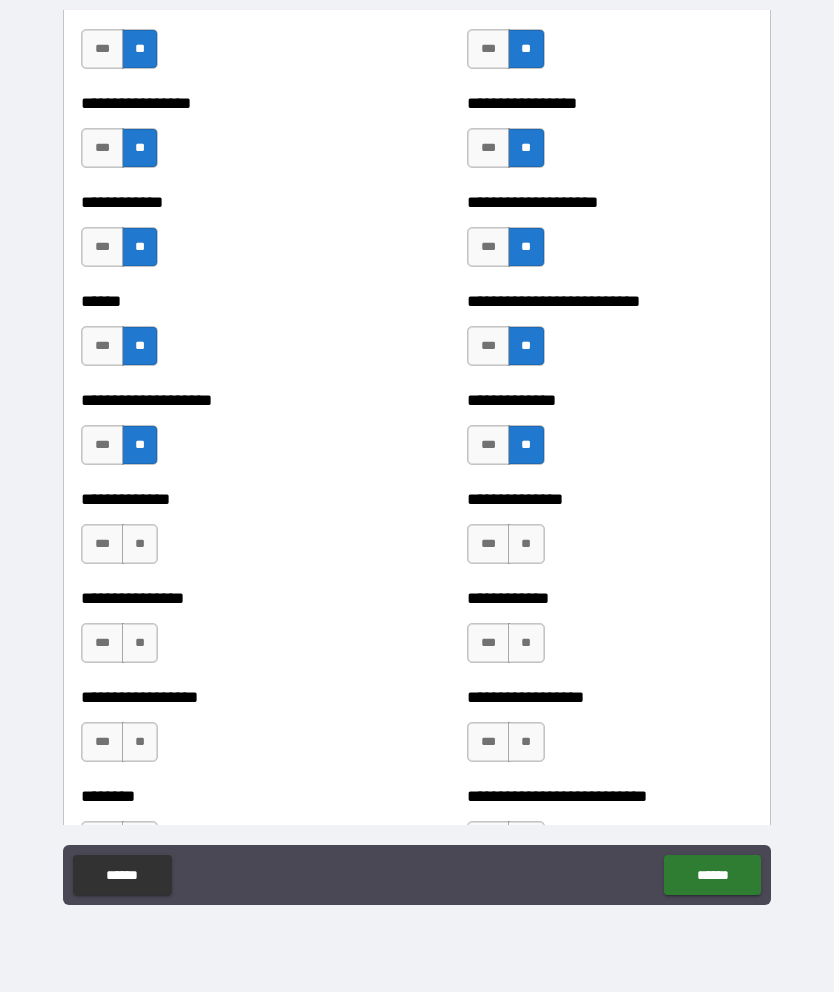 click on "**" at bounding box center [140, 544] 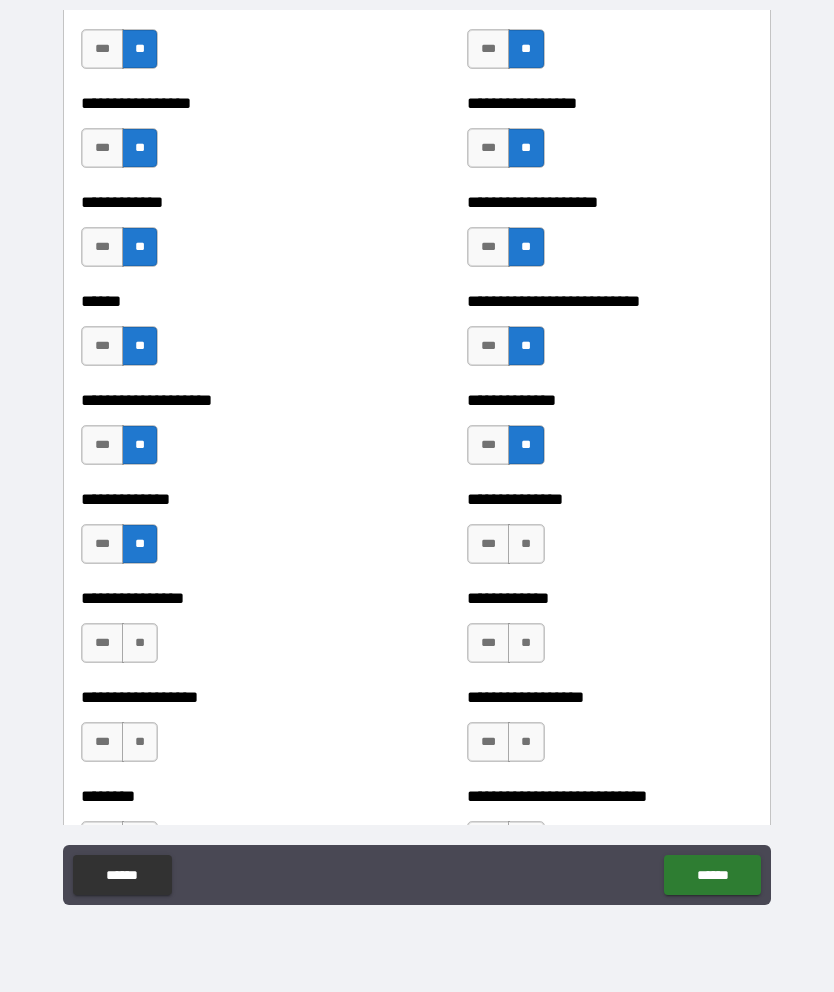 click on "**" at bounding box center [140, 643] 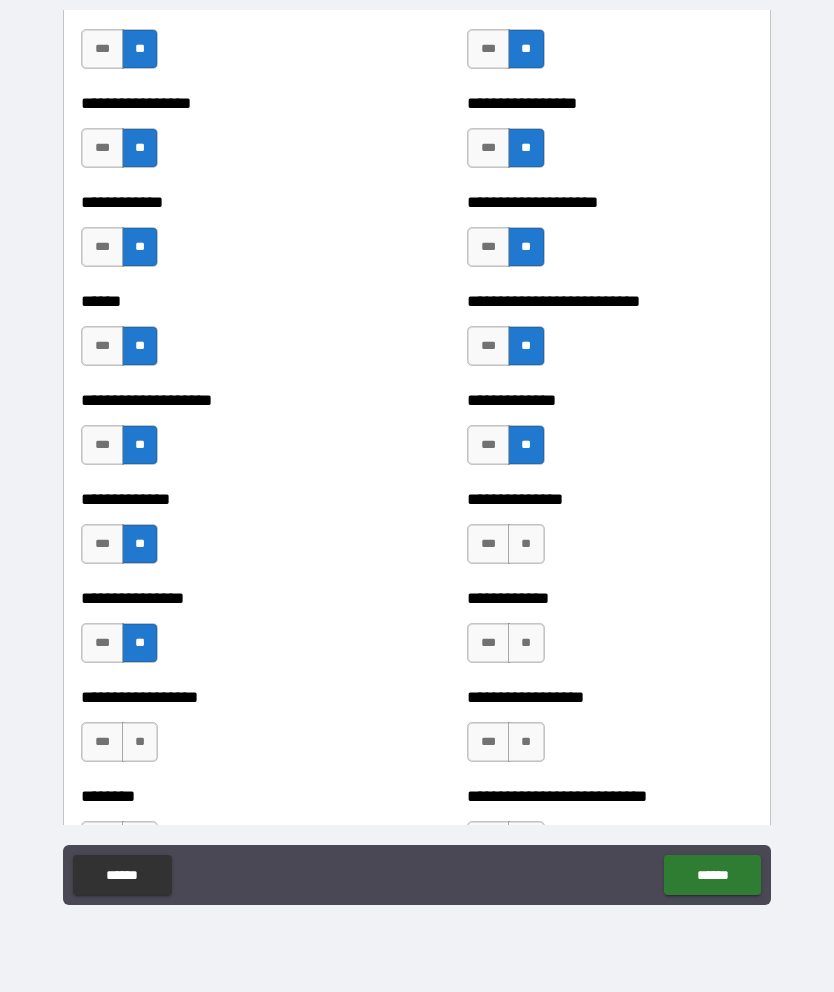 click on "**" at bounding box center (140, 742) 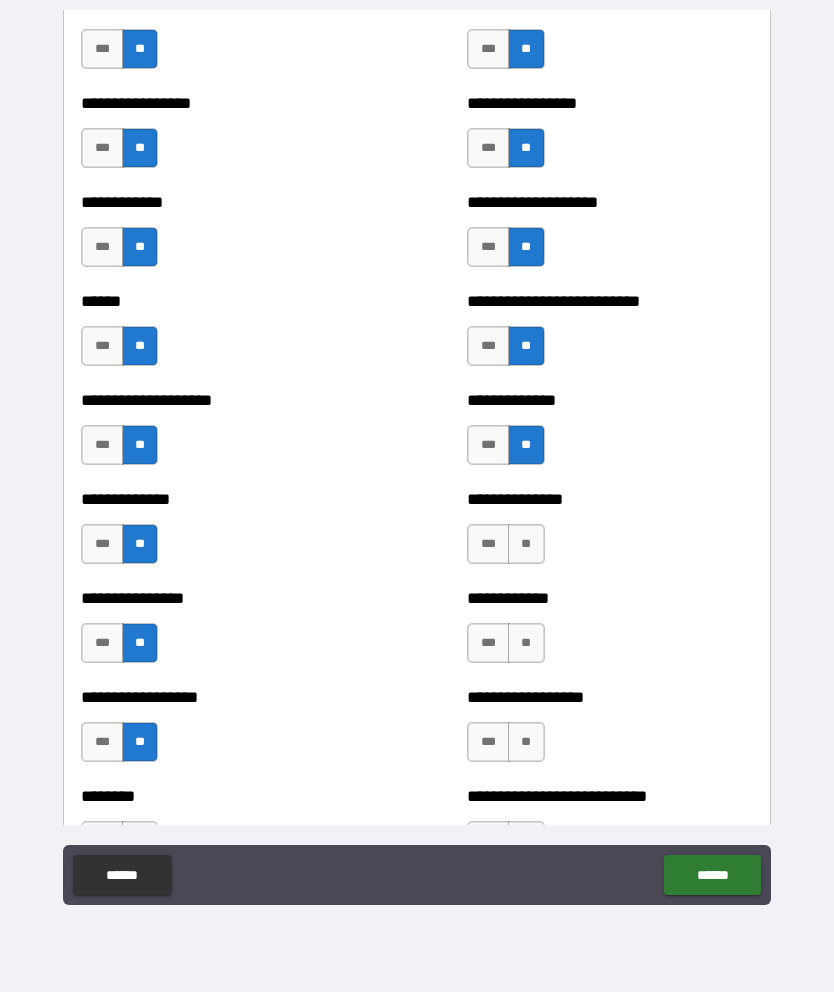 click on "**" at bounding box center [526, 544] 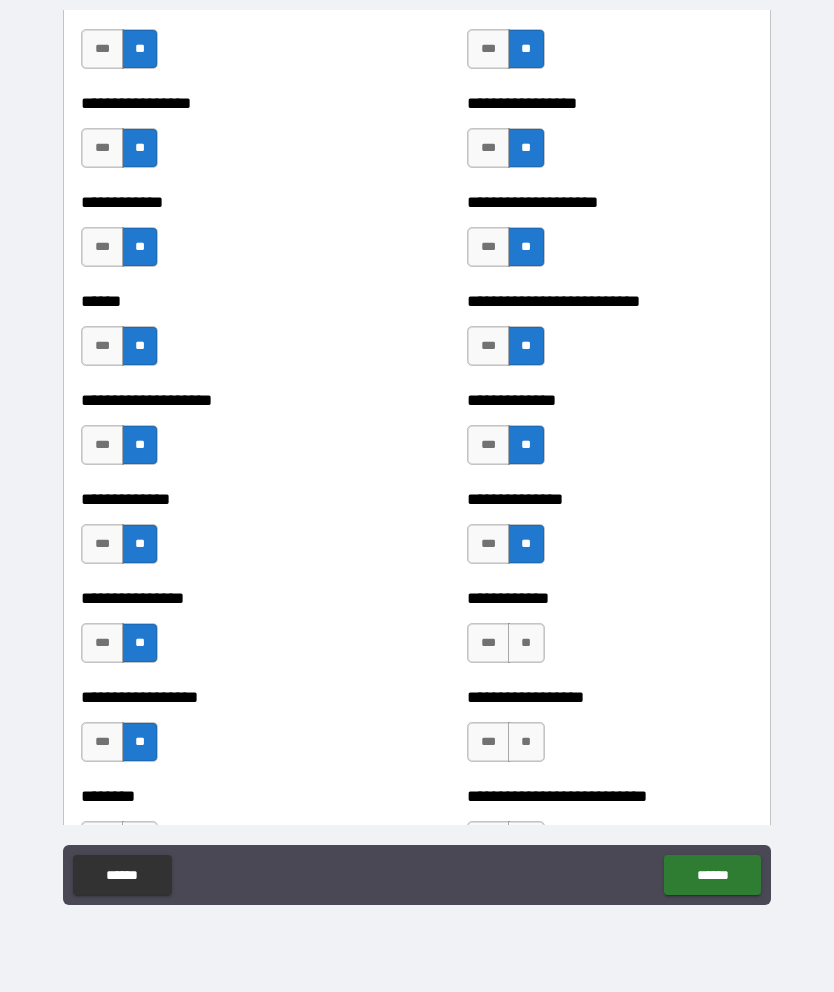 click on "**" at bounding box center (526, 643) 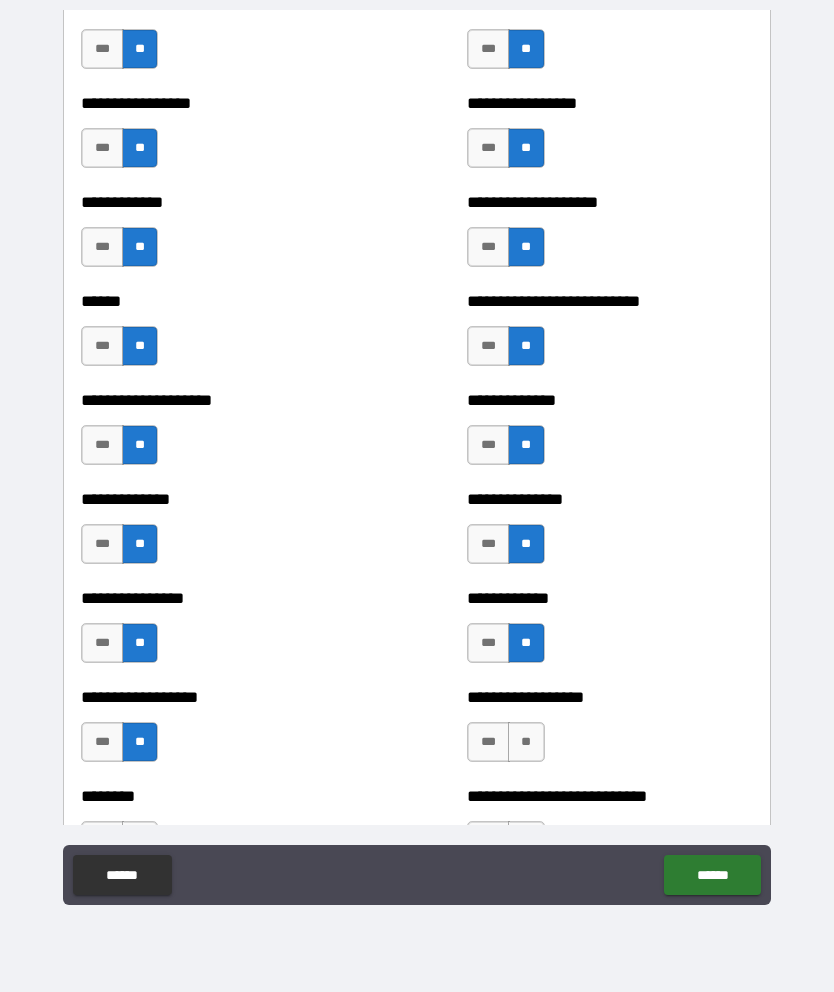 click on "**" at bounding box center (526, 742) 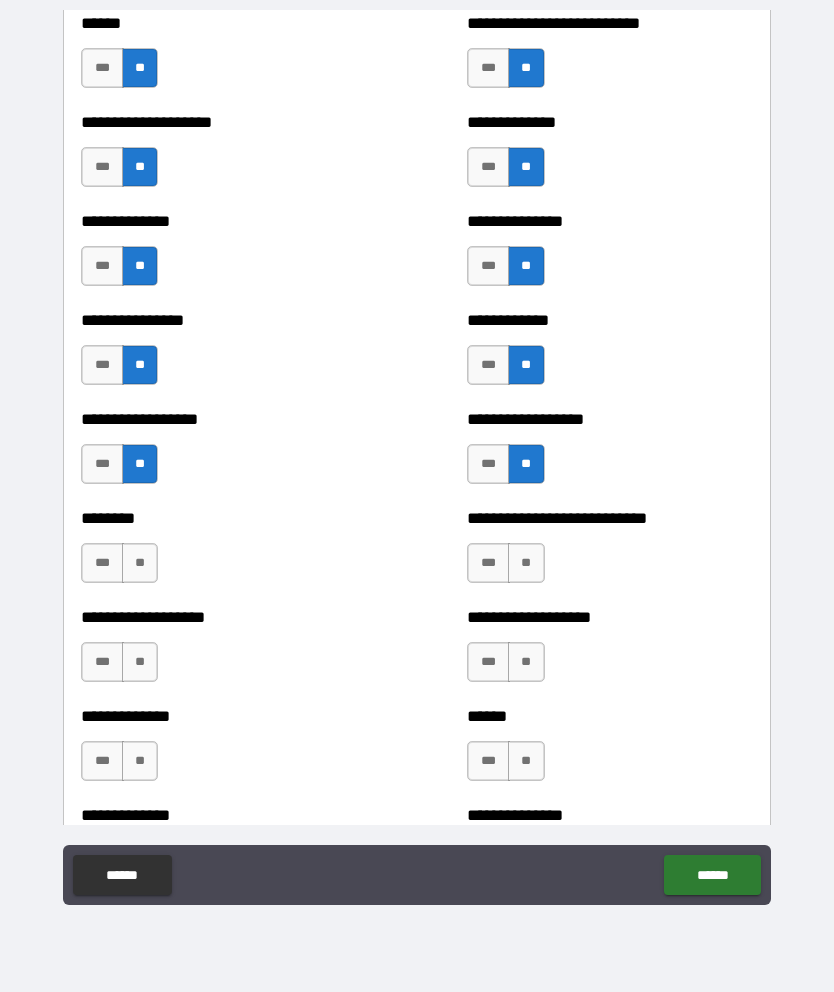 scroll, scrollTop: 4088, scrollLeft: 0, axis: vertical 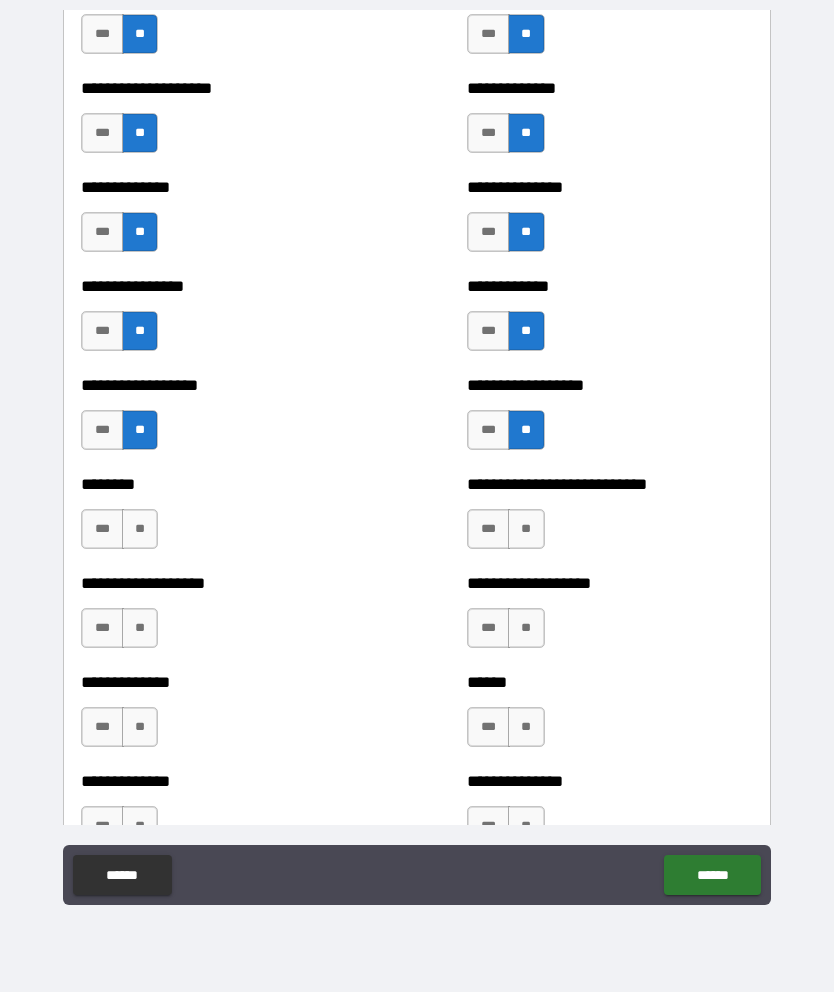 click on "**" at bounding box center [140, 529] 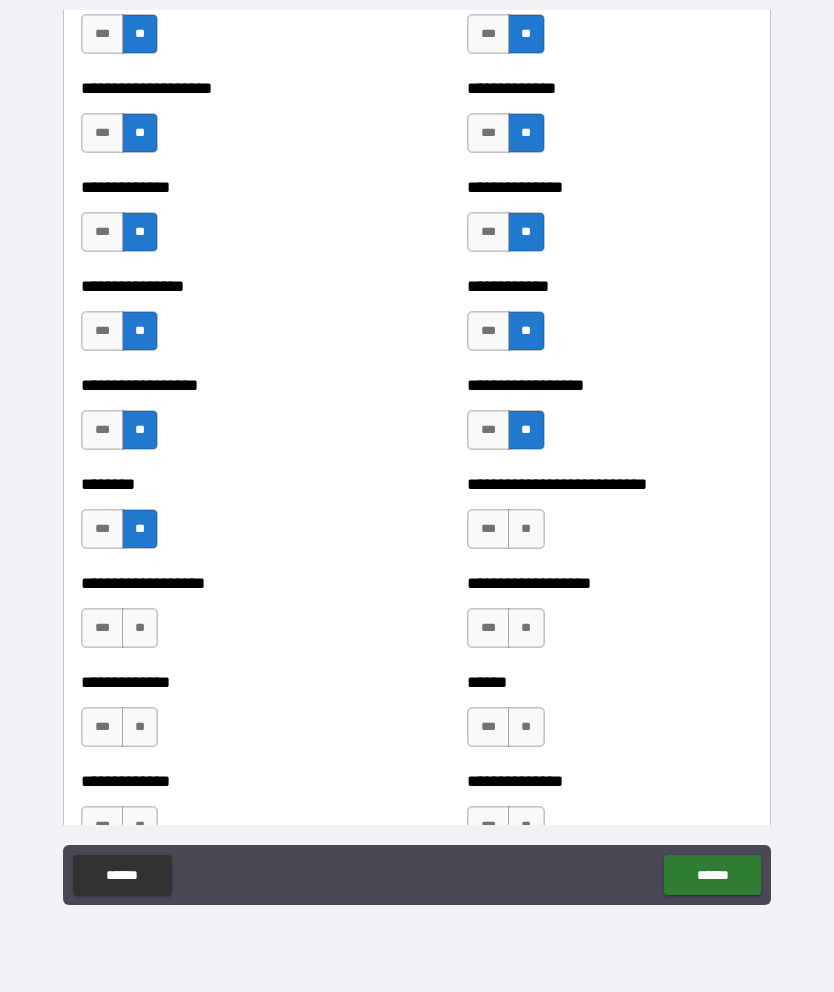 click on "**" at bounding box center [140, 628] 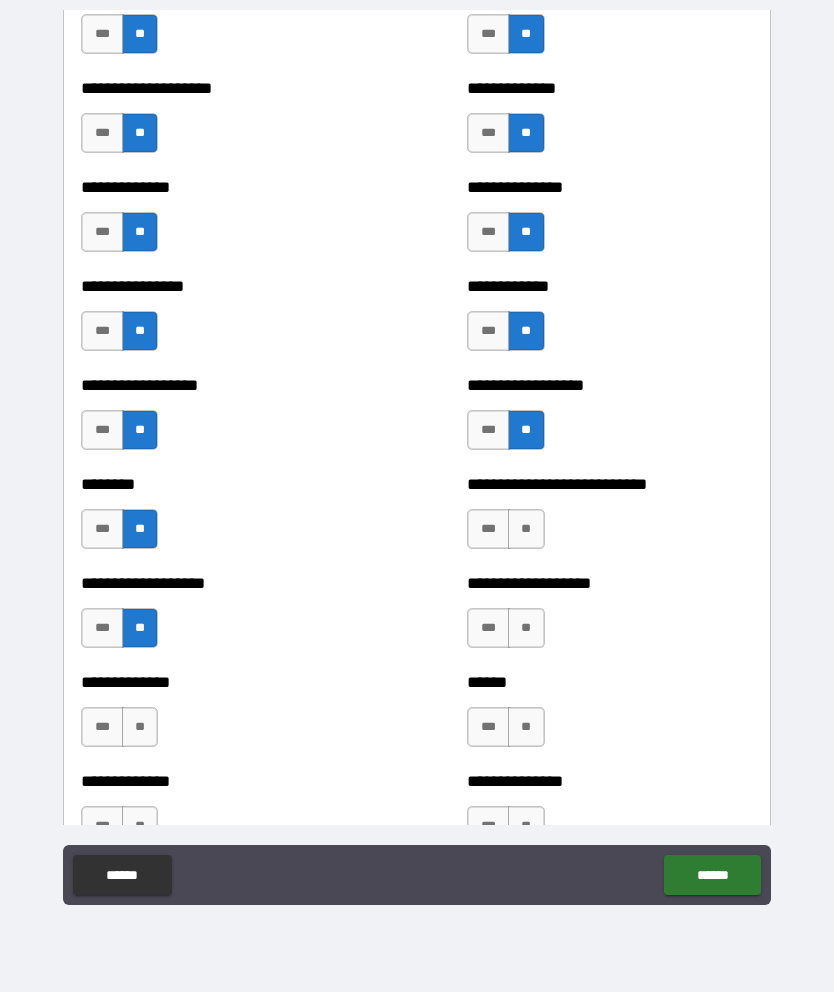 click on "**" at bounding box center [140, 727] 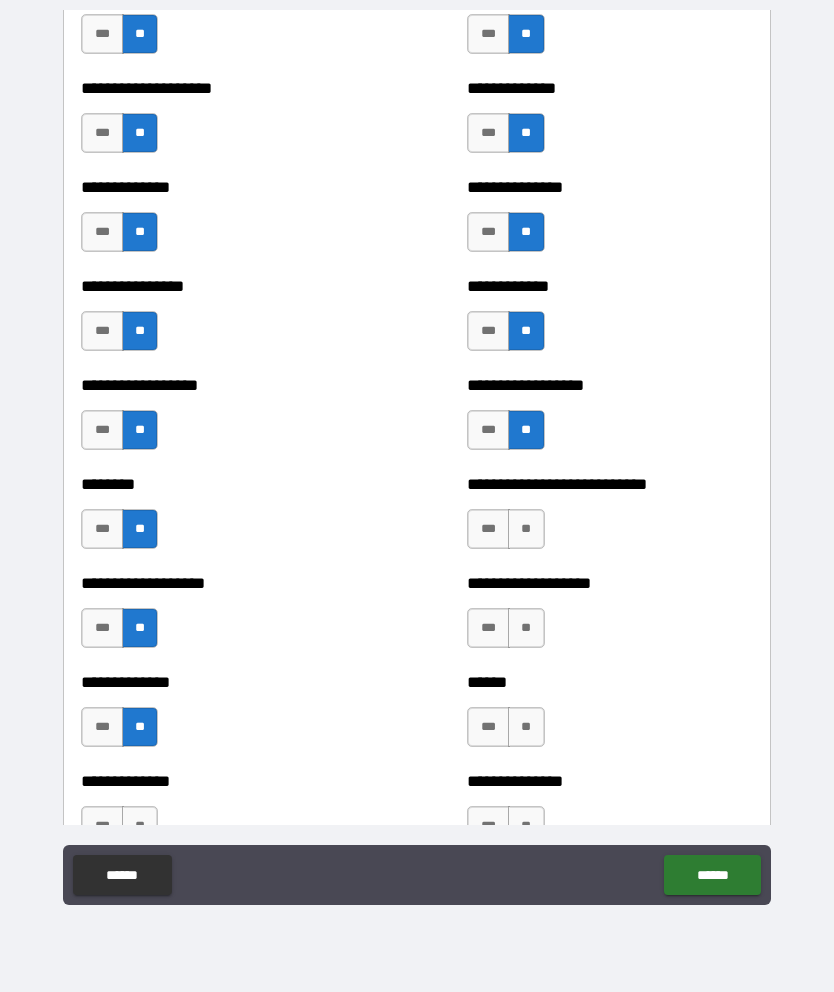 click on "**" at bounding box center (526, 529) 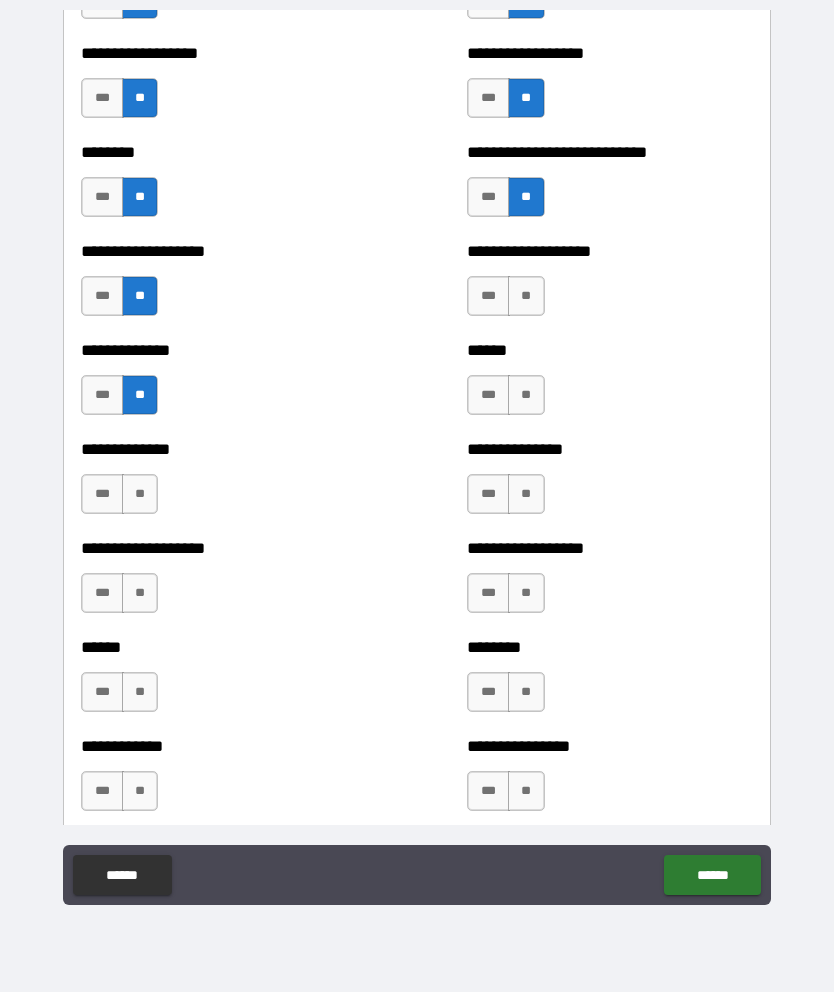 scroll, scrollTop: 4425, scrollLeft: 0, axis: vertical 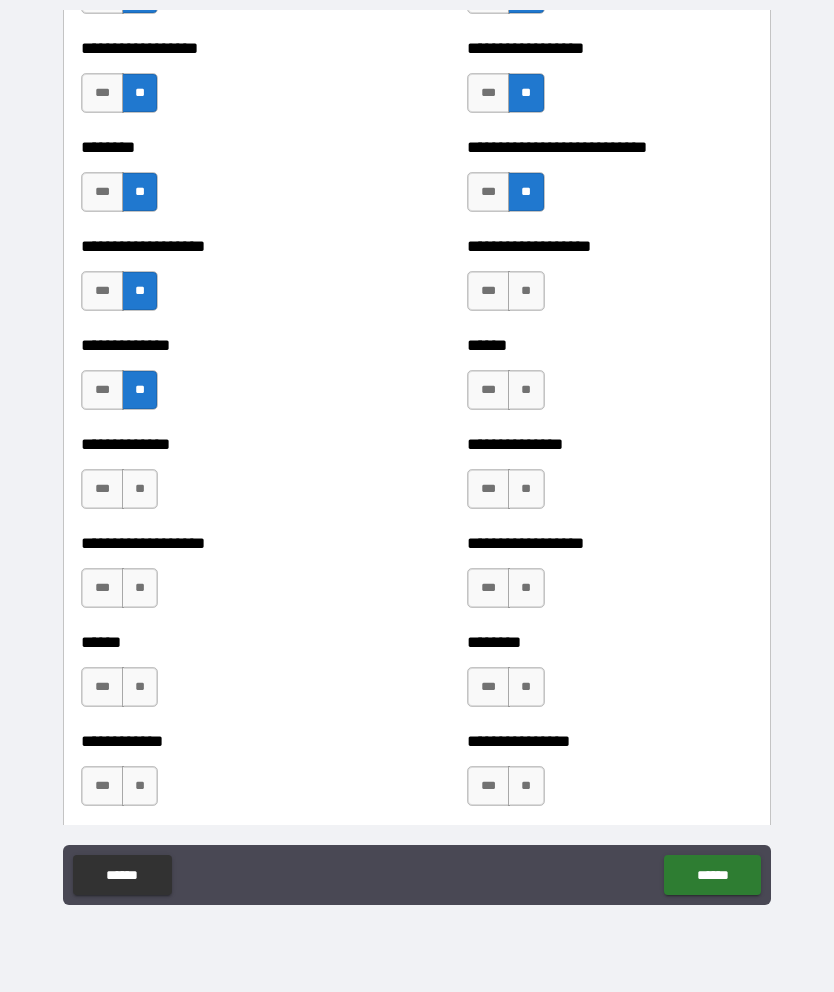click on "**" at bounding box center (526, 291) 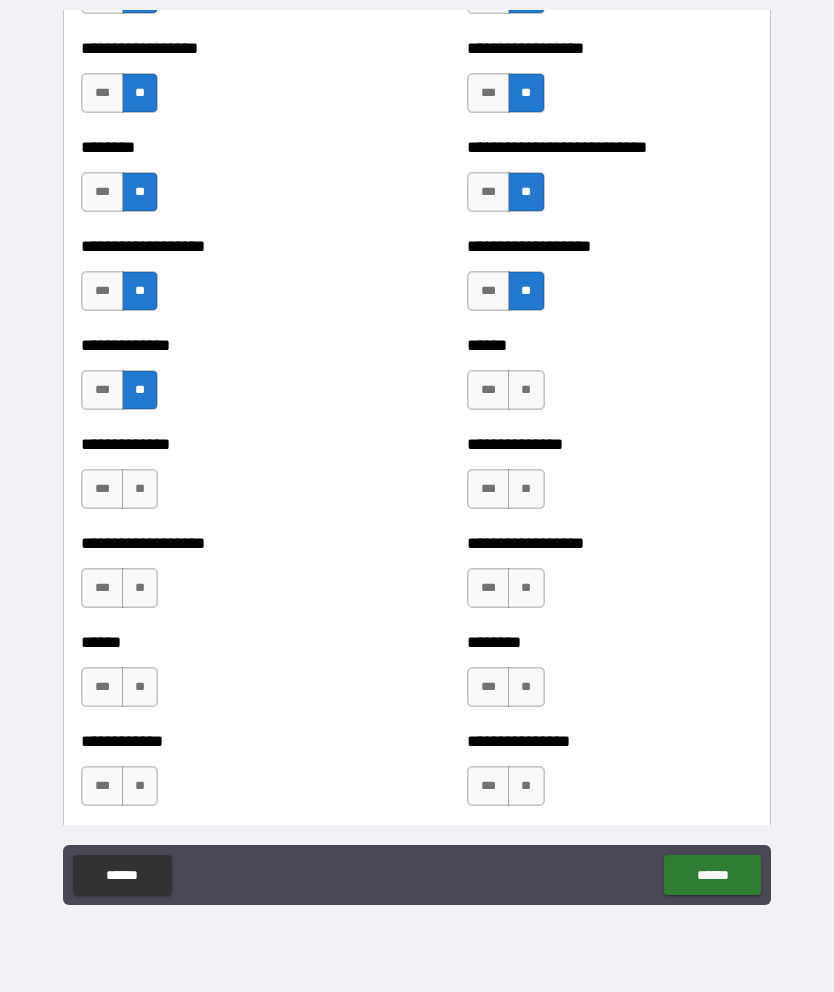 click on "**" at bounding box center (140, 489) 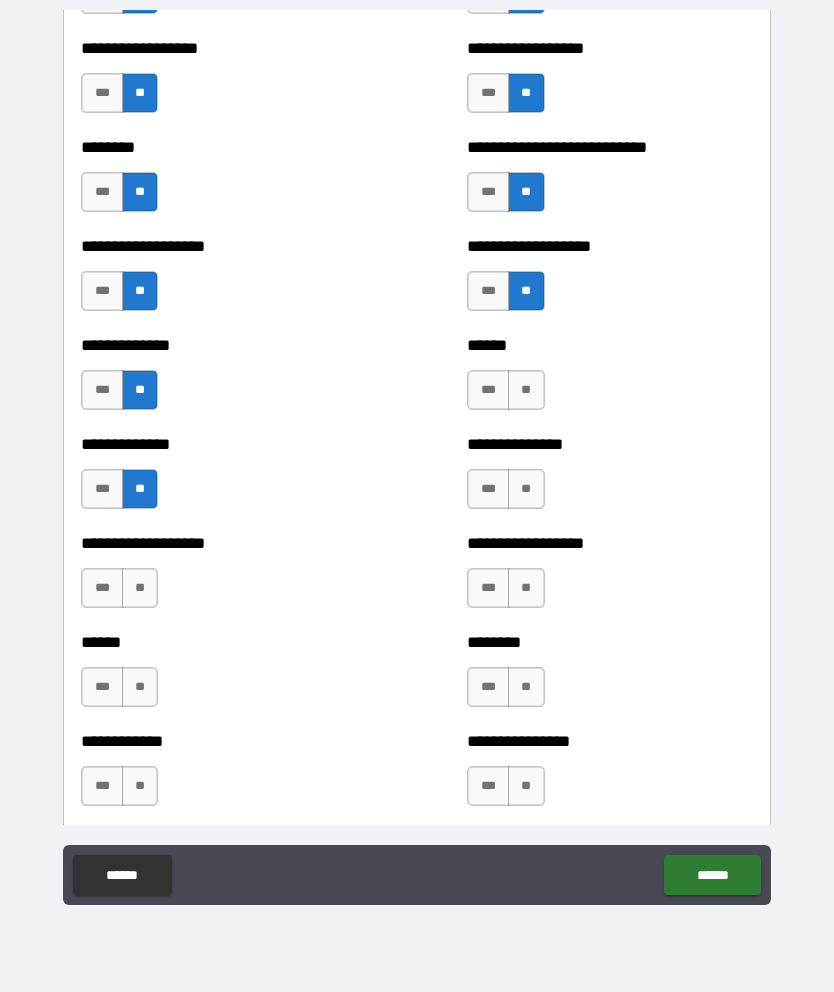 click on "**" at bounding box center (140, 588) 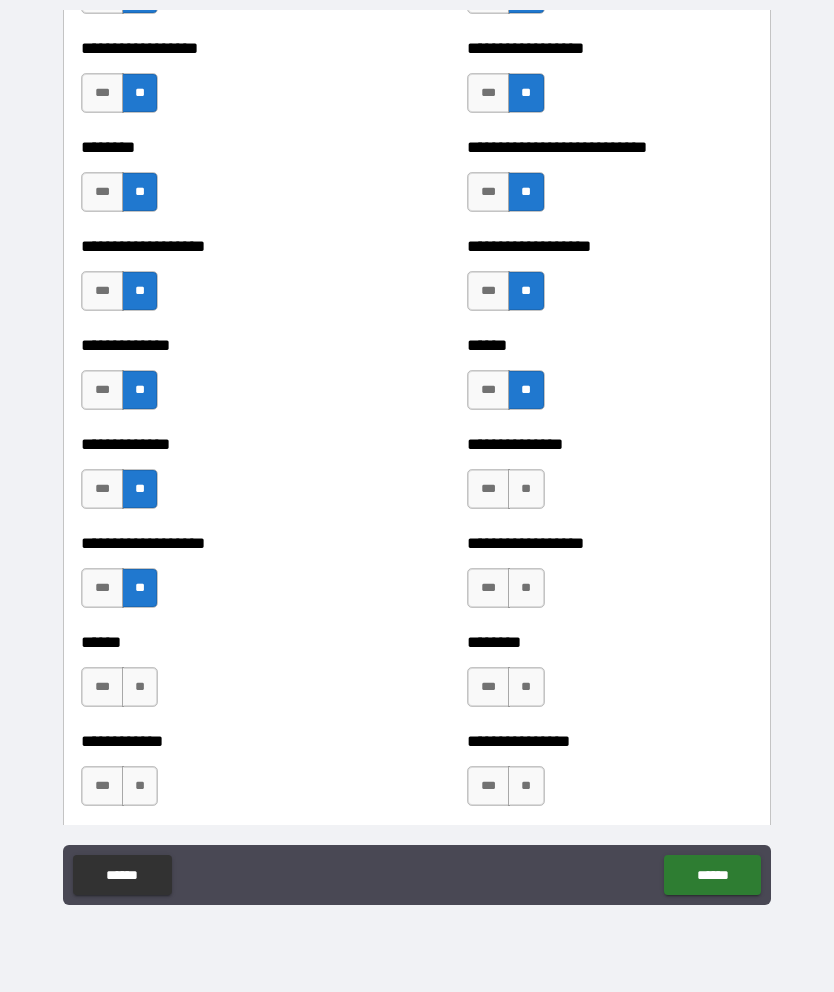 click on "**" at bounding box center (140, 687) 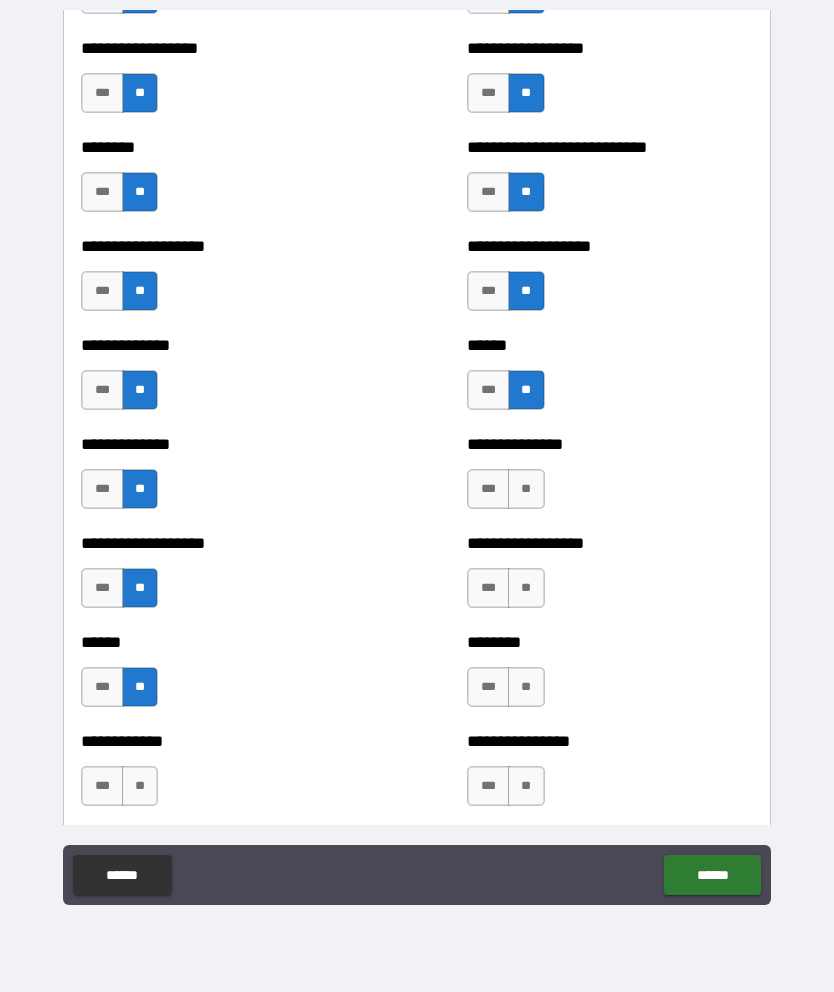 click on "**" at bounding box center [140, 786] 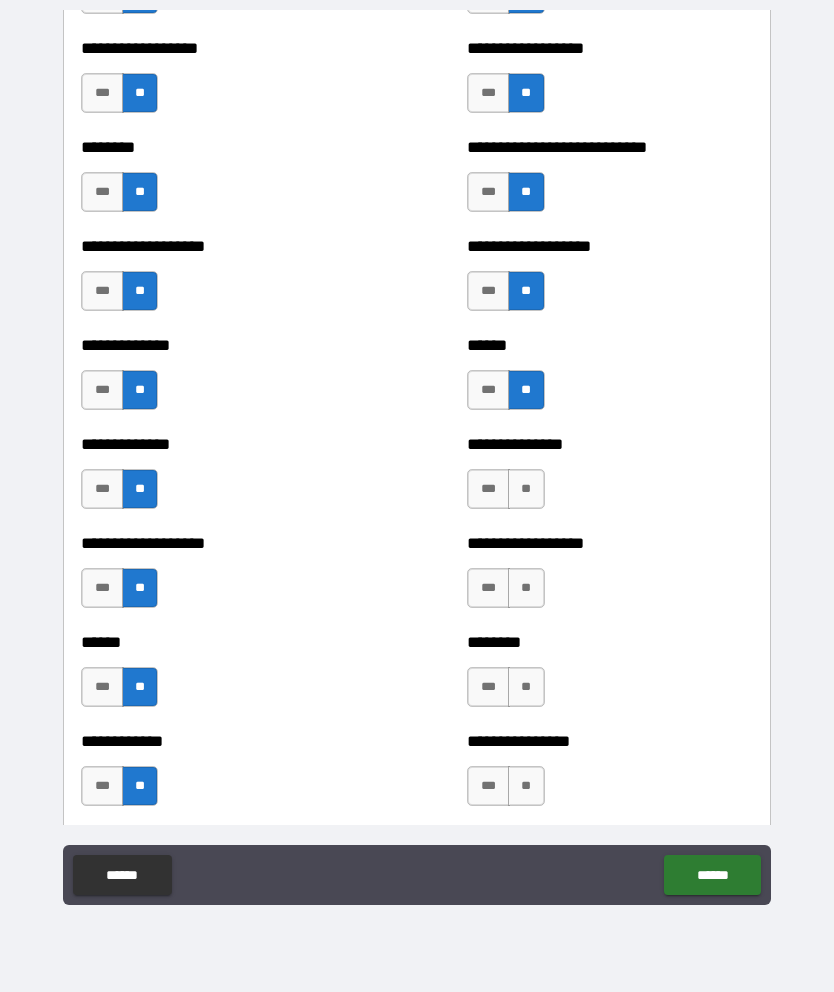 click on "**" at bounding box center [526, 489] 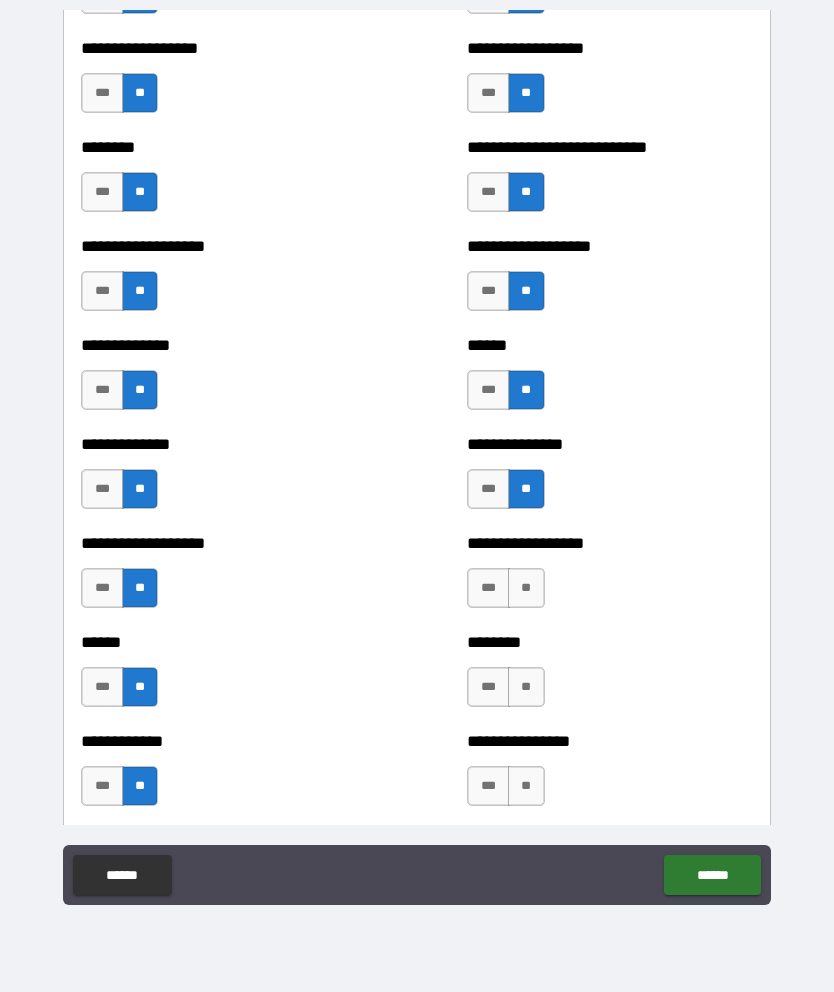 click on "**" at bounding box center (526, 588) 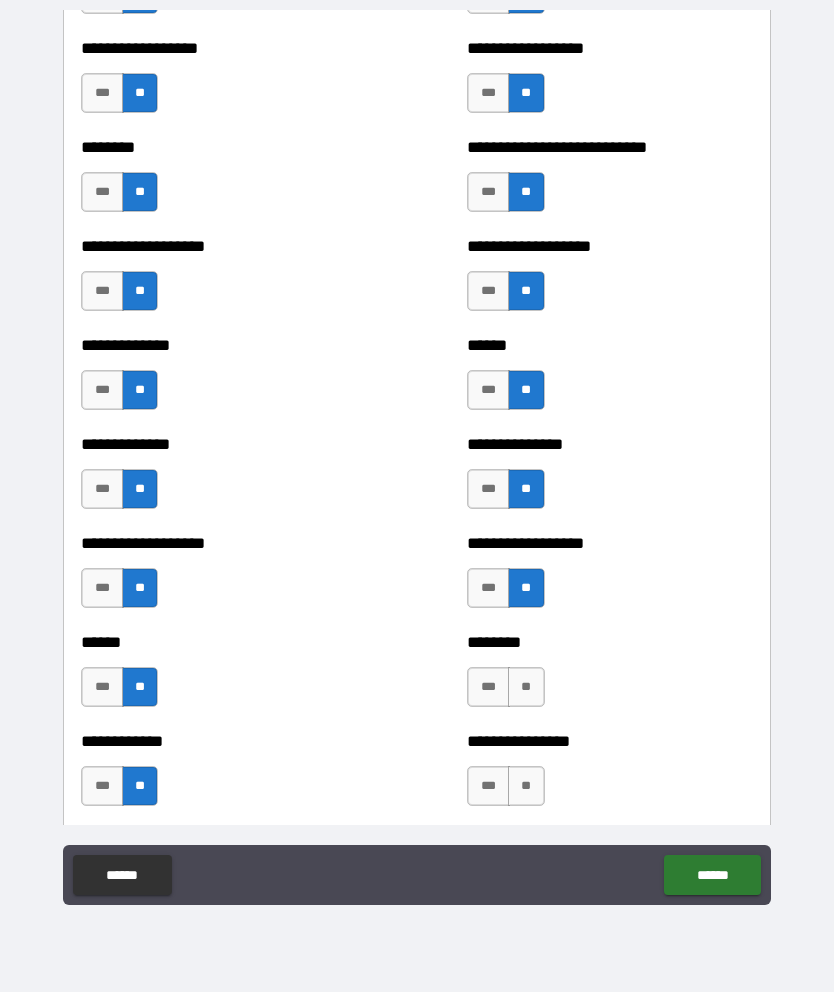 click on "******** *** **" at bounding box center (609, 677) 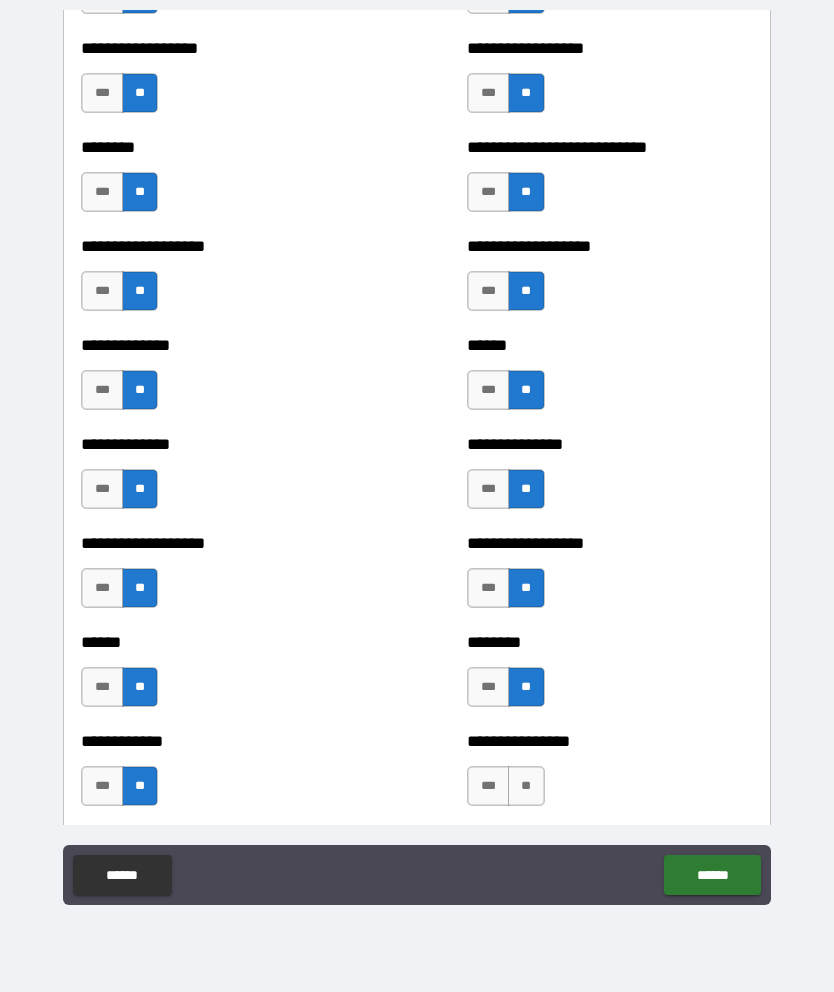 click on "**" at bounding box center [526, 786] 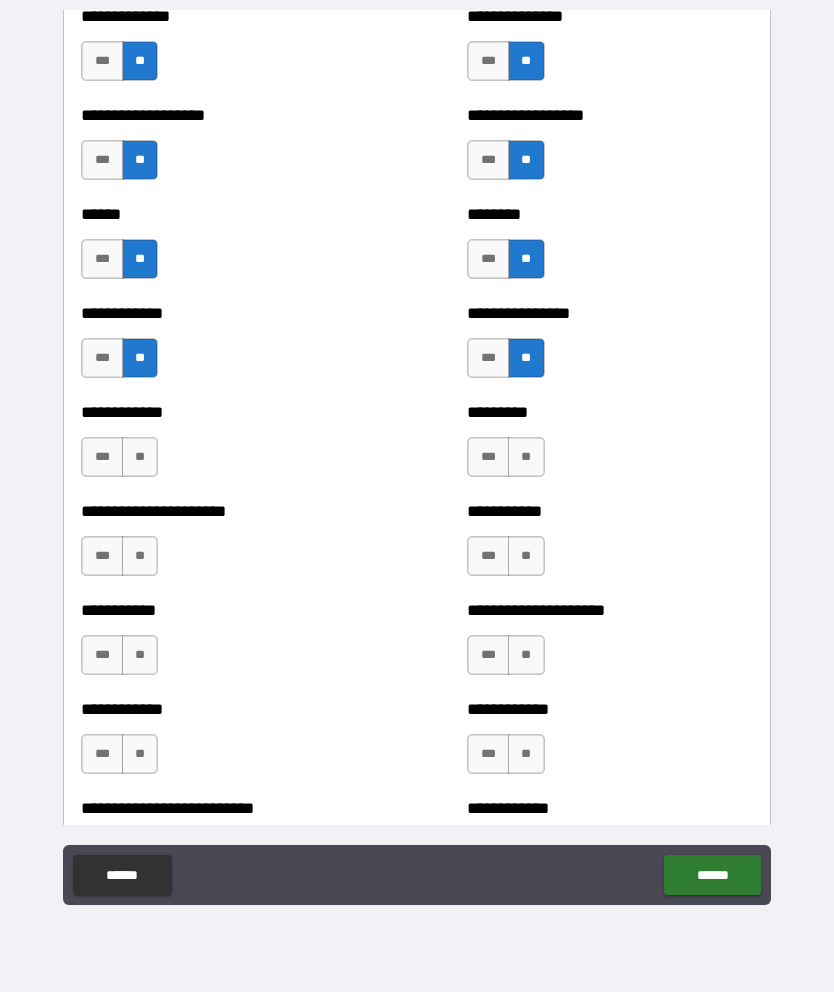 scroll, scrollTop: 4849, scrollLeft: 0, axis: vertical 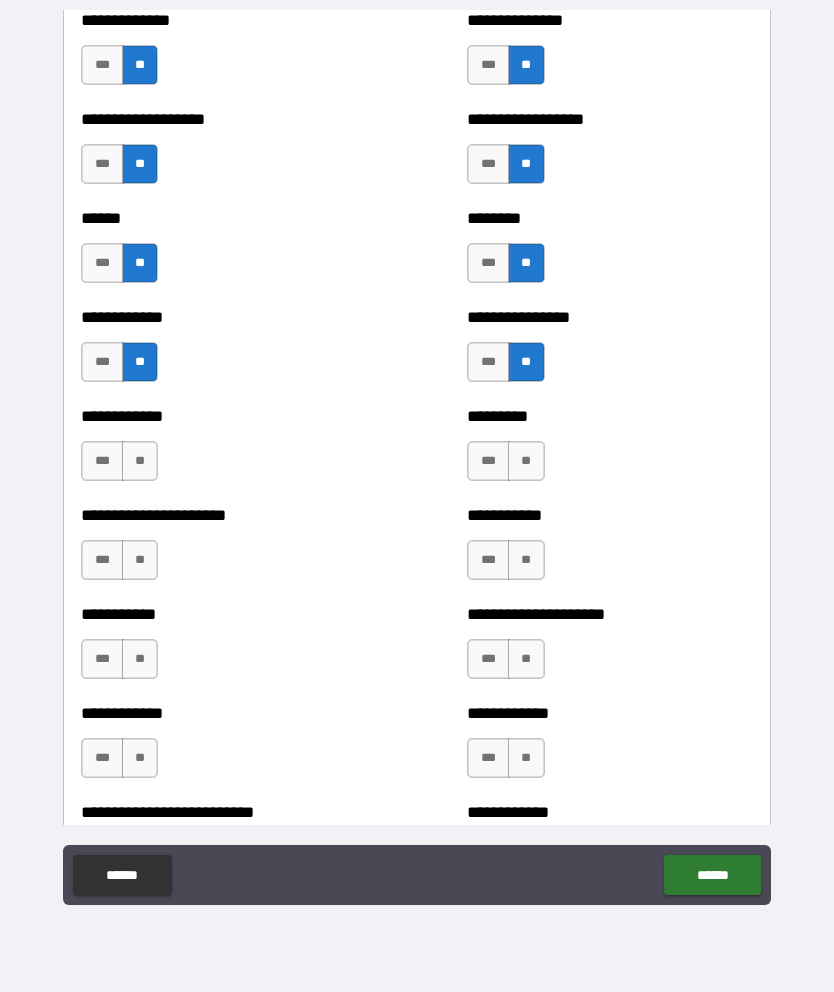 click on "**" at bounding box center (526, 461) 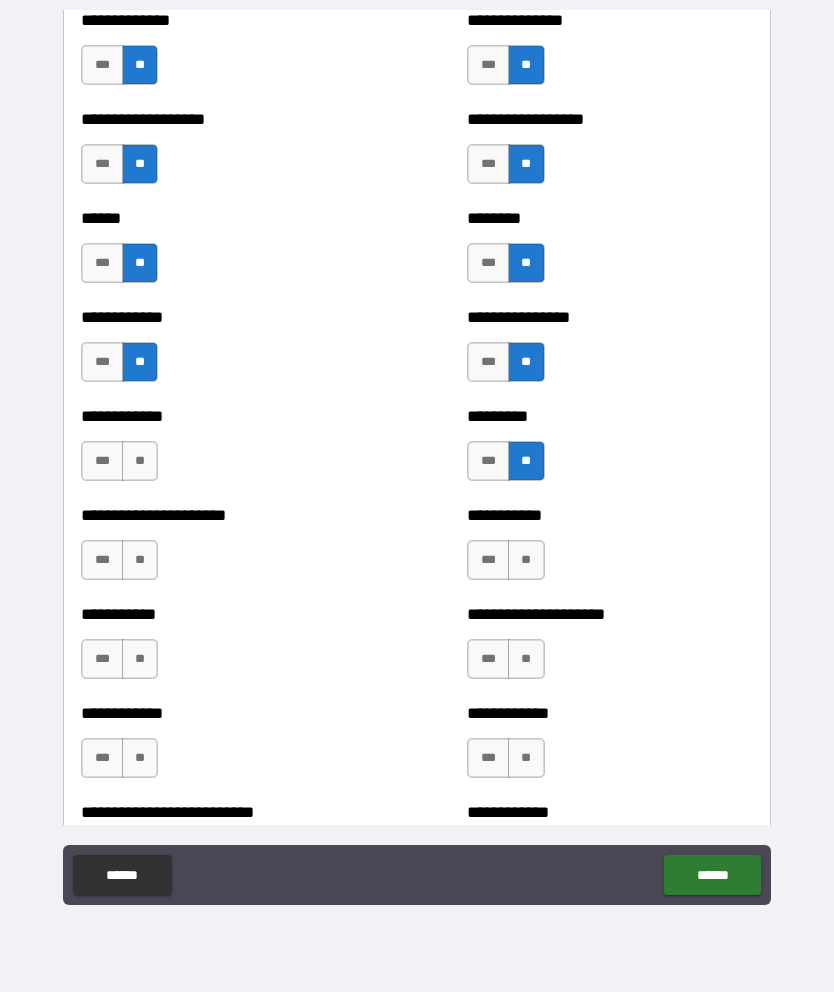 click on "**" at bounding box center [140, 461] 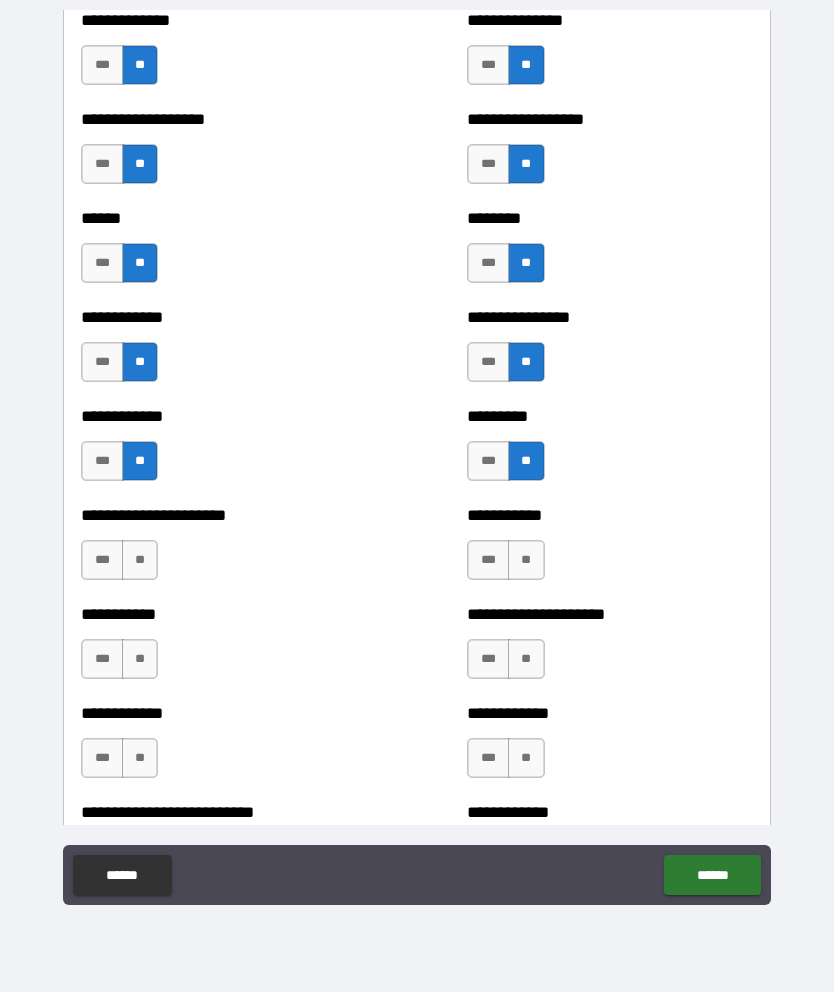 click on "**" at bounding box center (526, 560) 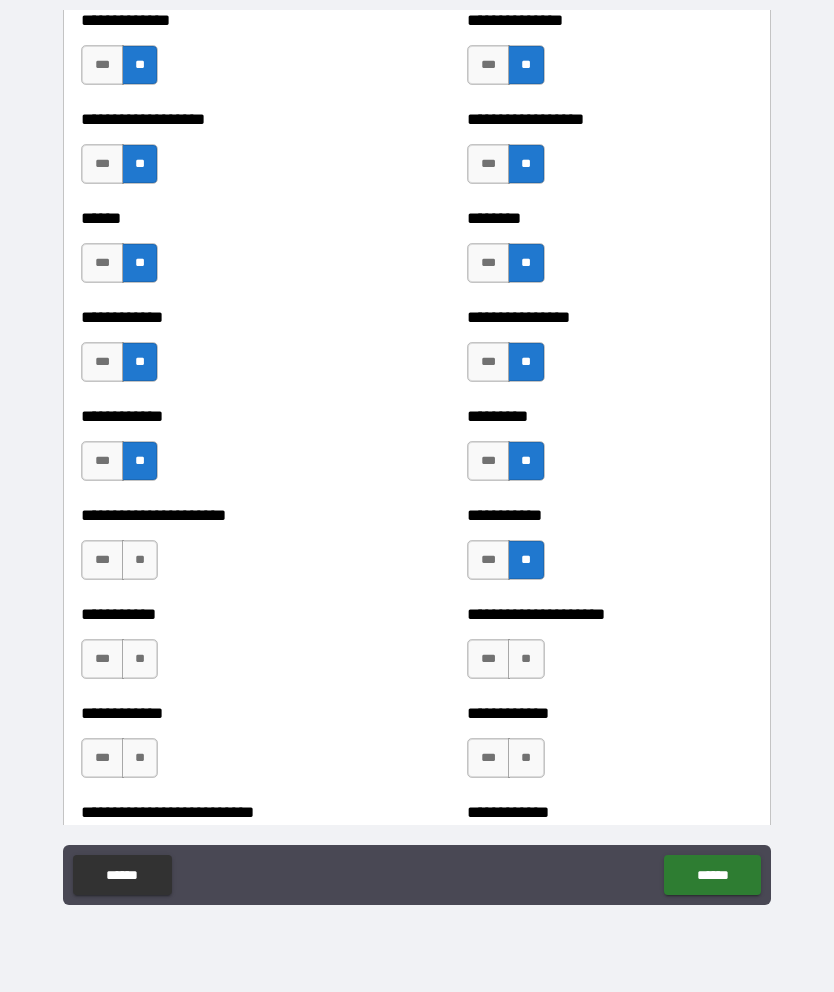 click on "**" at bounding box center (526, 659) 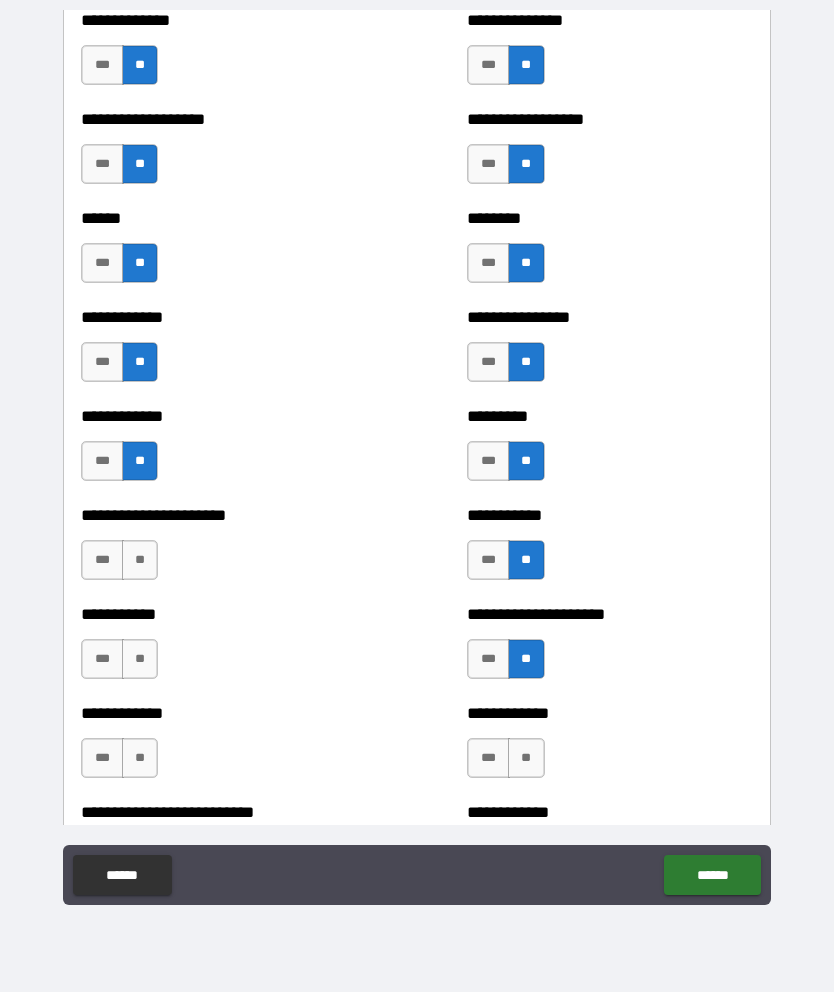 click on "**" at bounding box center [140, 560] 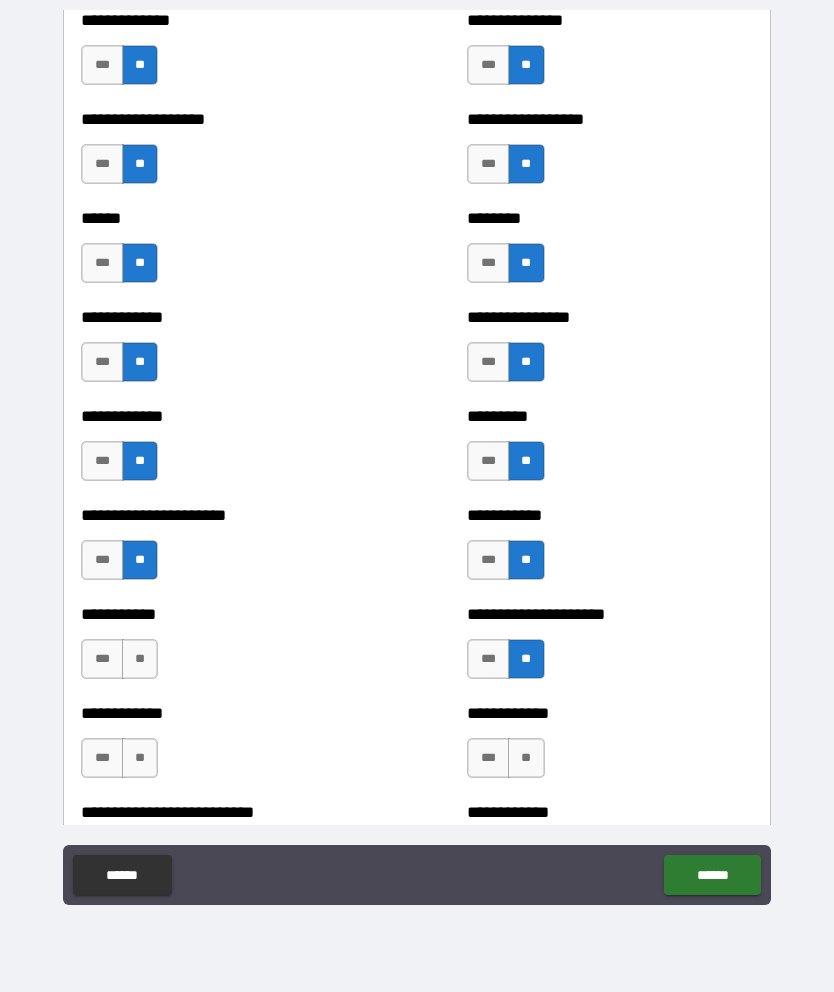 click on "**" at bounding box center [526, 758] 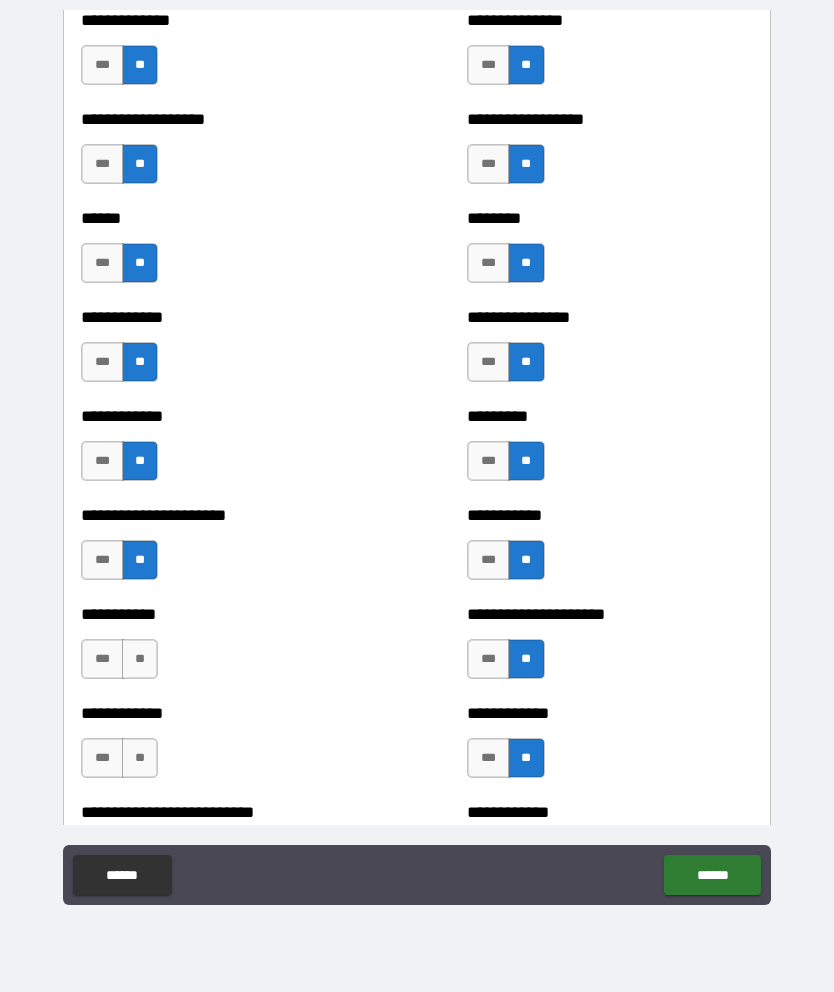click on "**" at bounding box center (140, 659) 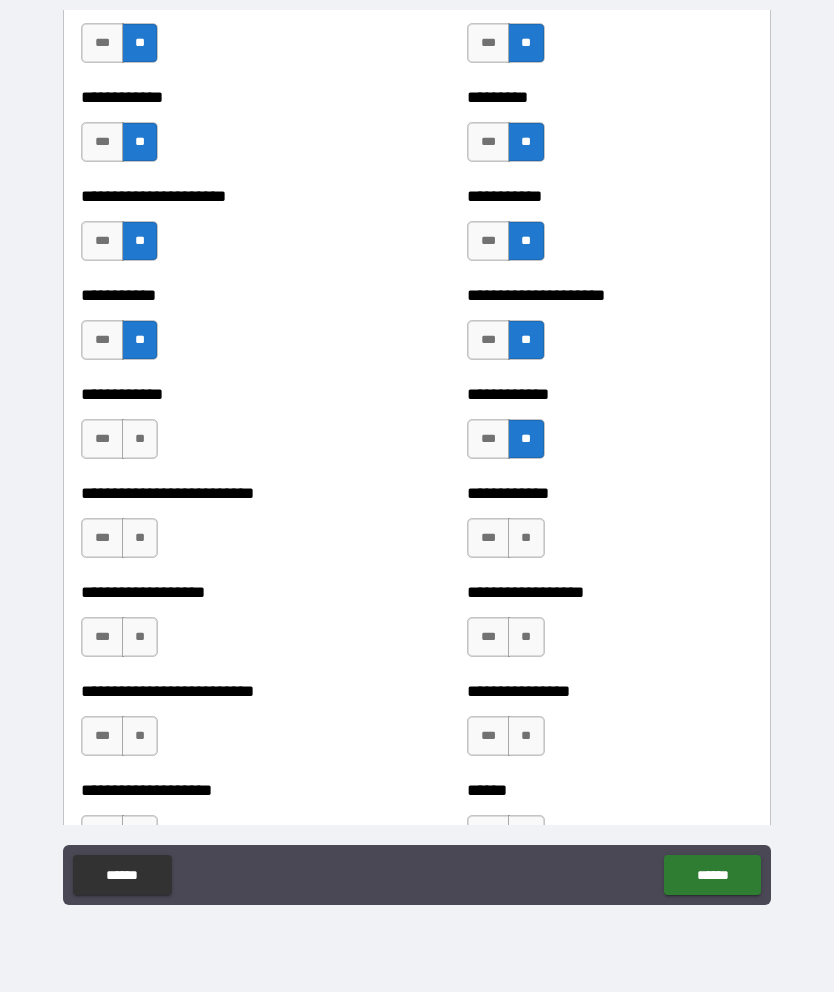 scroll, scrollTop: 5171, scrollLeft: 0, axis: vertical 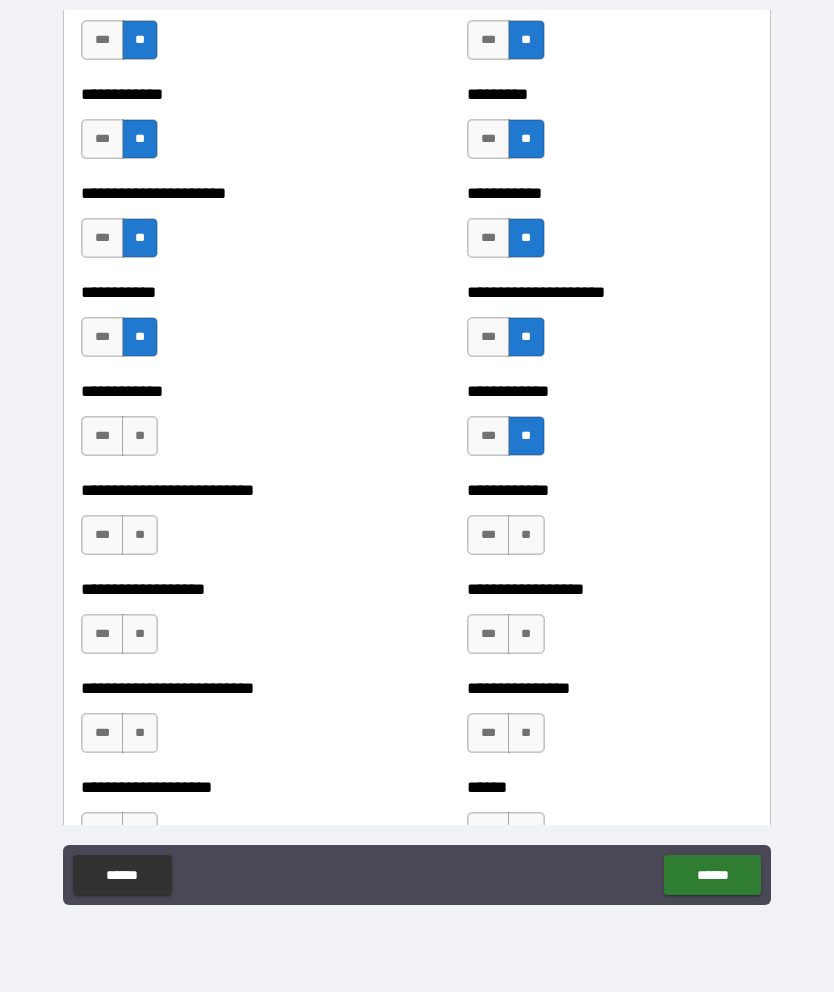 click on "**" at bounding box center [526, 535] 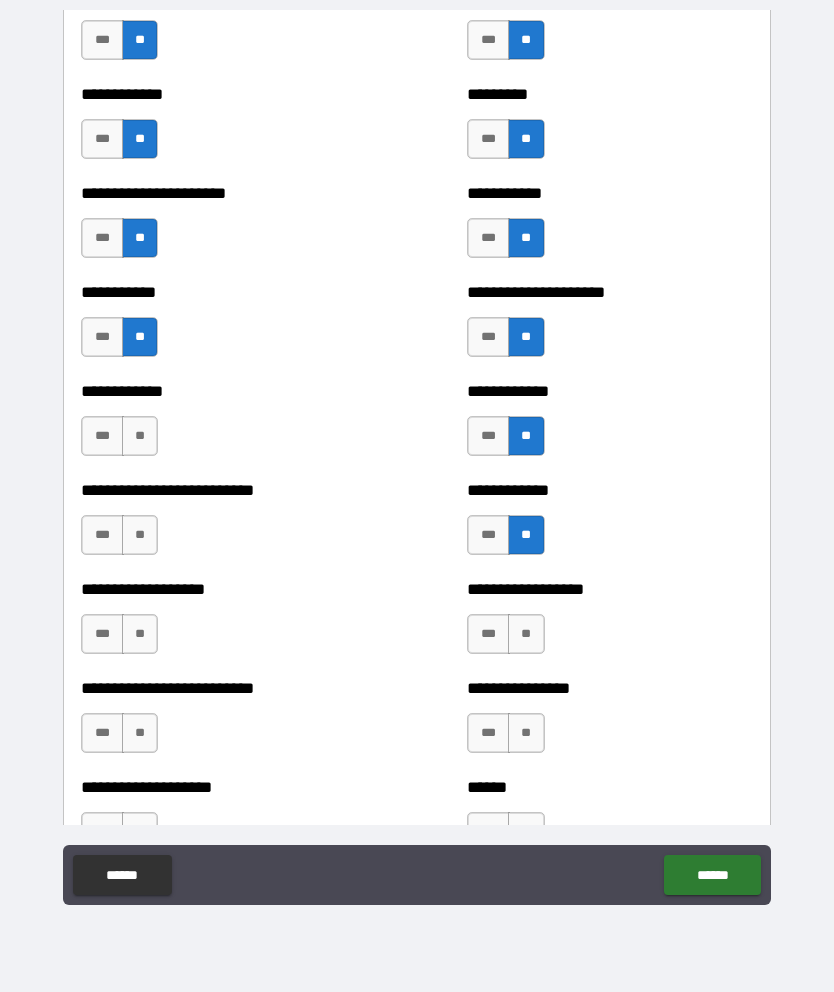 click on "**" at bounding box center (526, 634) 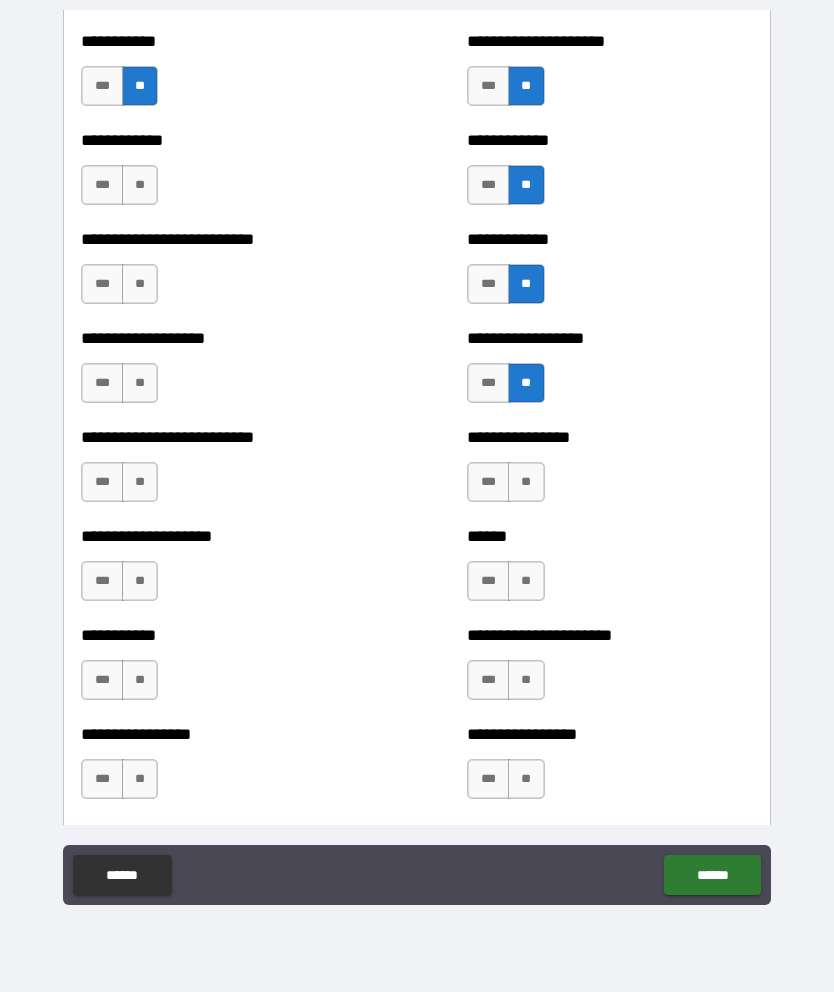 scroll, scrollTop: 5456, scrollLeft: 0, axis: vertical 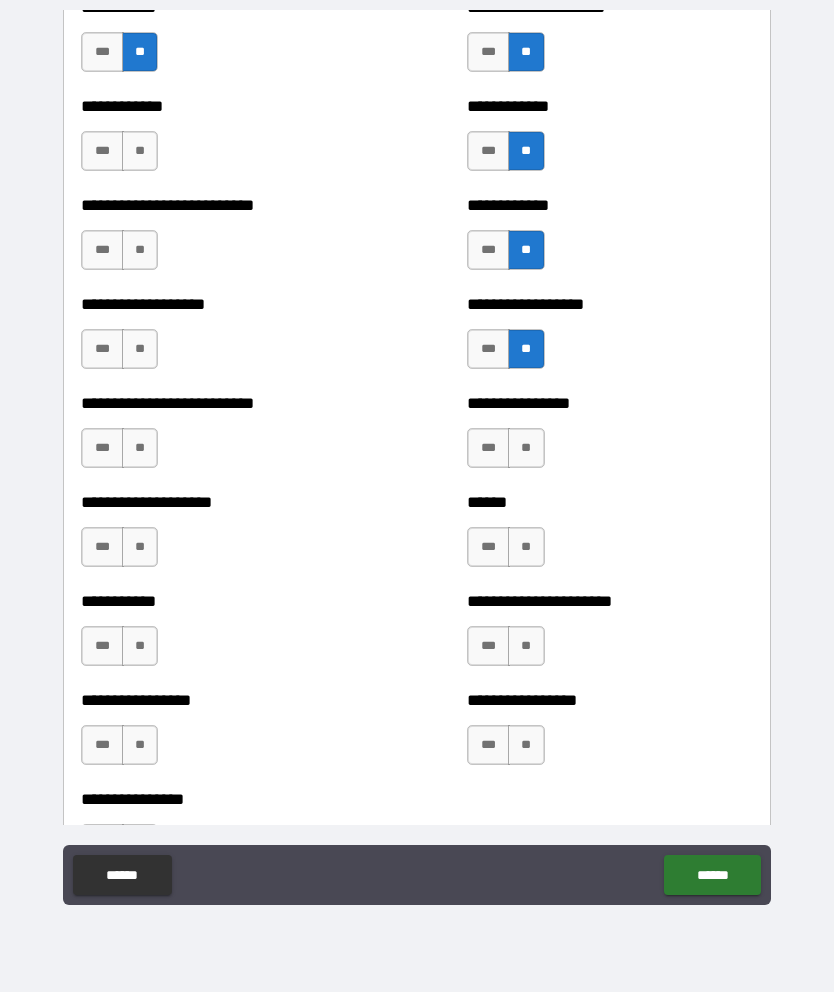 click on "**" at bounding box center [526, 547] 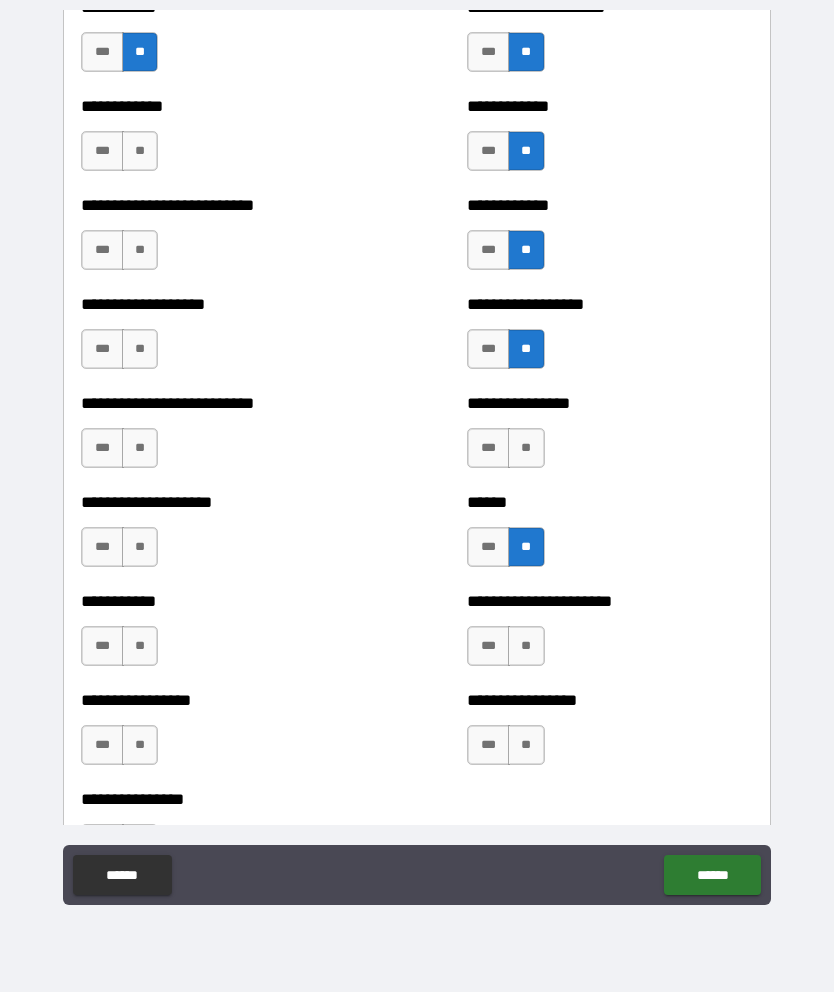 click on "**" at bounding box center [526, 448] 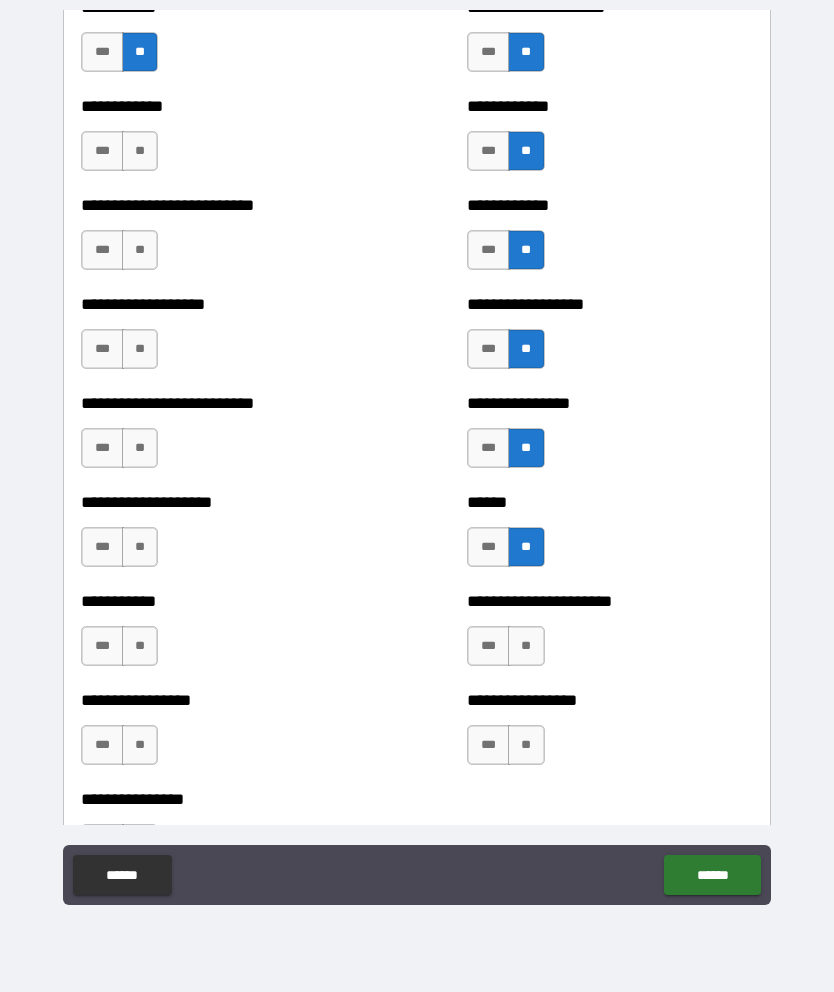 click on "**" at bounding box center (140, 250) 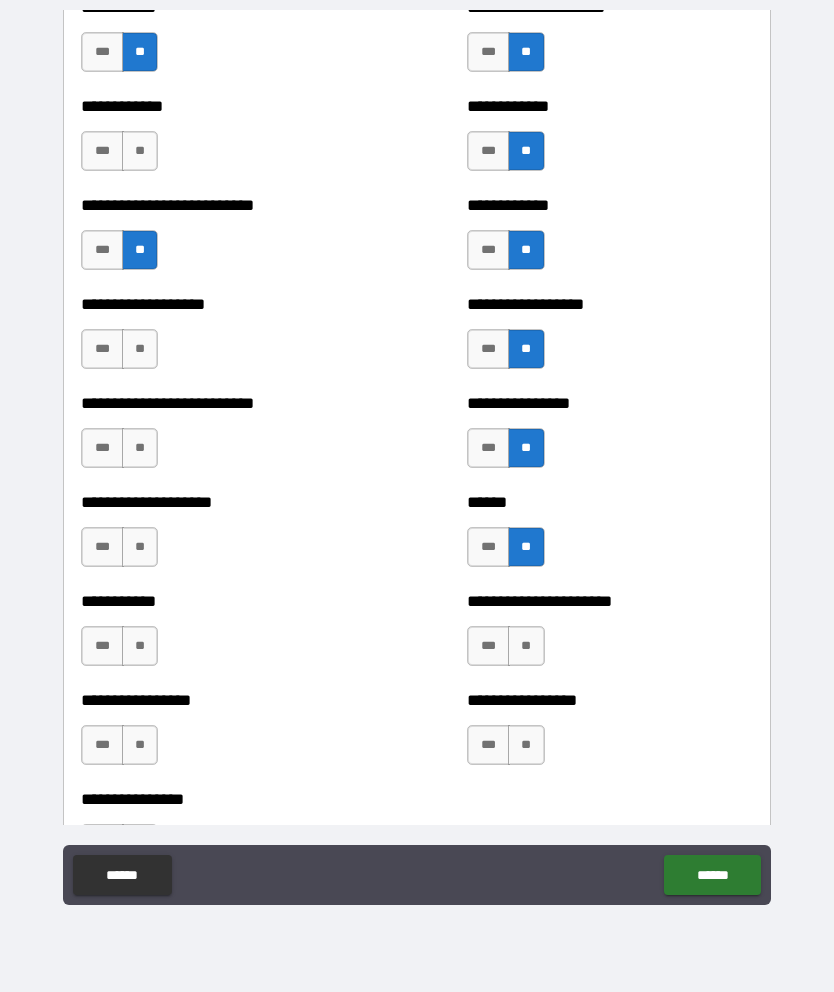 click on "**" at bounding box center [526, 646] 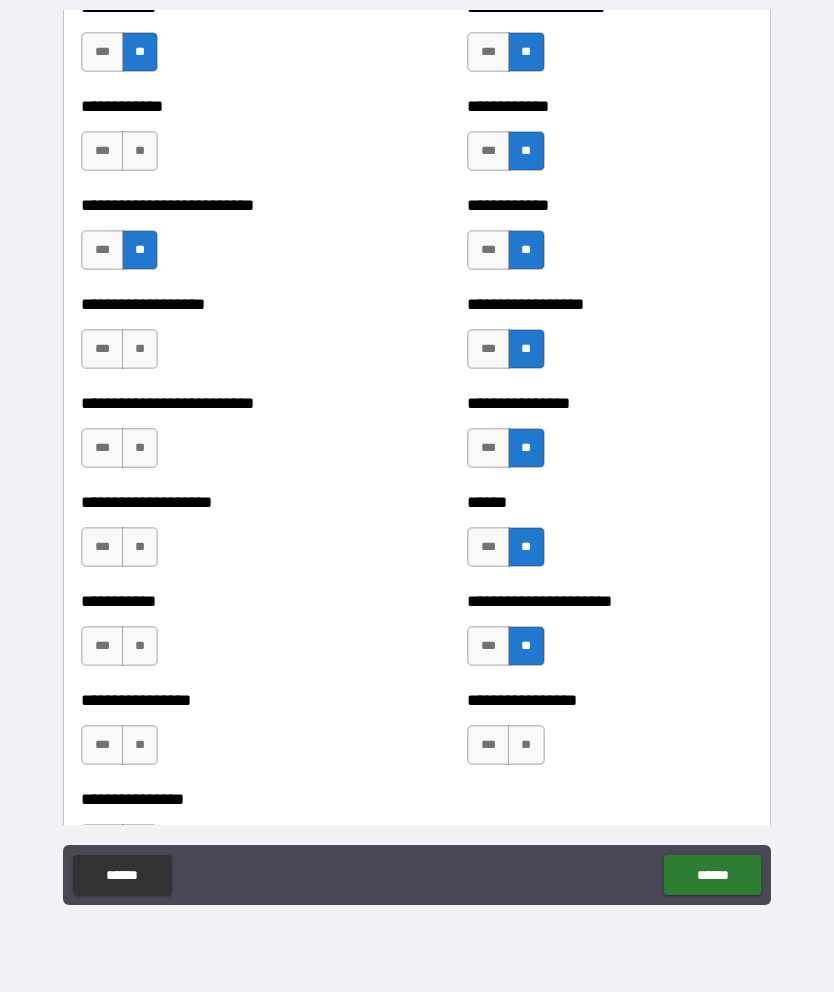 click on "**" at bounding box center [140, 349] 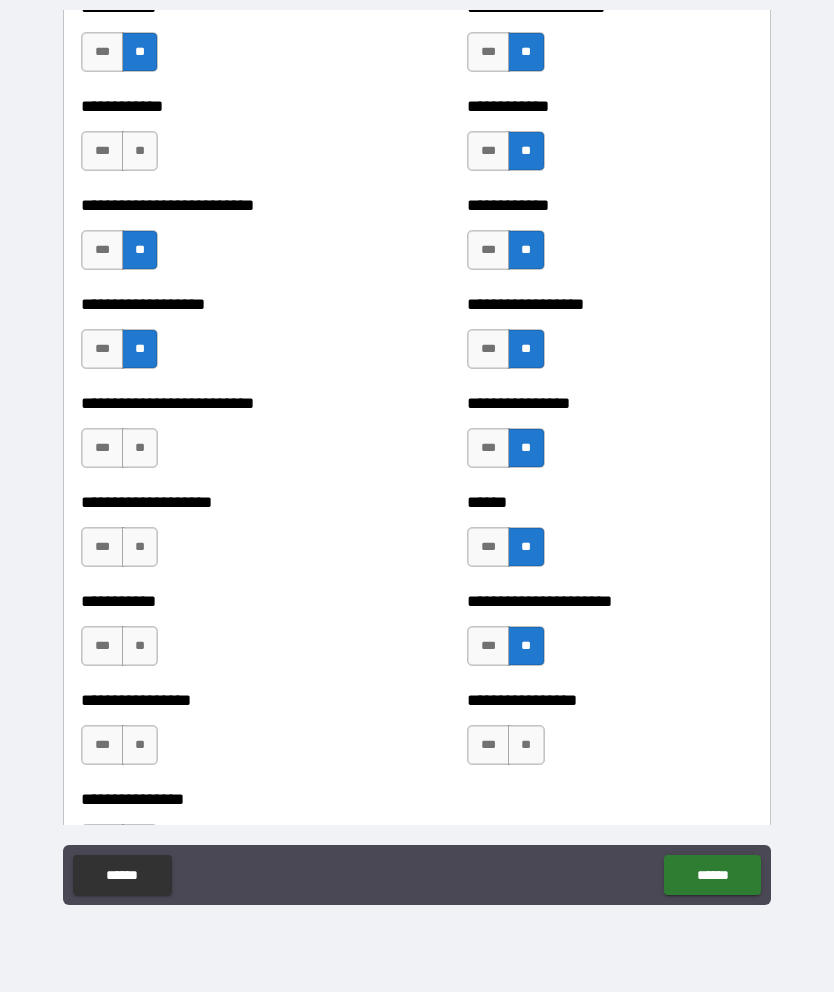 click on "**" at bounding box center [526, 745] 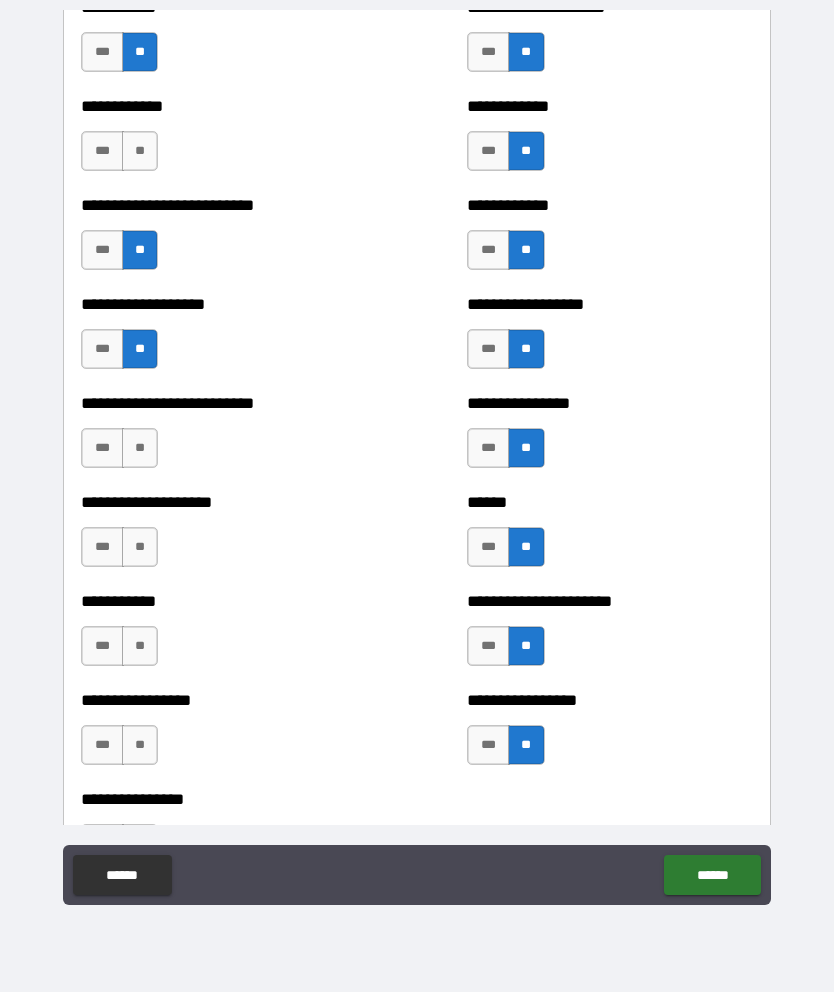 click on "**" at bounding box center [140, 448] 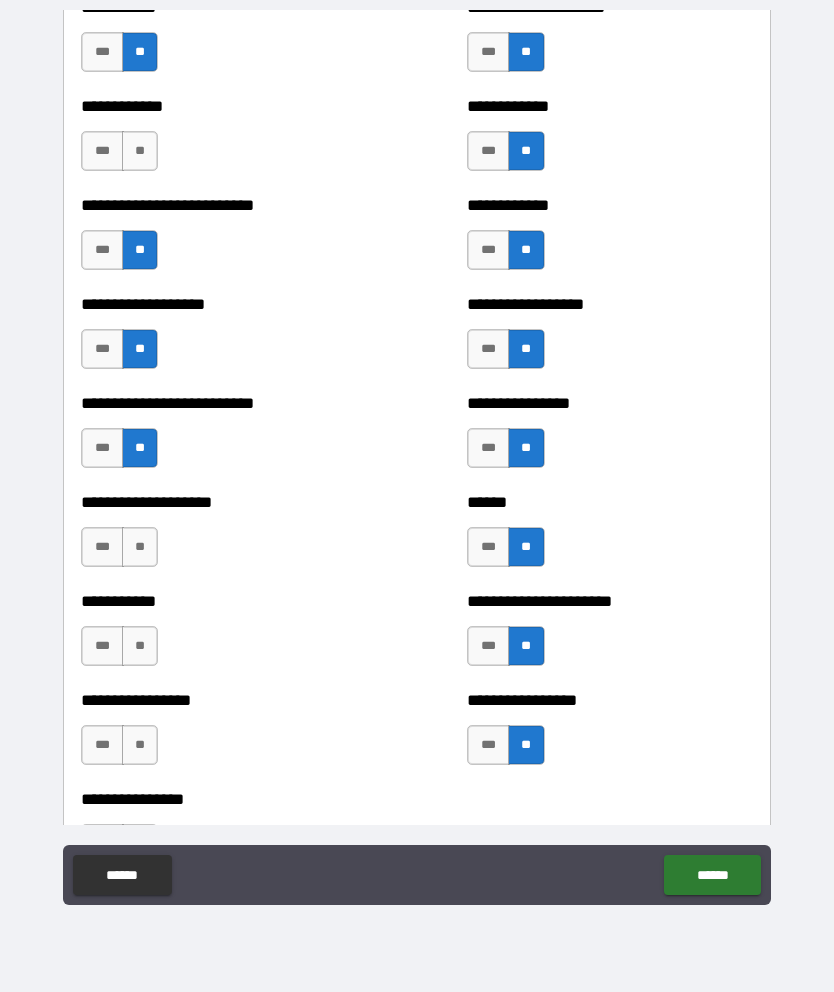 click on "**" at bounding box center (140, 547) 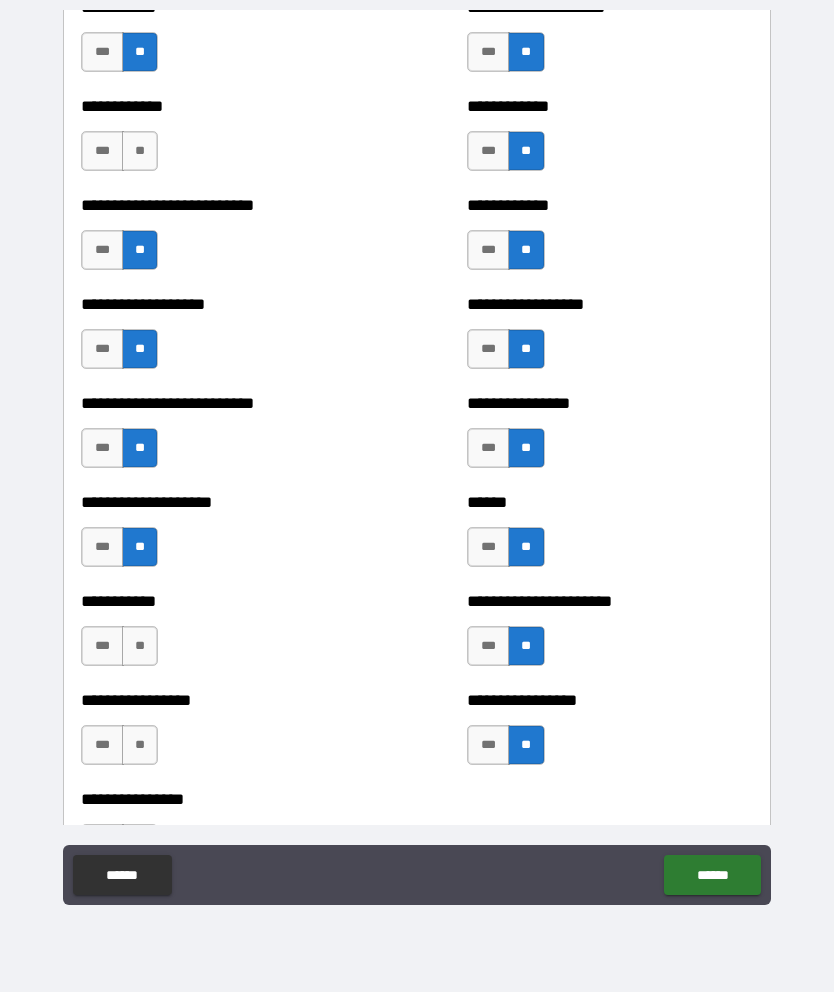 click on "**" at bounding box center [140, 646] 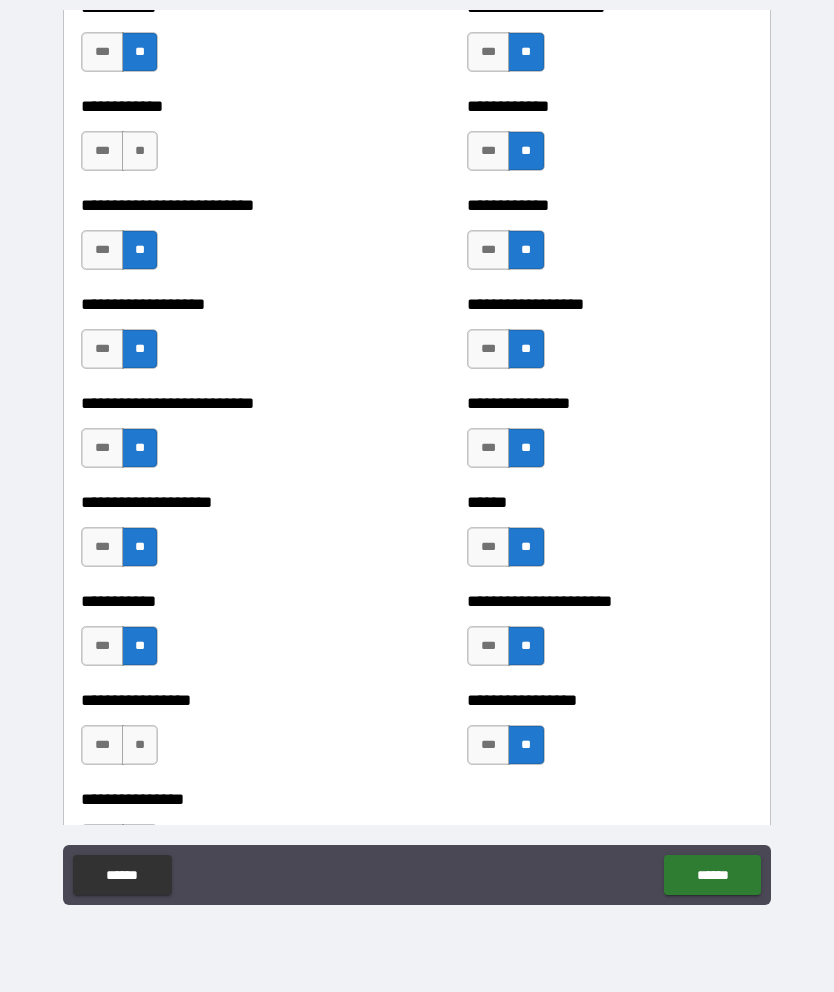 click on "**" at bounding box center [140, 745] 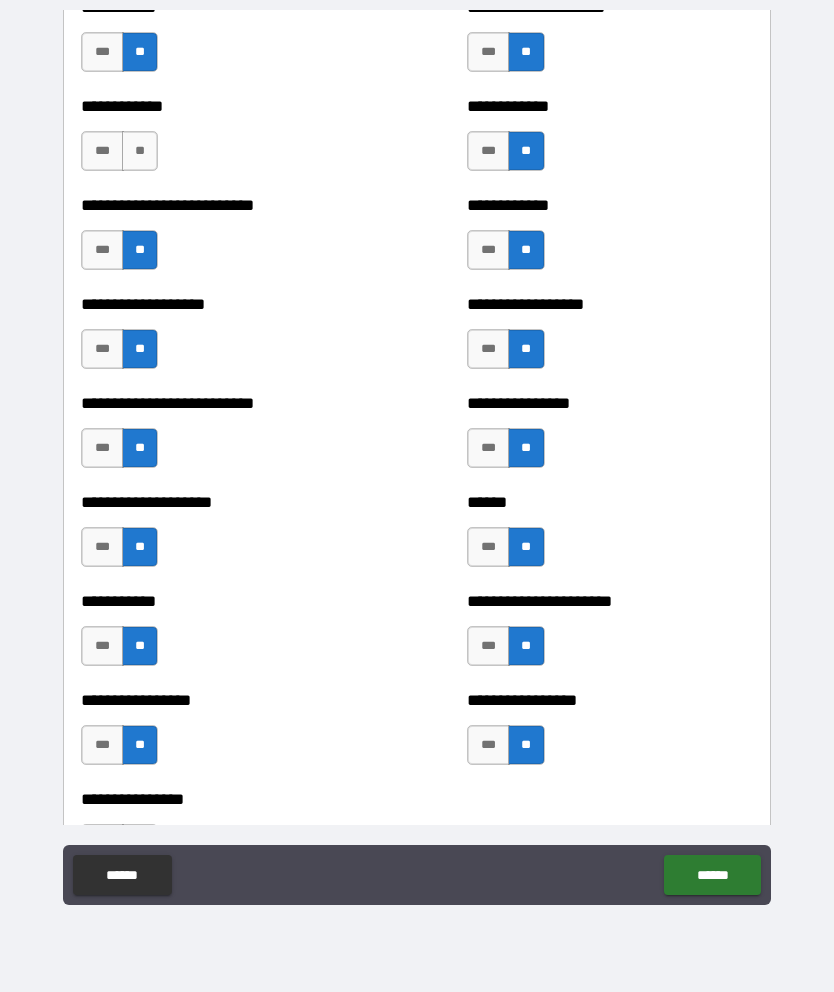 click on "**" at bounding box center [140, 151] 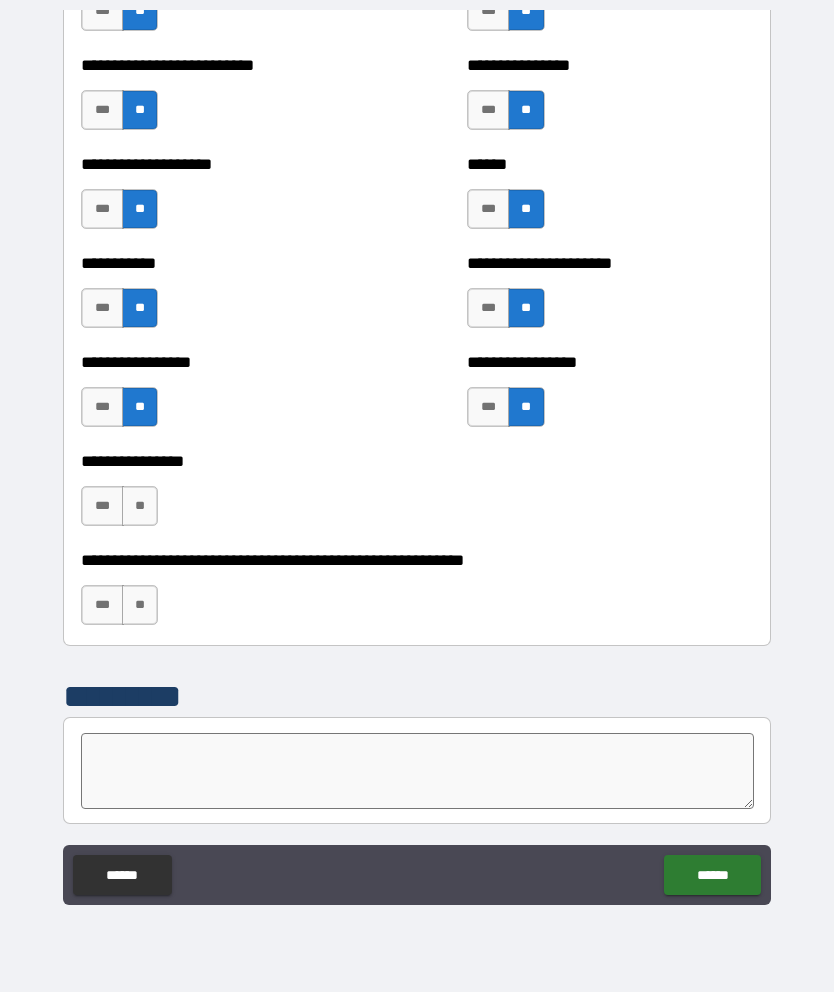 scroll, scrollTop: 5795, scrollLeft: 0, axis: vertical 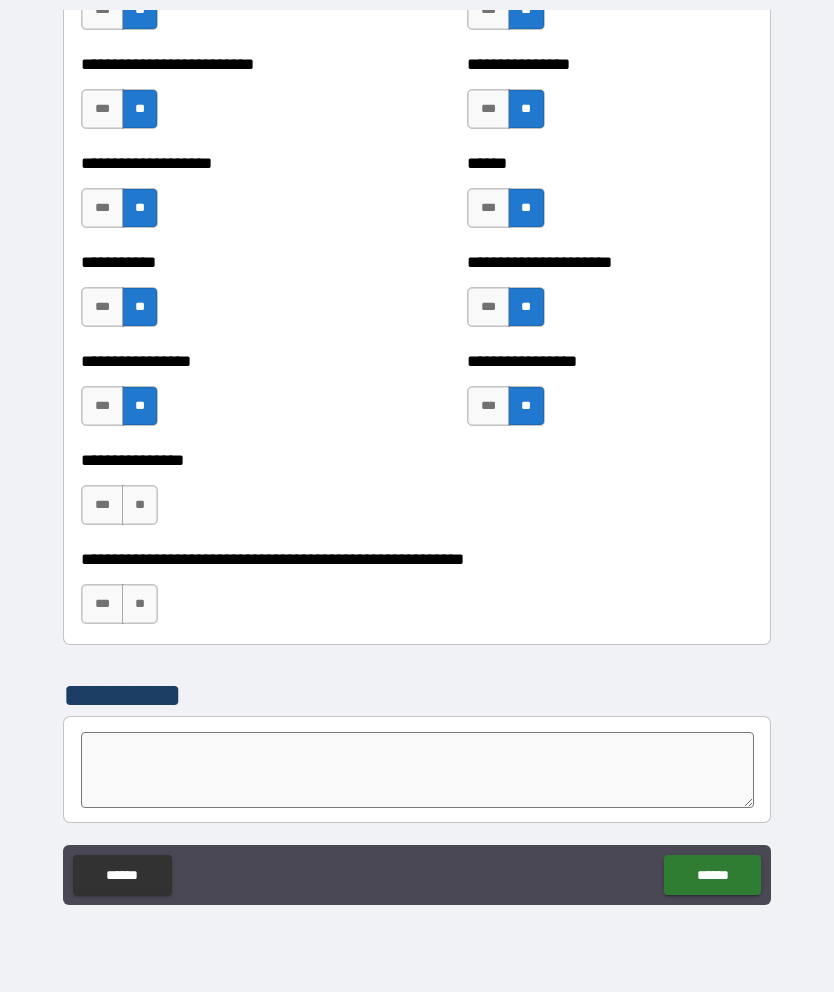 click on "**" at bounding box center [140, 505] 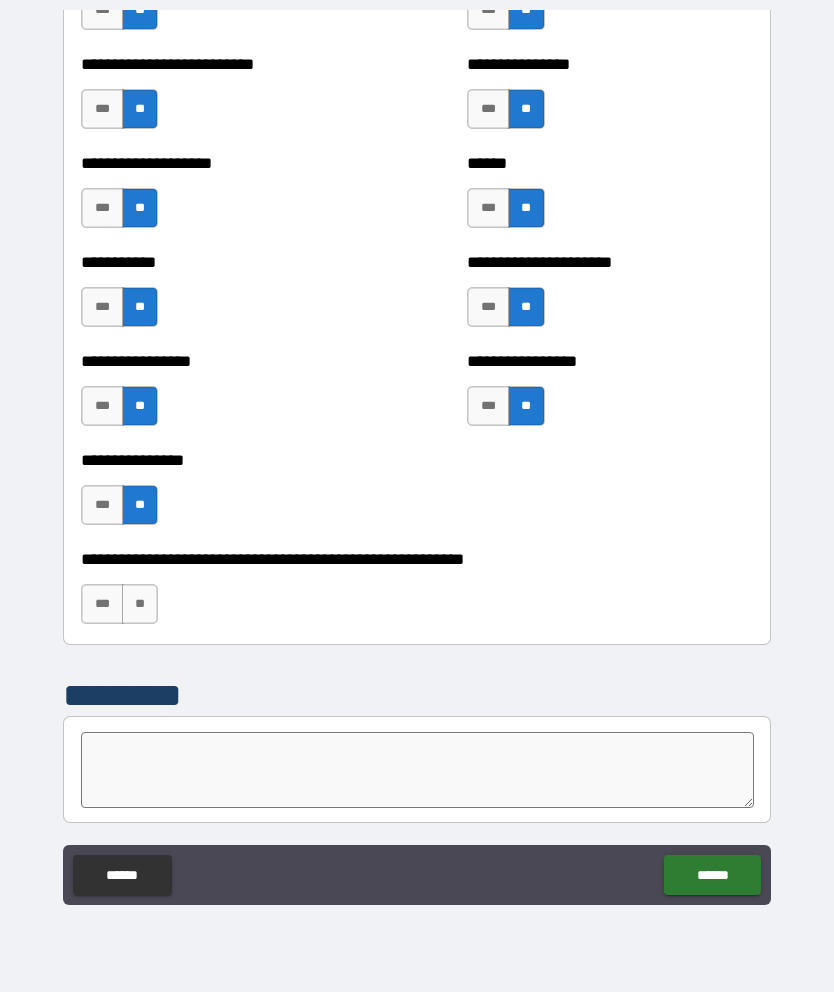 click on "**" at bounding box center [140, 604] 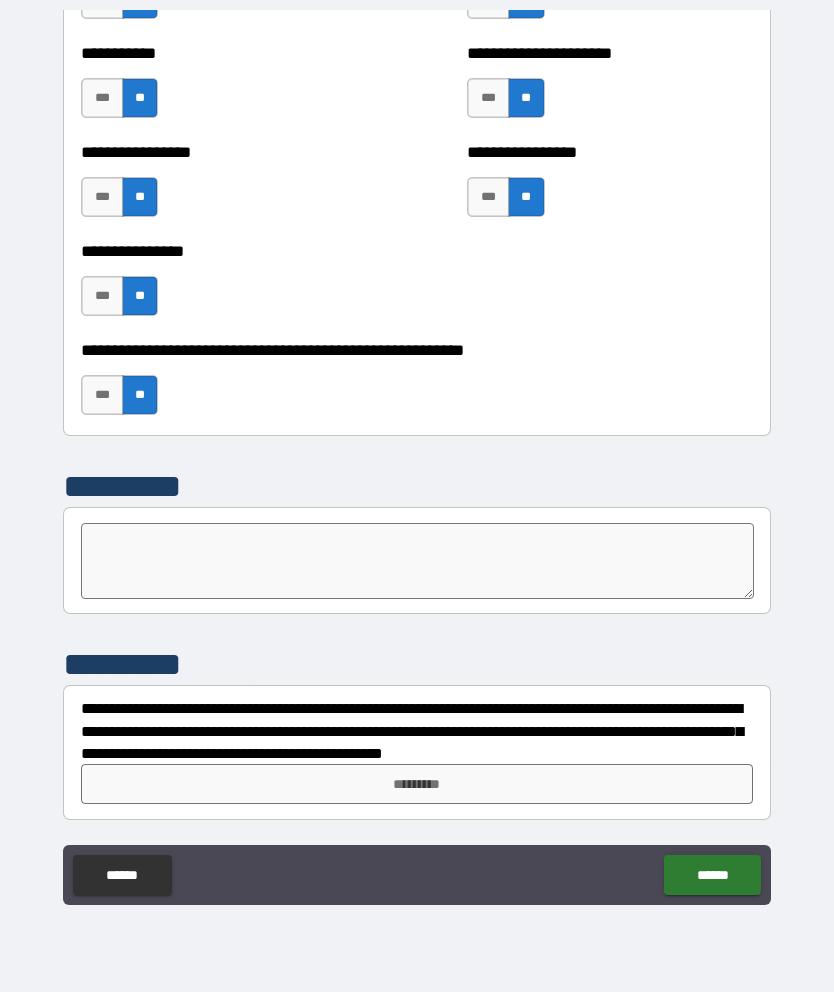 scroll, scrollTop: 6004, scrollLeft: 0, axis: vertical 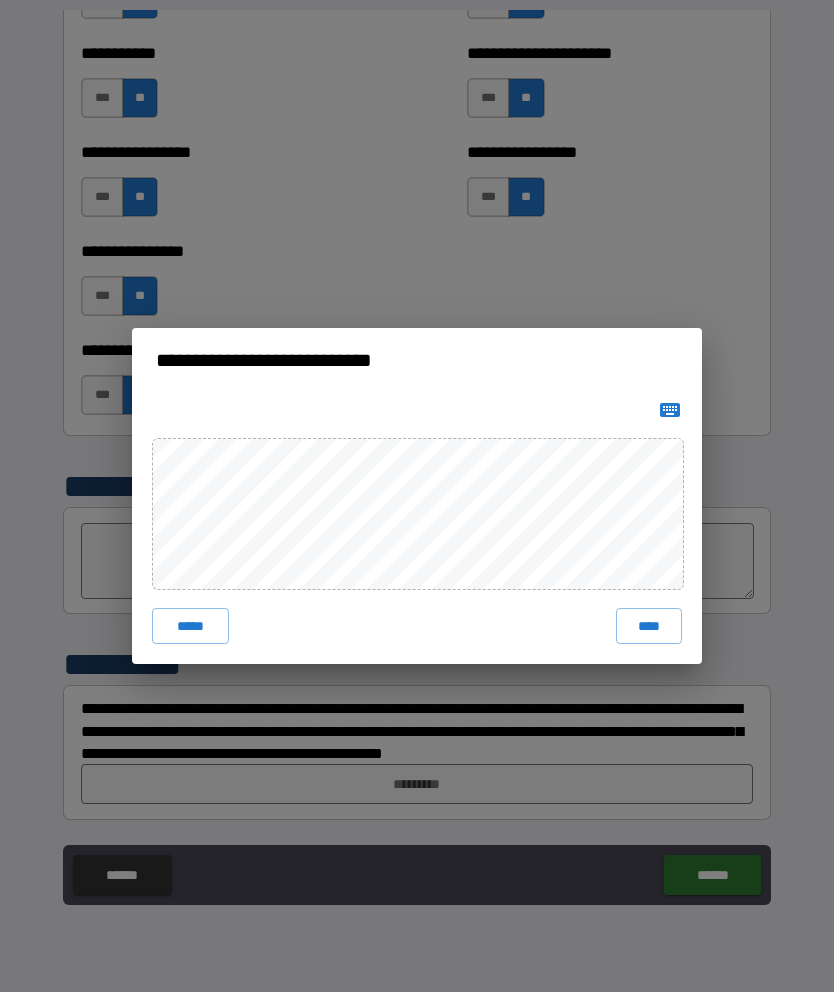 click on "****" at bounding box center (649, 626) 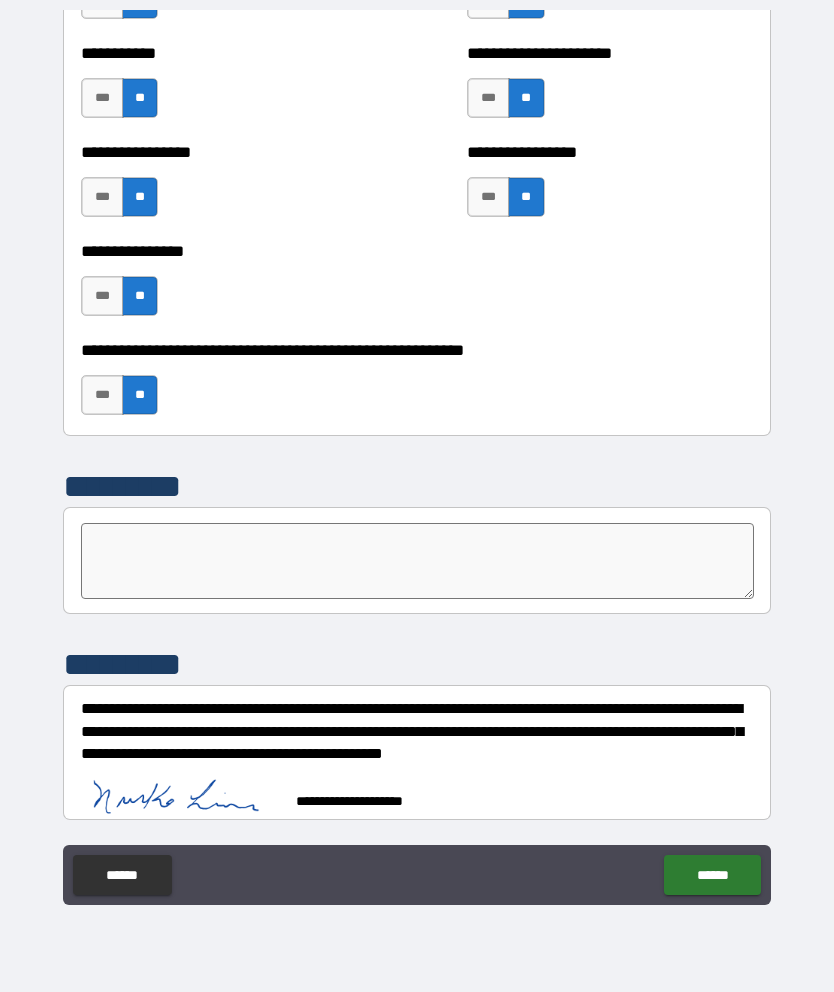 scroll, scrollTop: 5994, scrollLeft: 0, axis: vertical 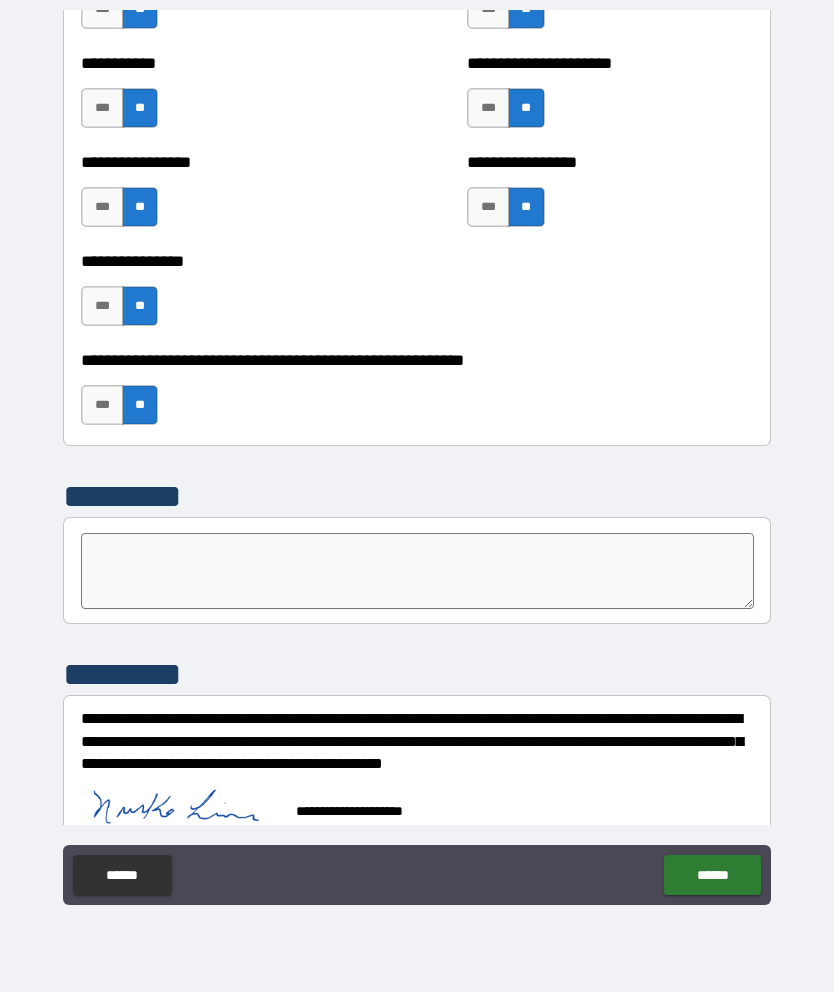 click on "******" at bounding box center (712, 875) 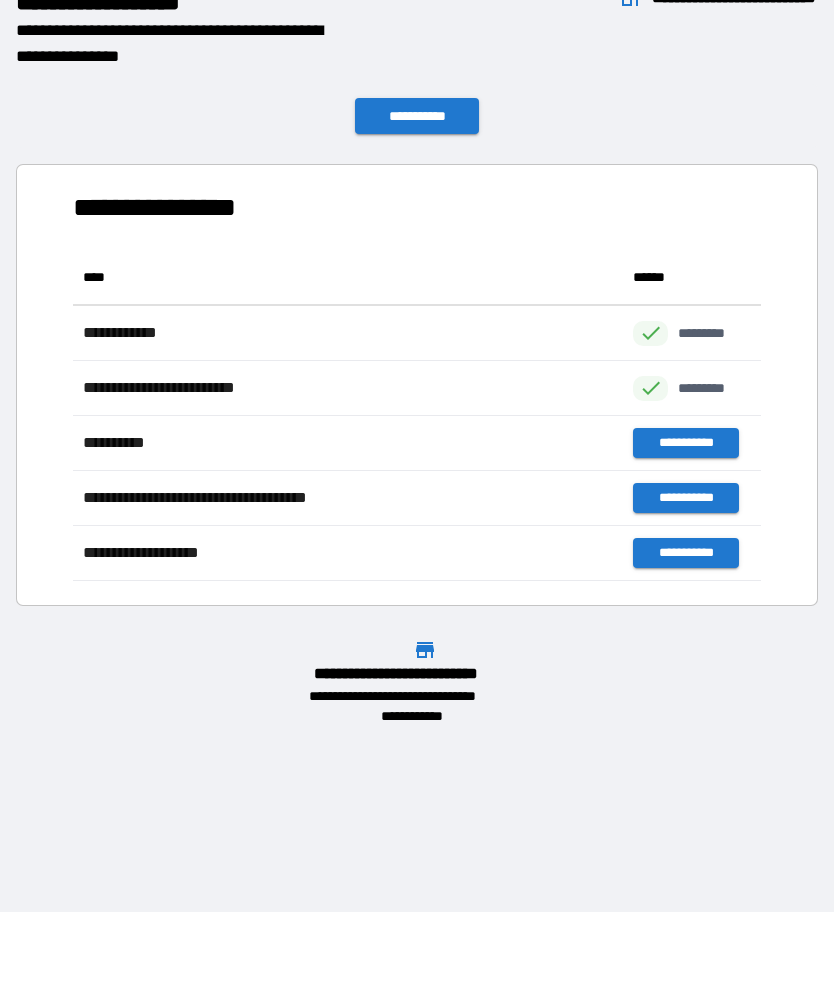scroll, scrollTop: 1, scrollLeft: 1, axis: both 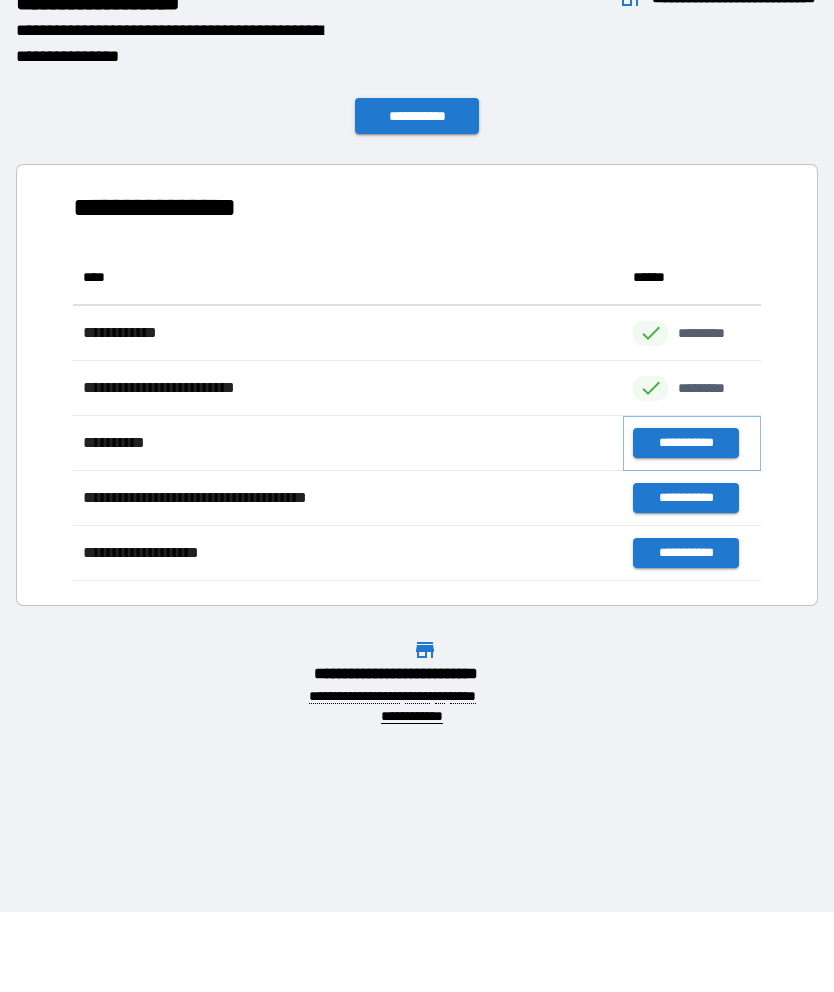 click on "**********" at bounding box center [685, 443] 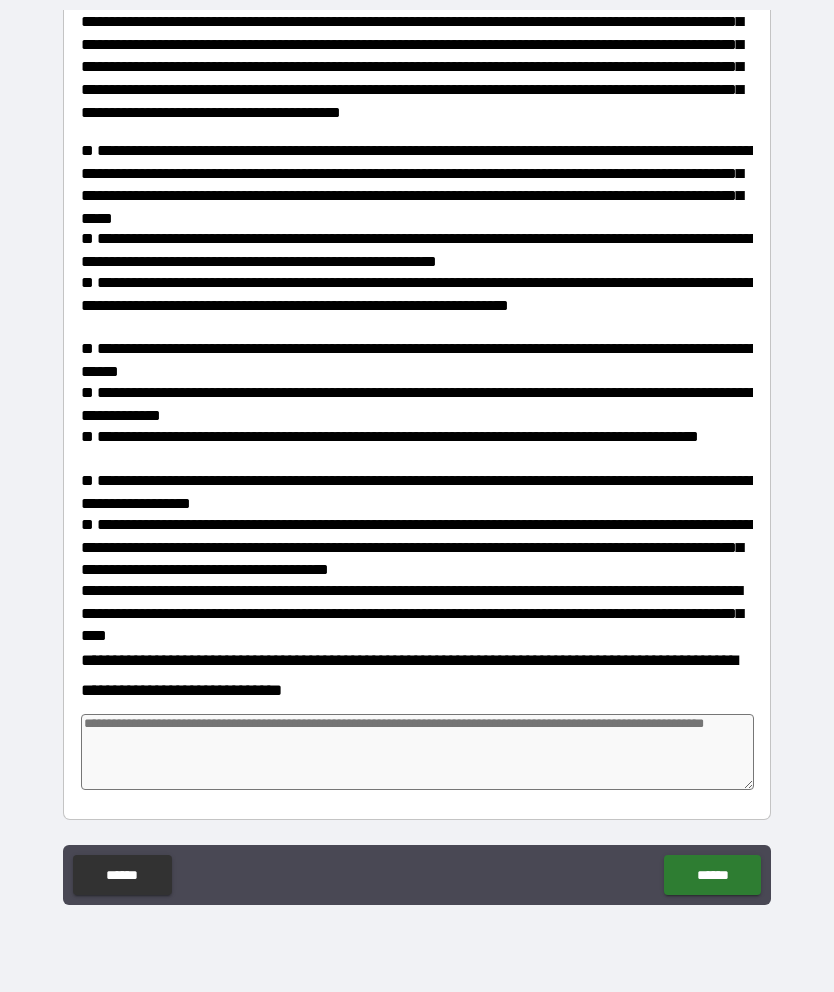scroll, scrollTop: 614, scrollLeft: 0, axis: vertical 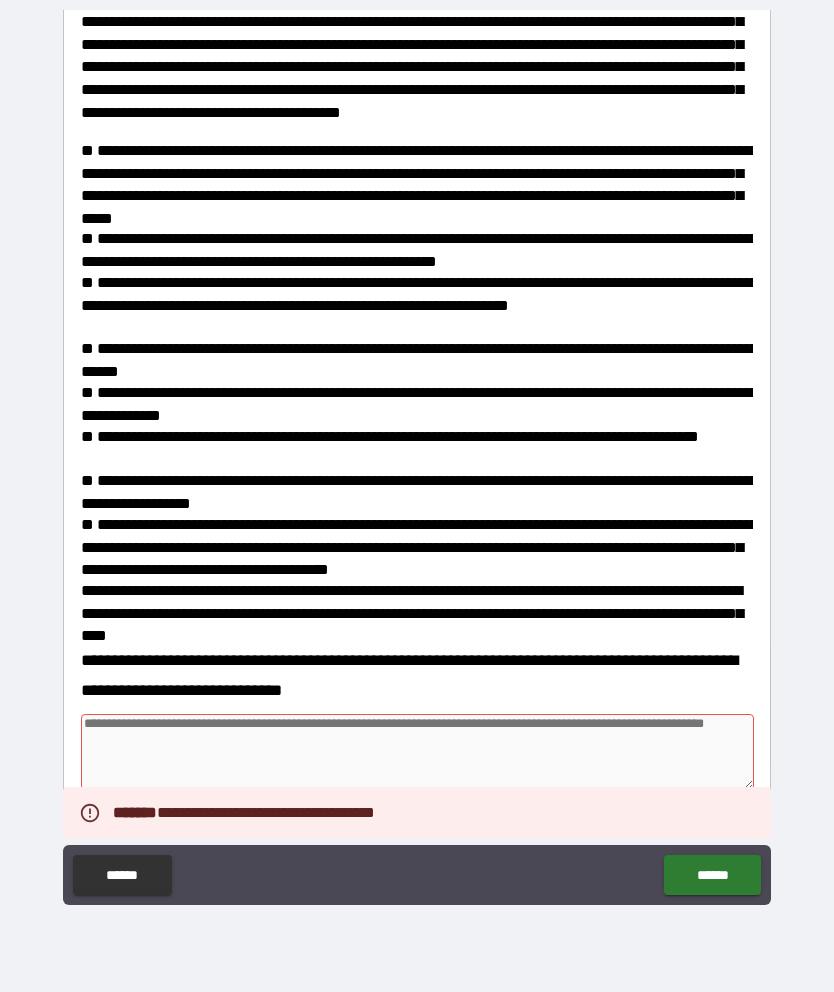 click at bounding box center [417, 752] 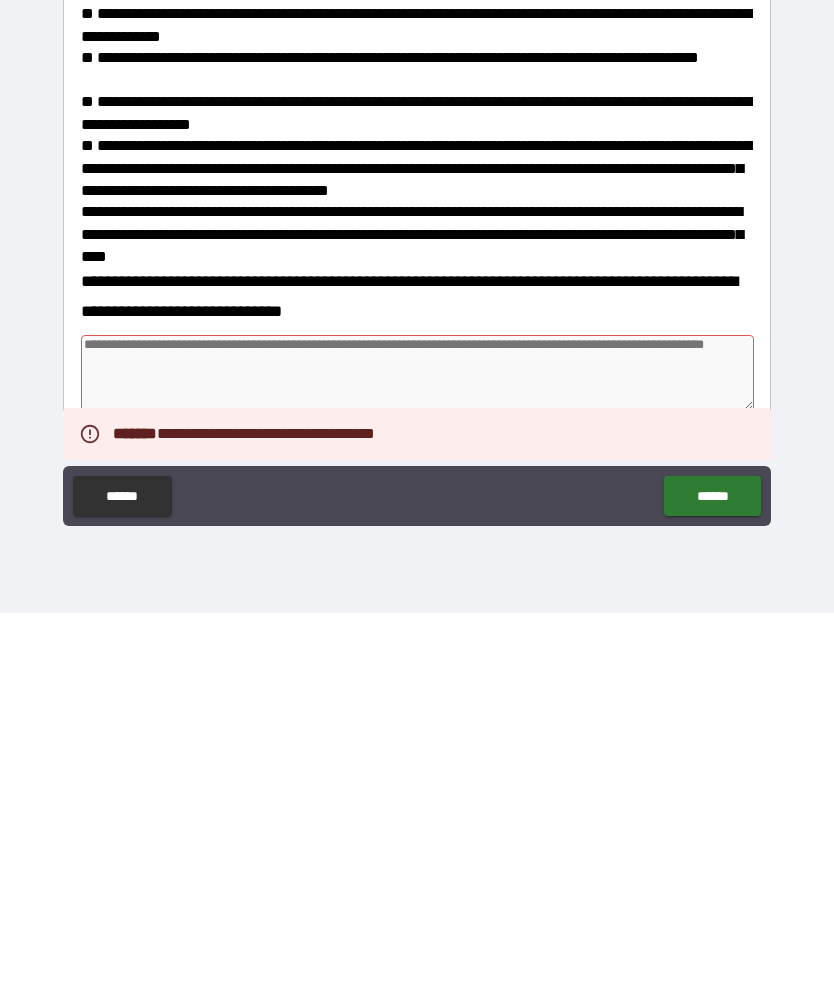 type on "*" 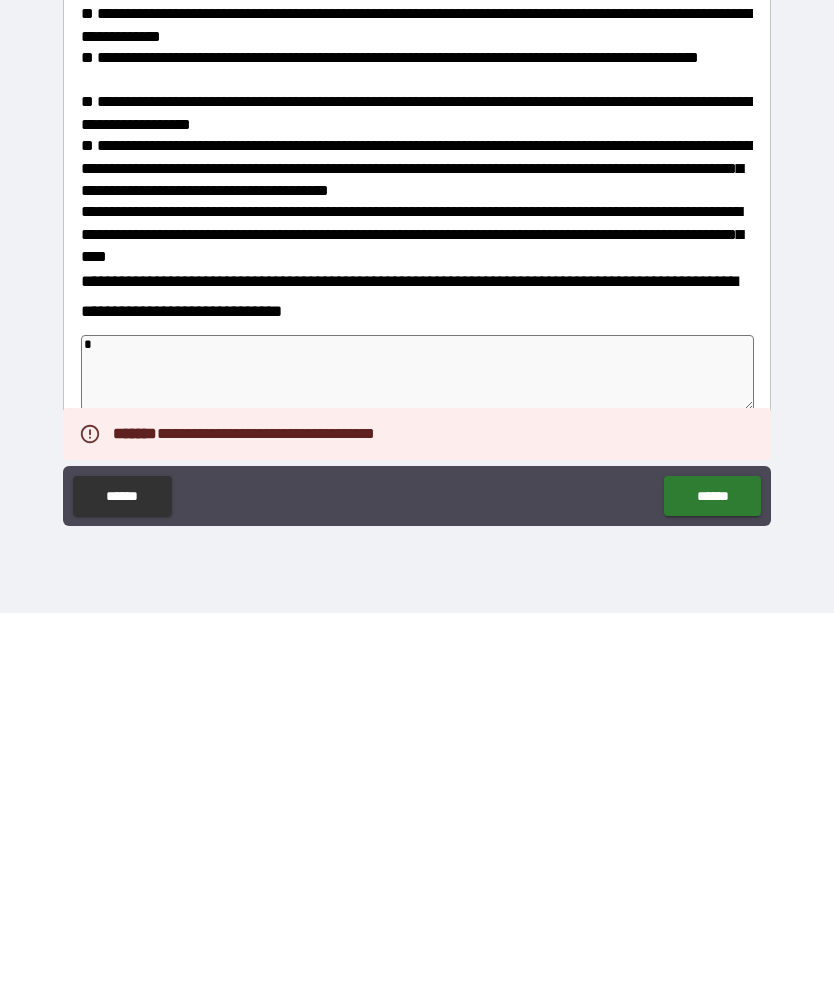 type on "*" 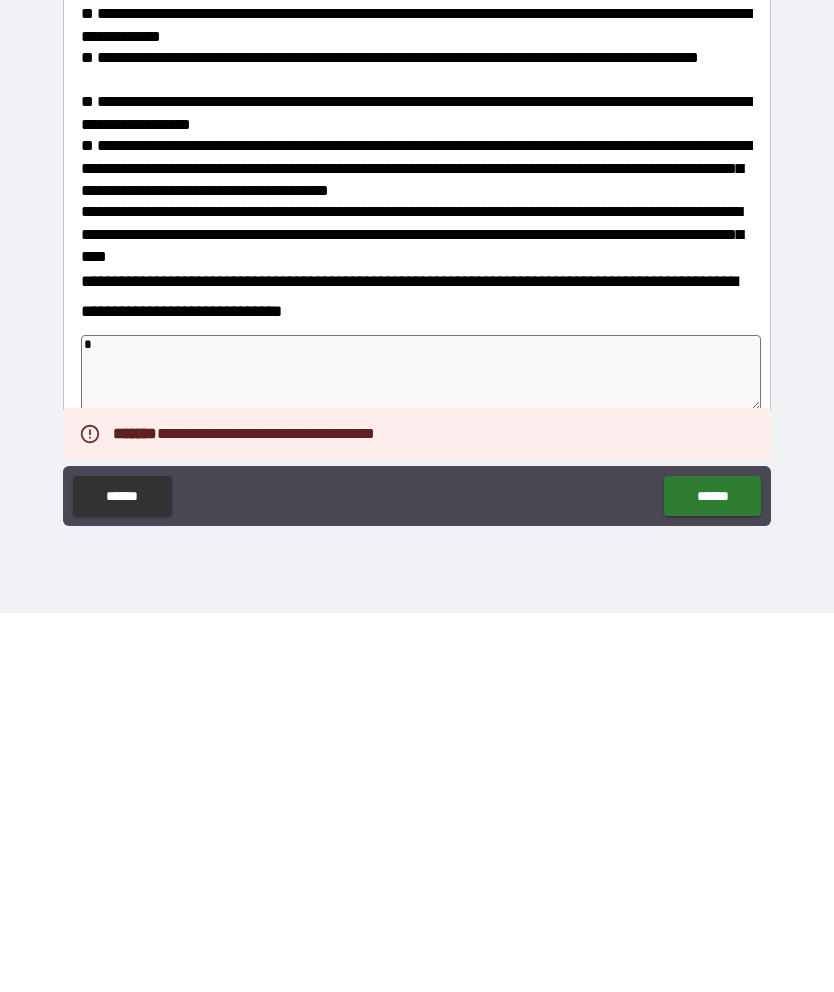 type on "**" 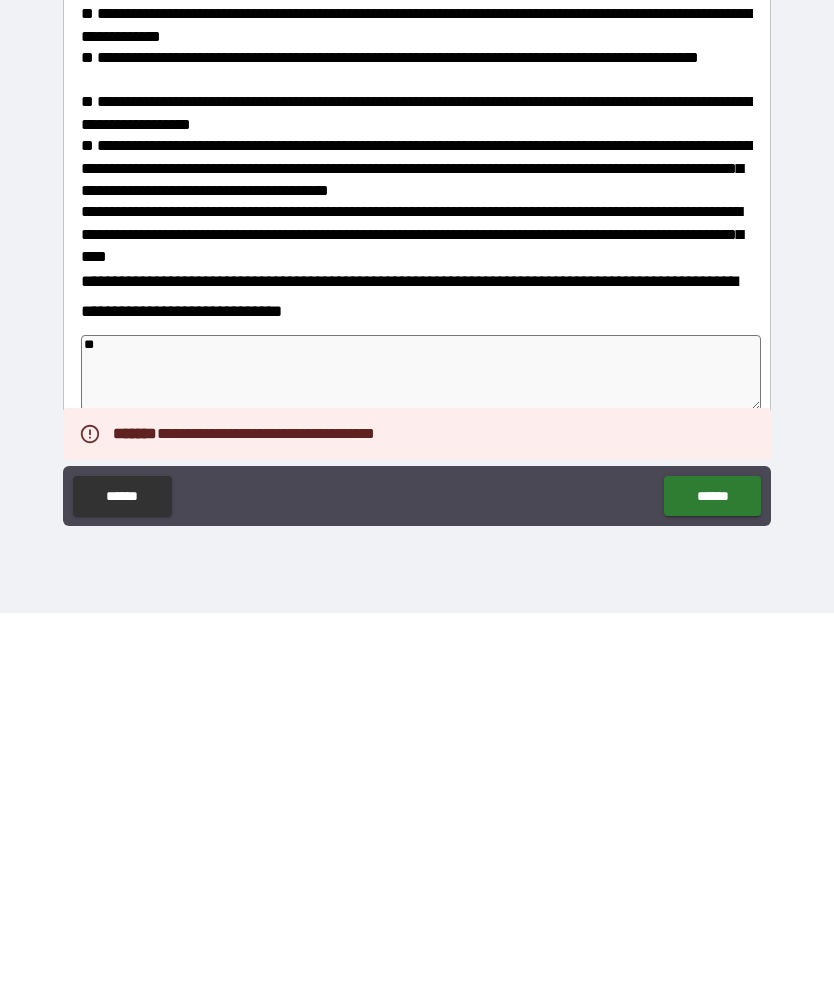 type on "*" 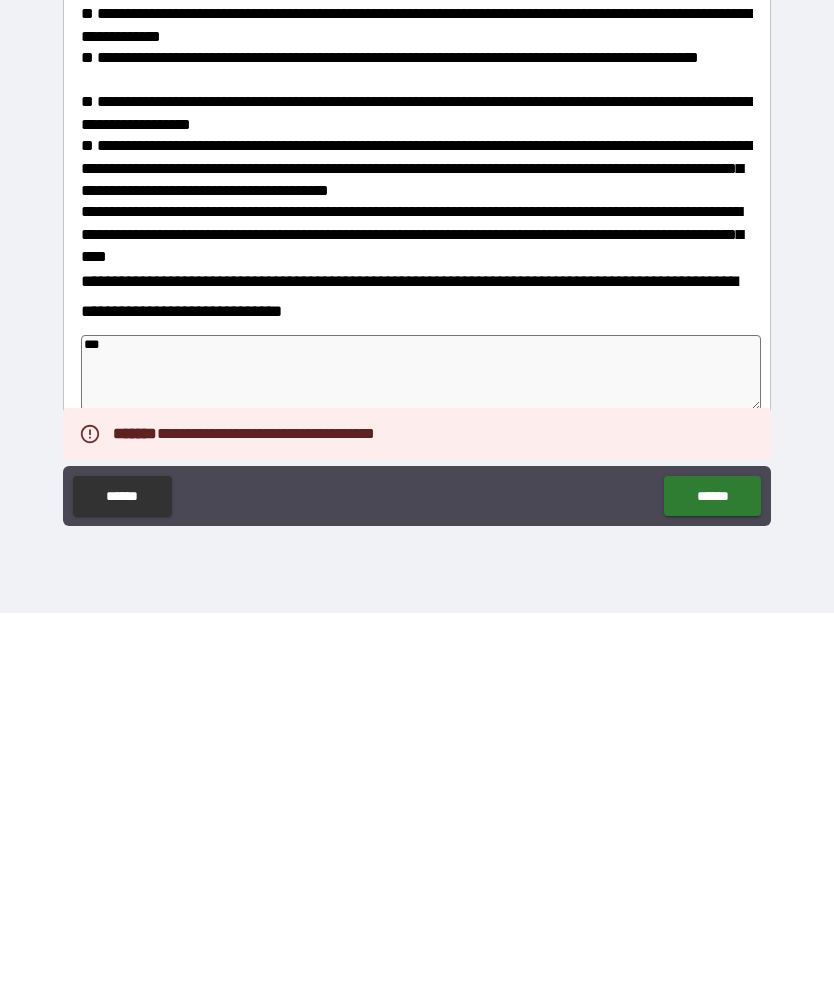 type on "*" 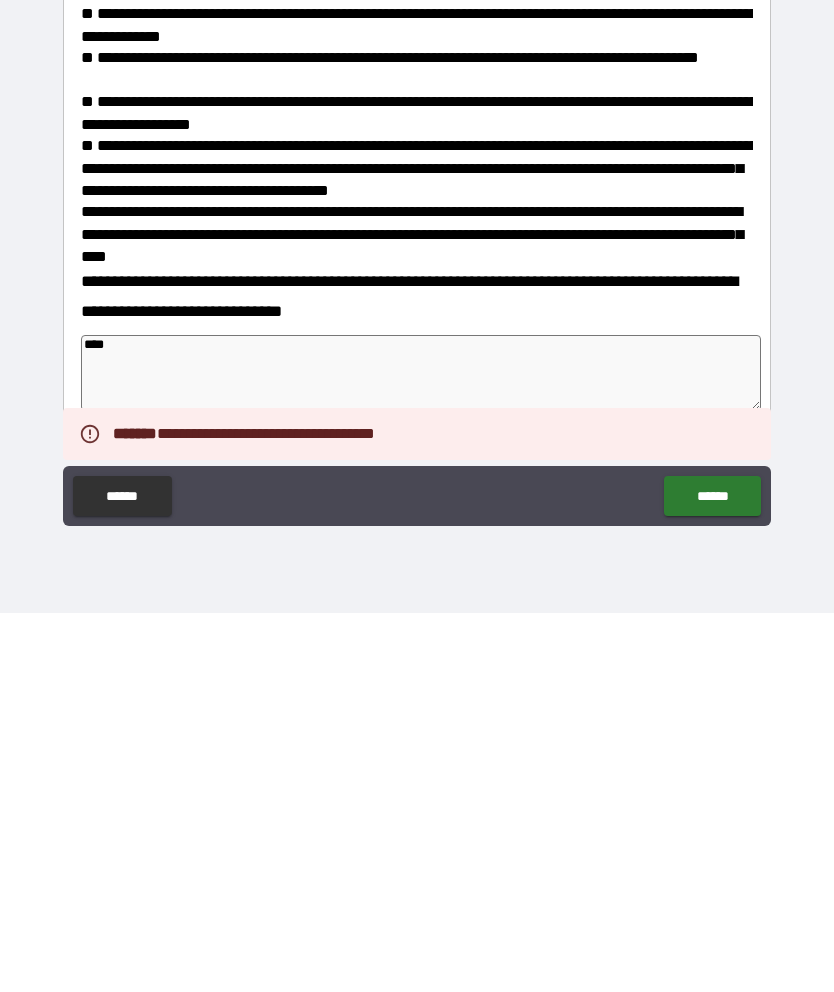 type on "*" 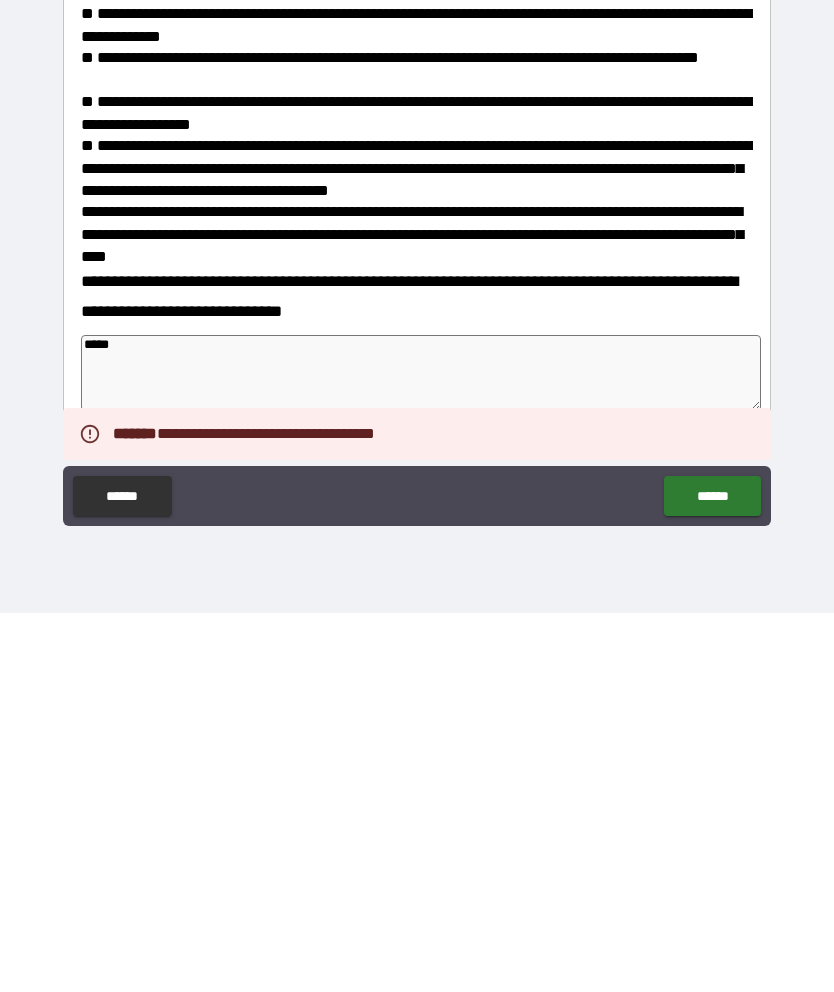 type on "*" 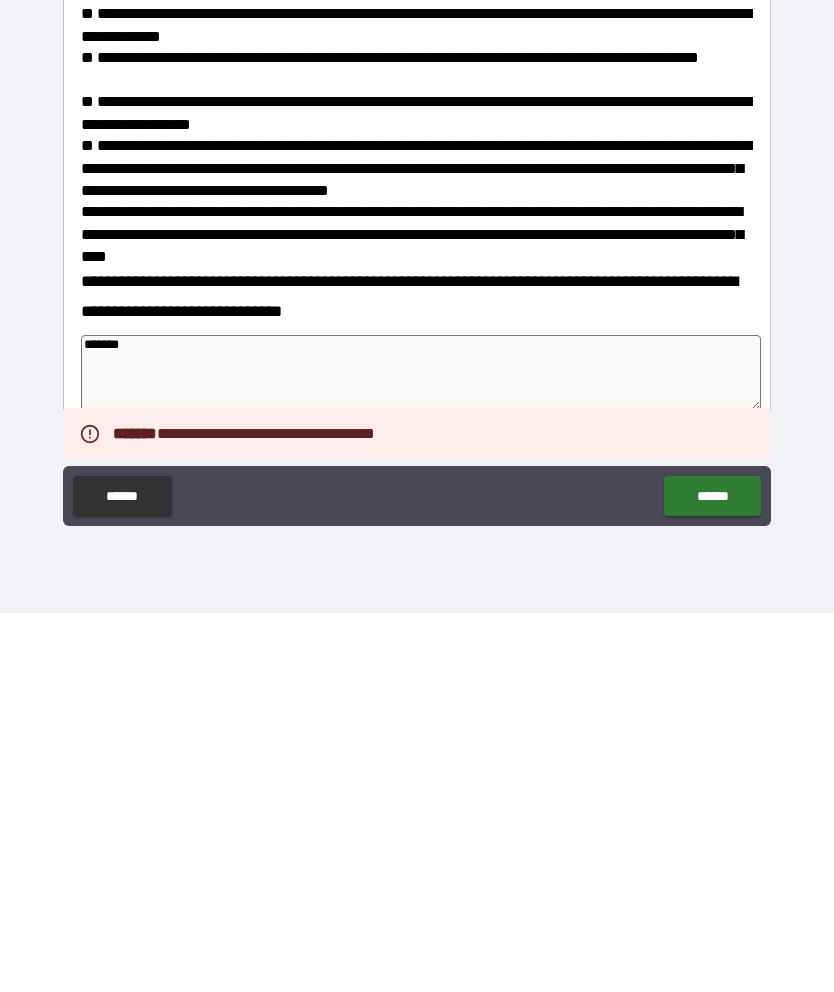 type on "*******" 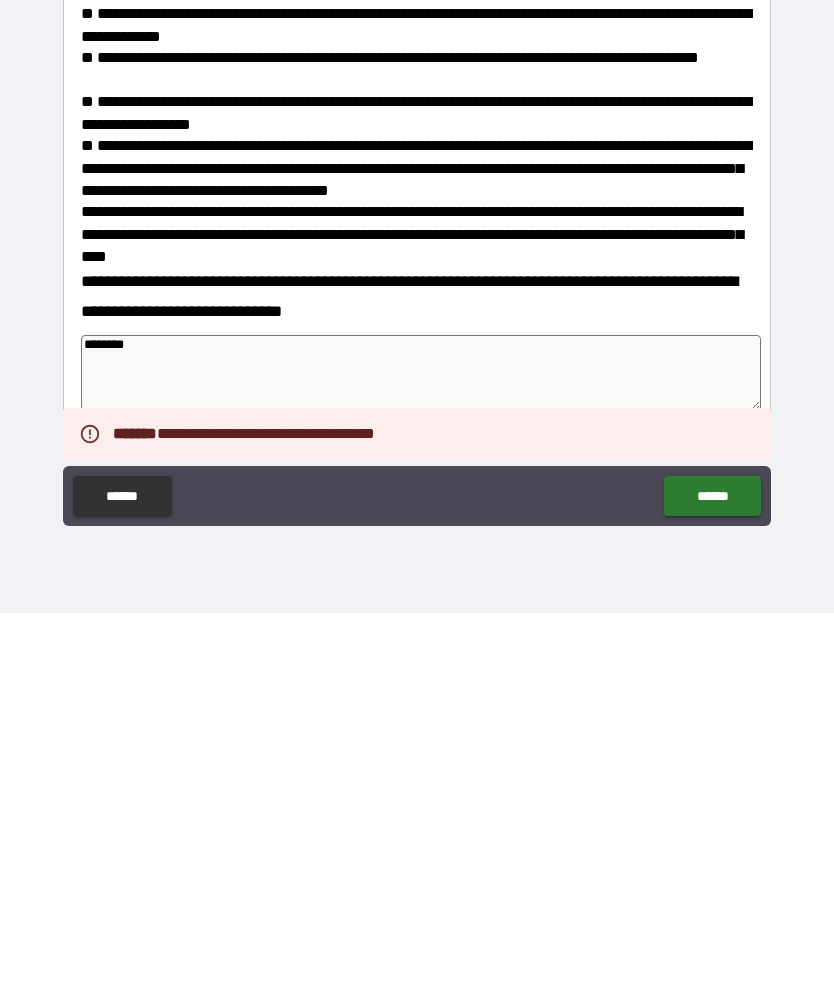type on "*" 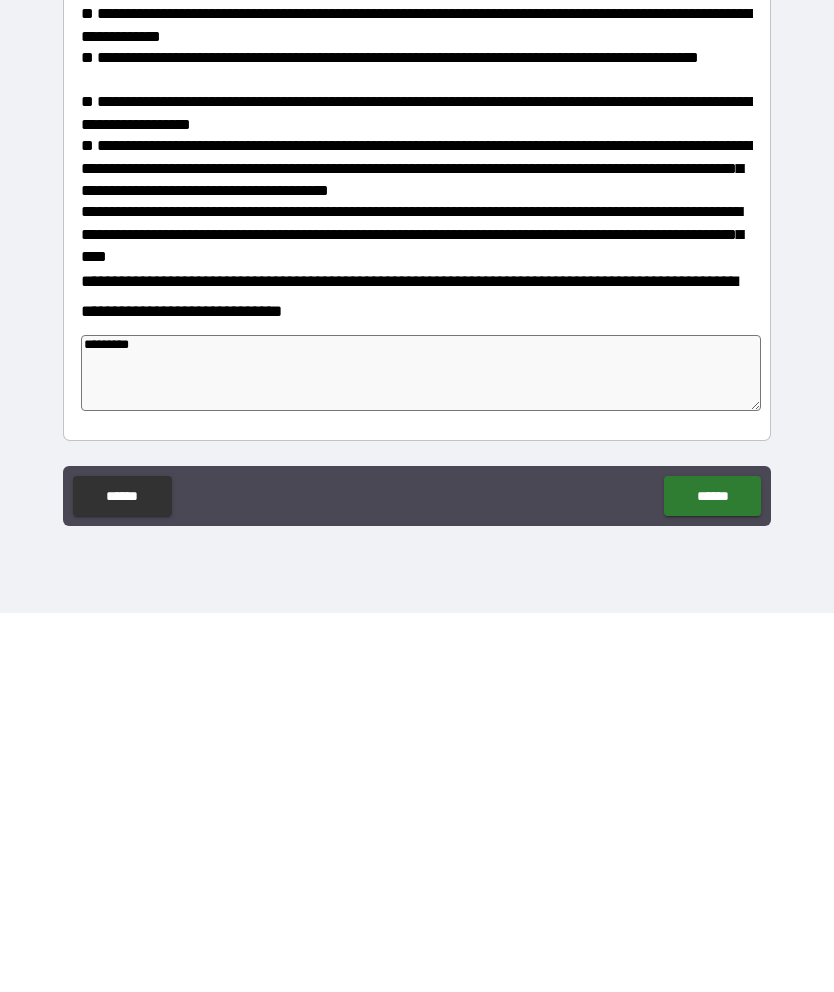 type on "*" 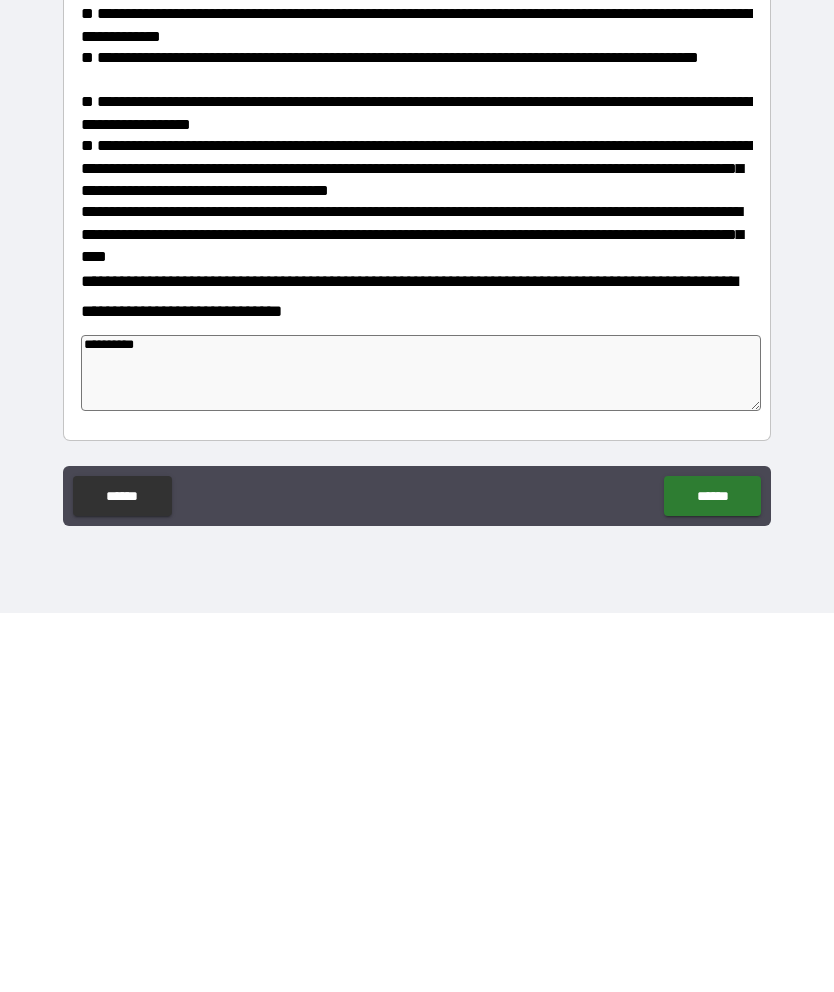 type on "*" 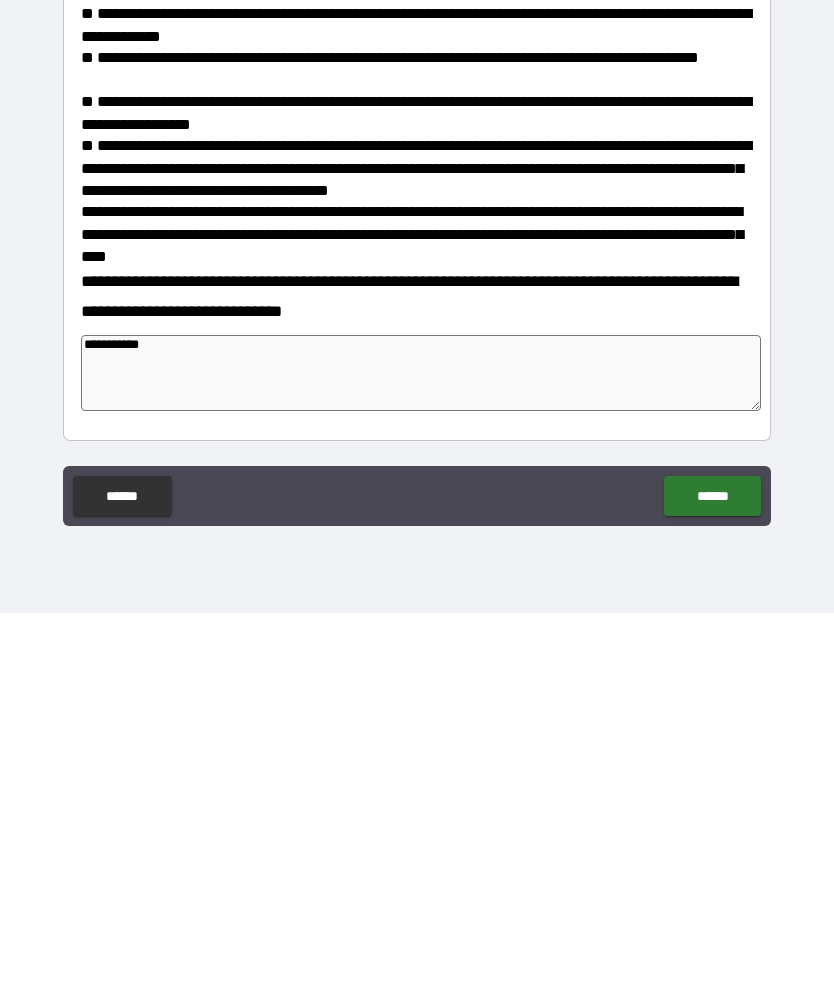 type on "*" 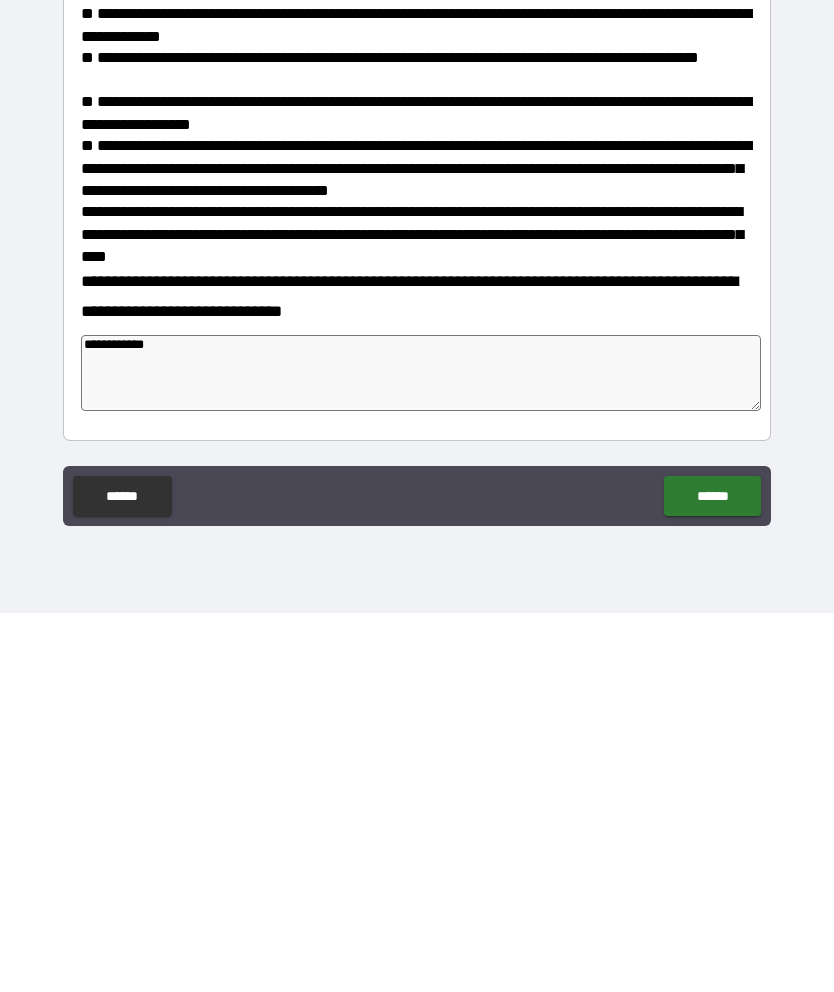 type on "*" 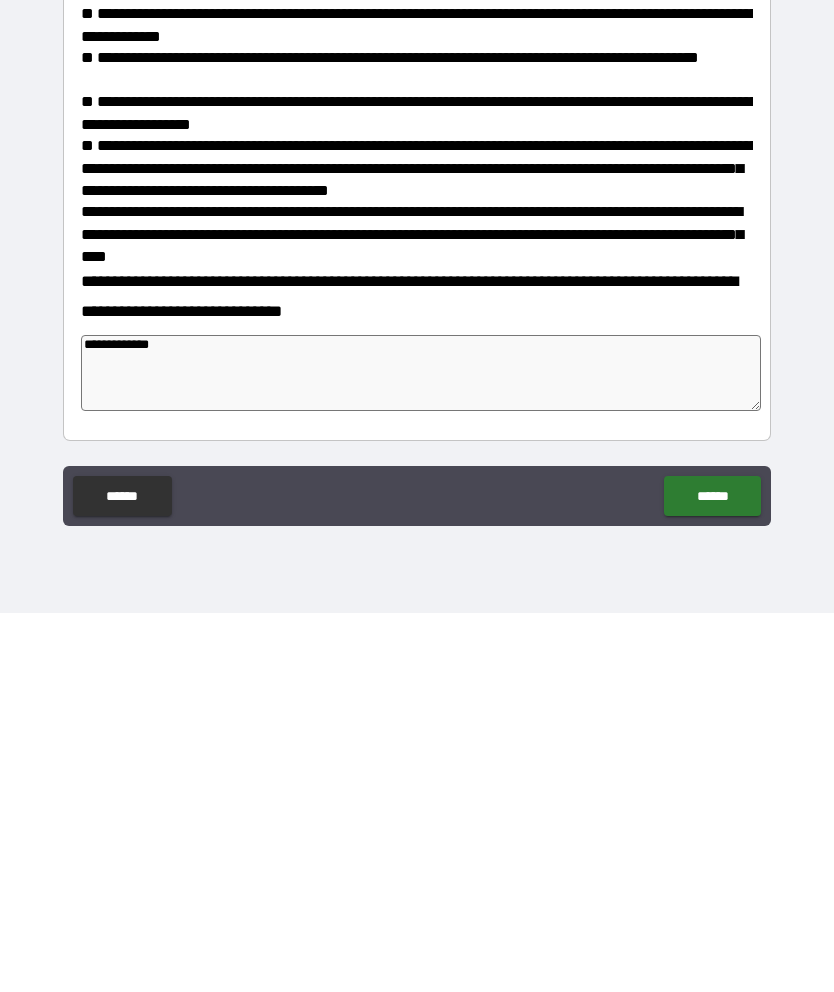 type on "*" 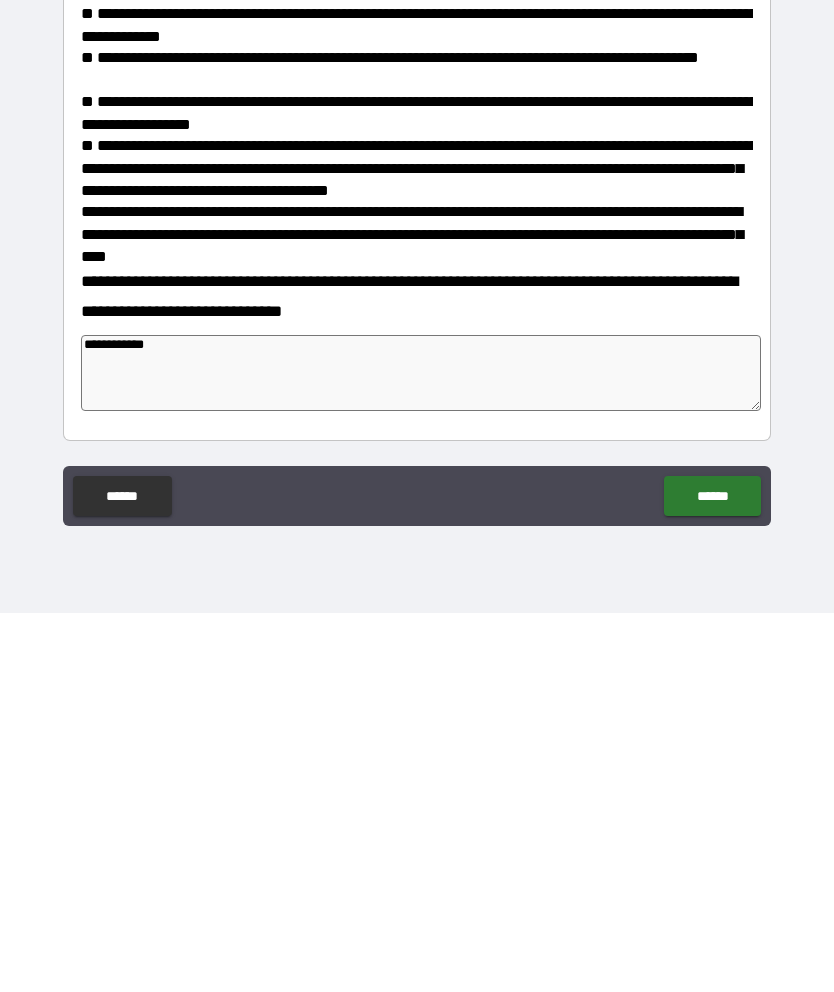 type on "*" 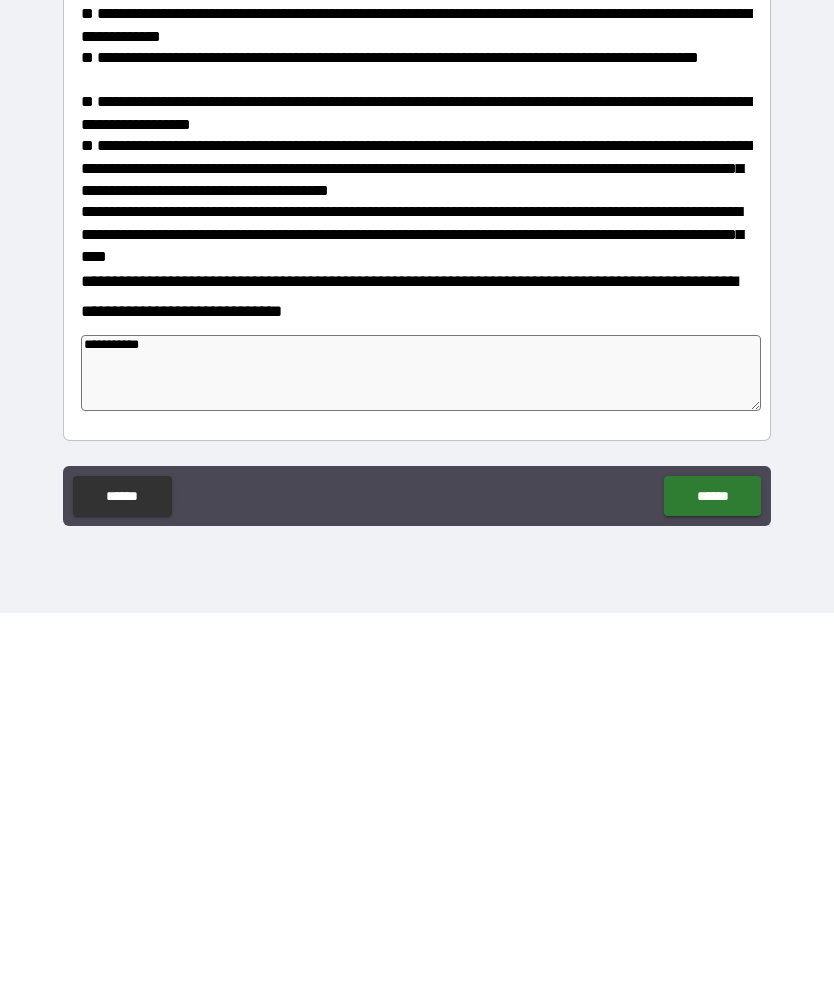 type on "*" 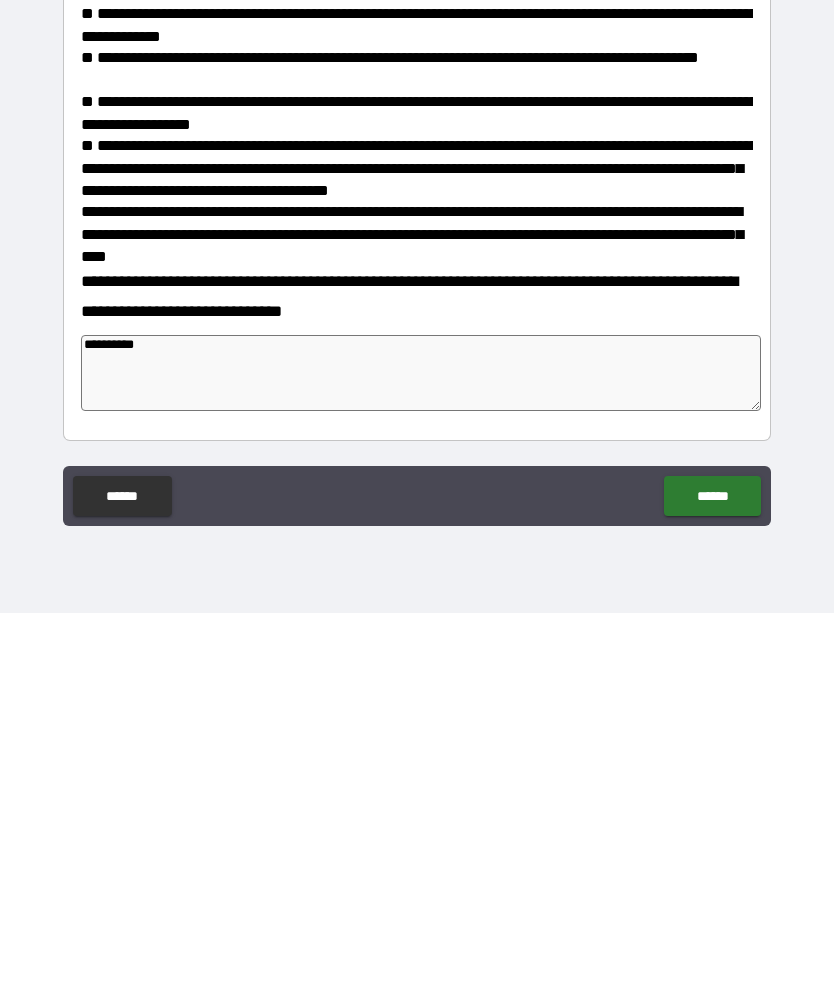 type on "*" 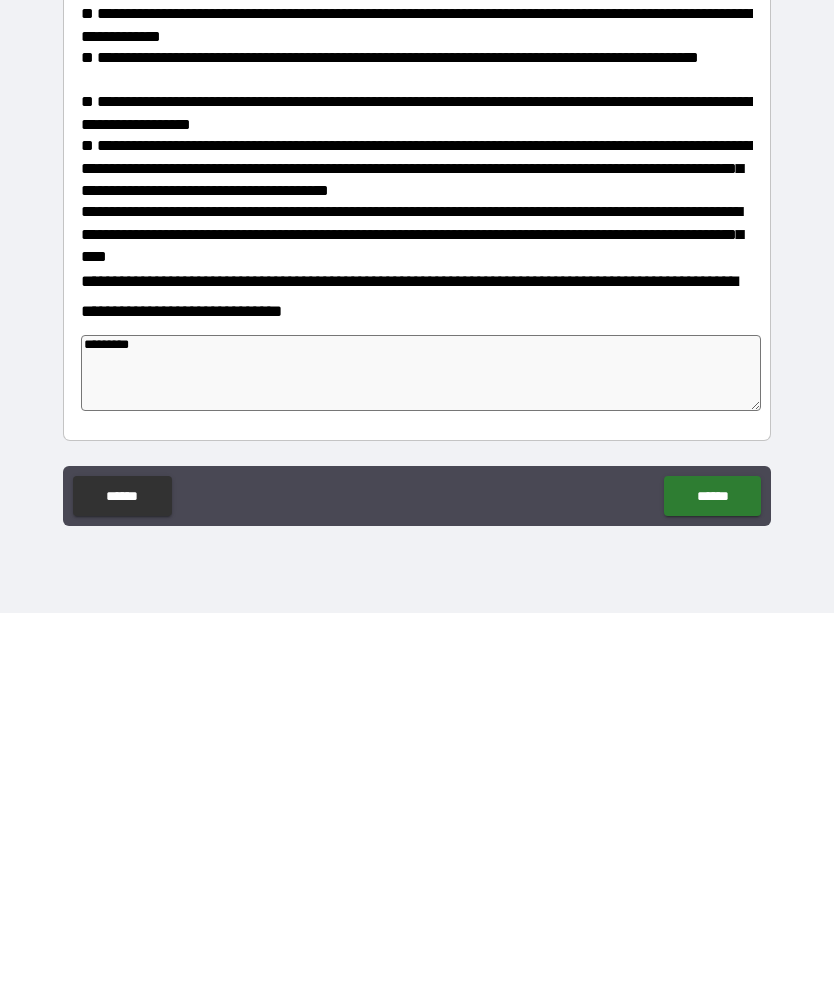 type on "*******" 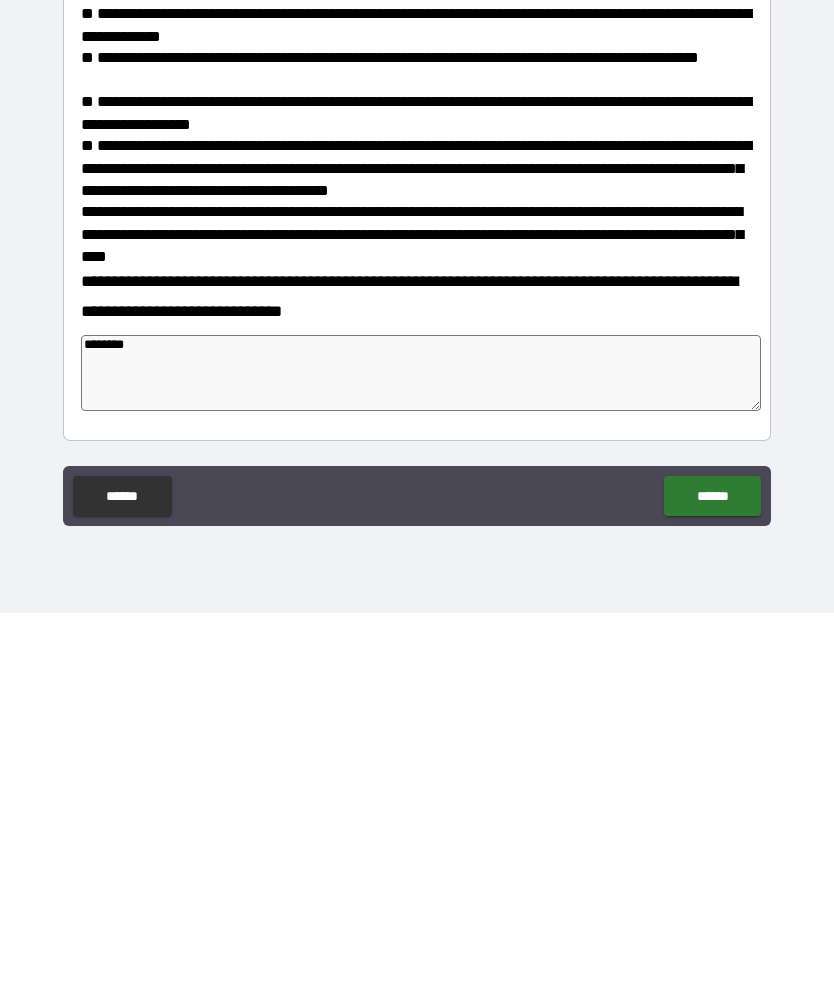 type on "*" 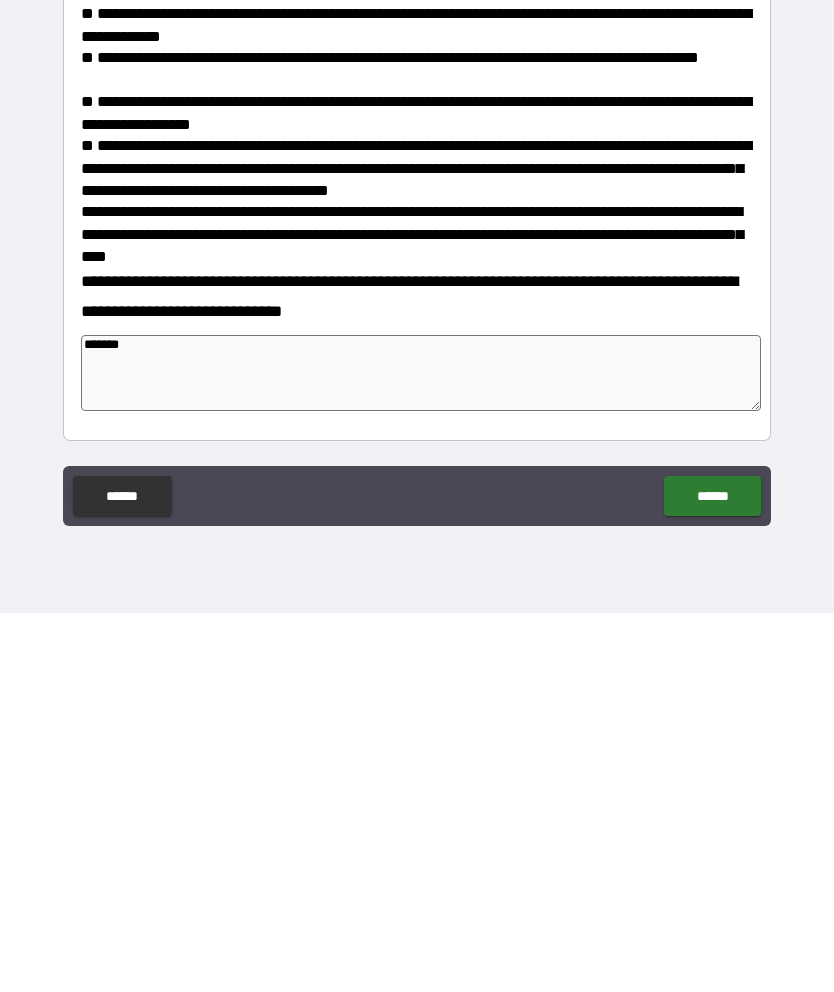 type on "******" 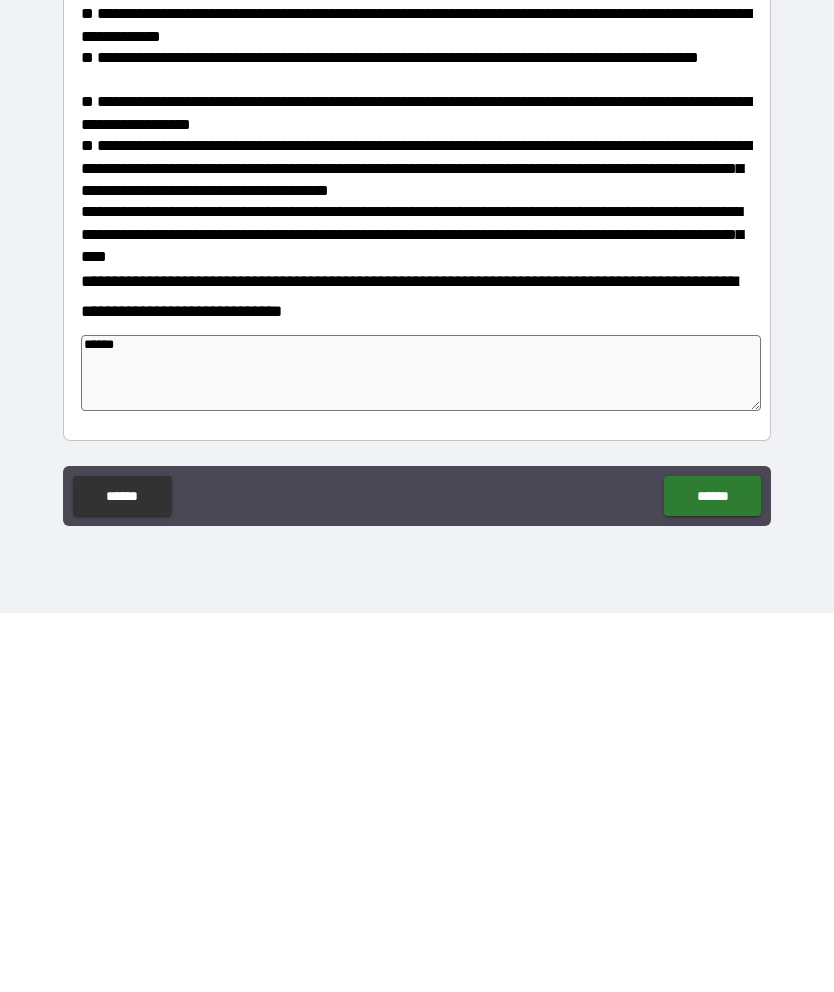 type on "*" 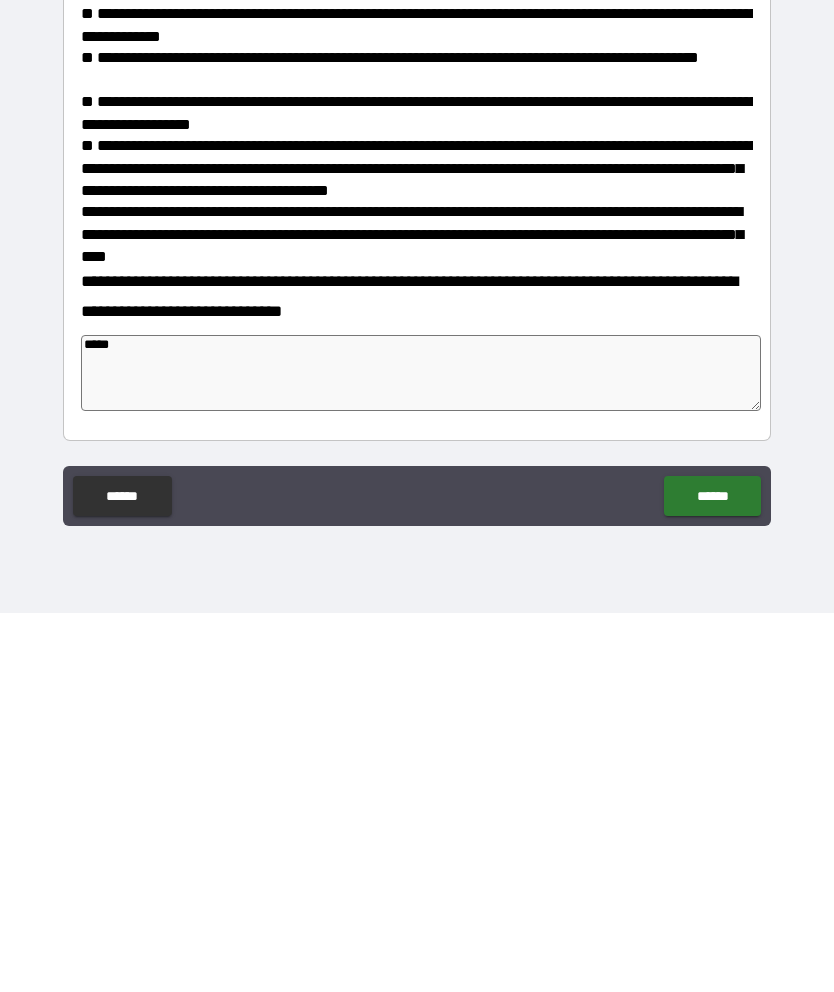 type on "*" 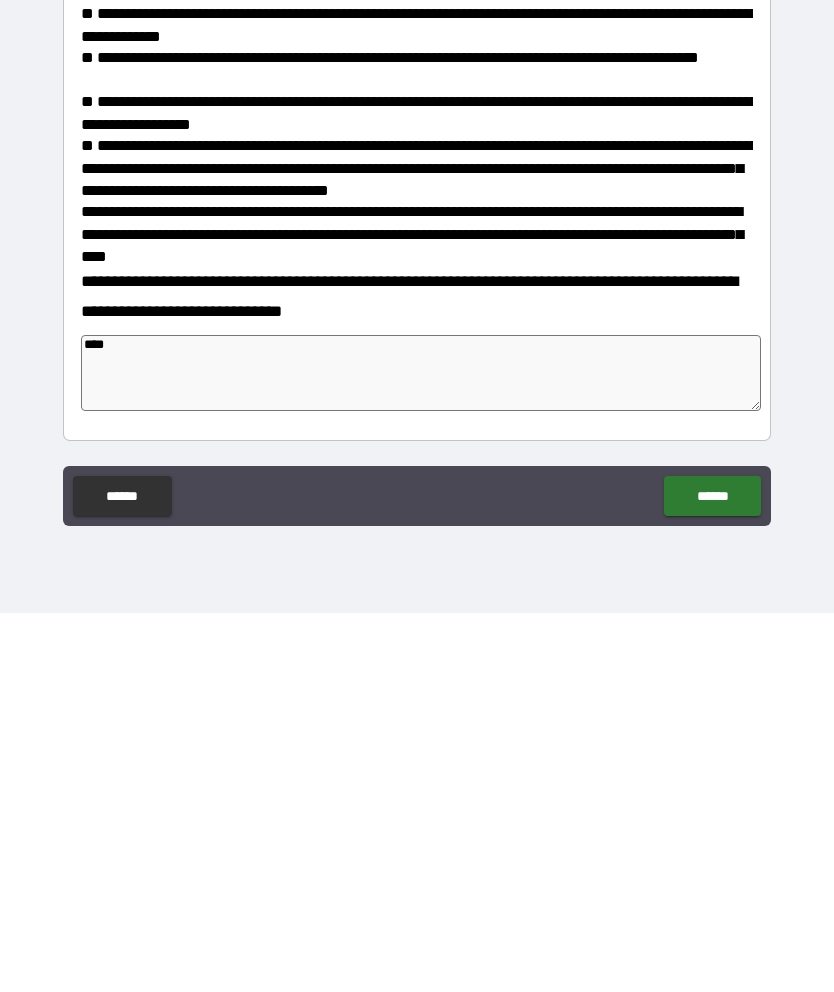 type on "***" 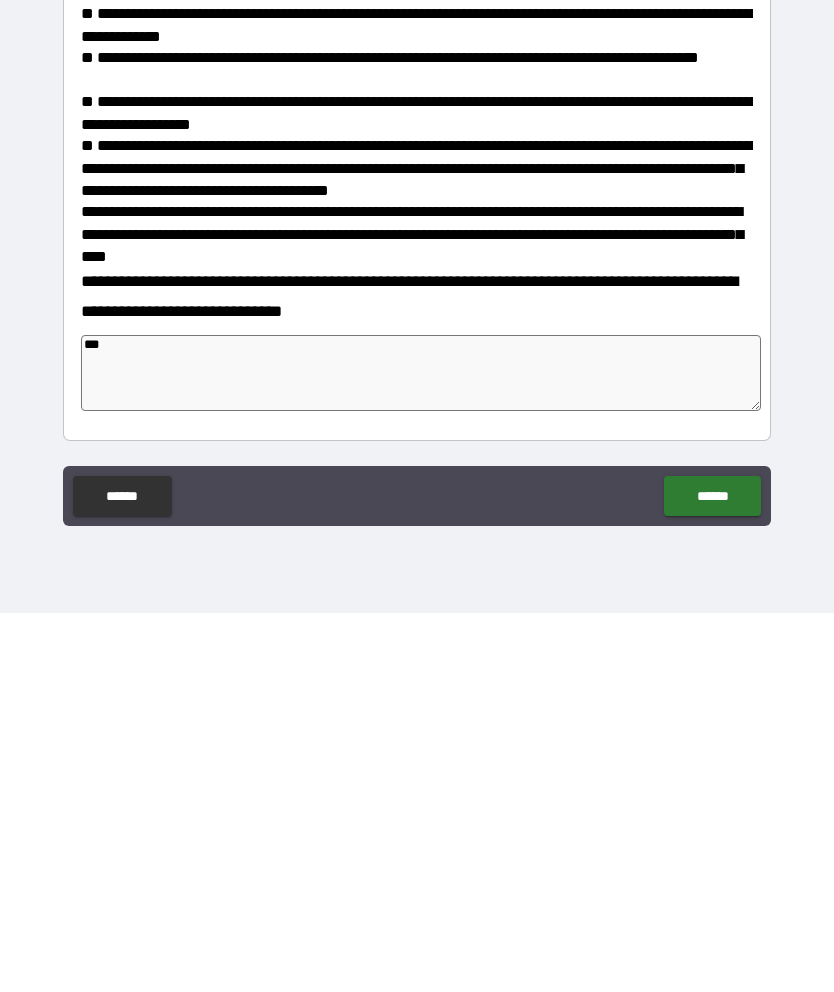 type on "*" 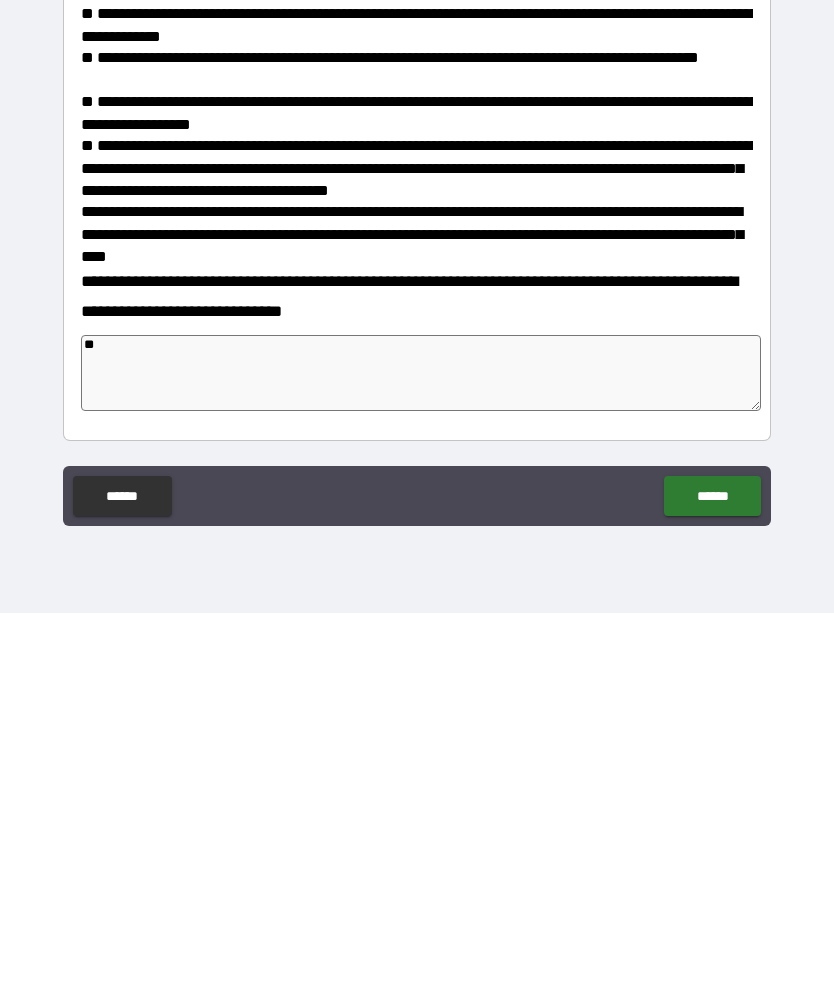 type on "*" 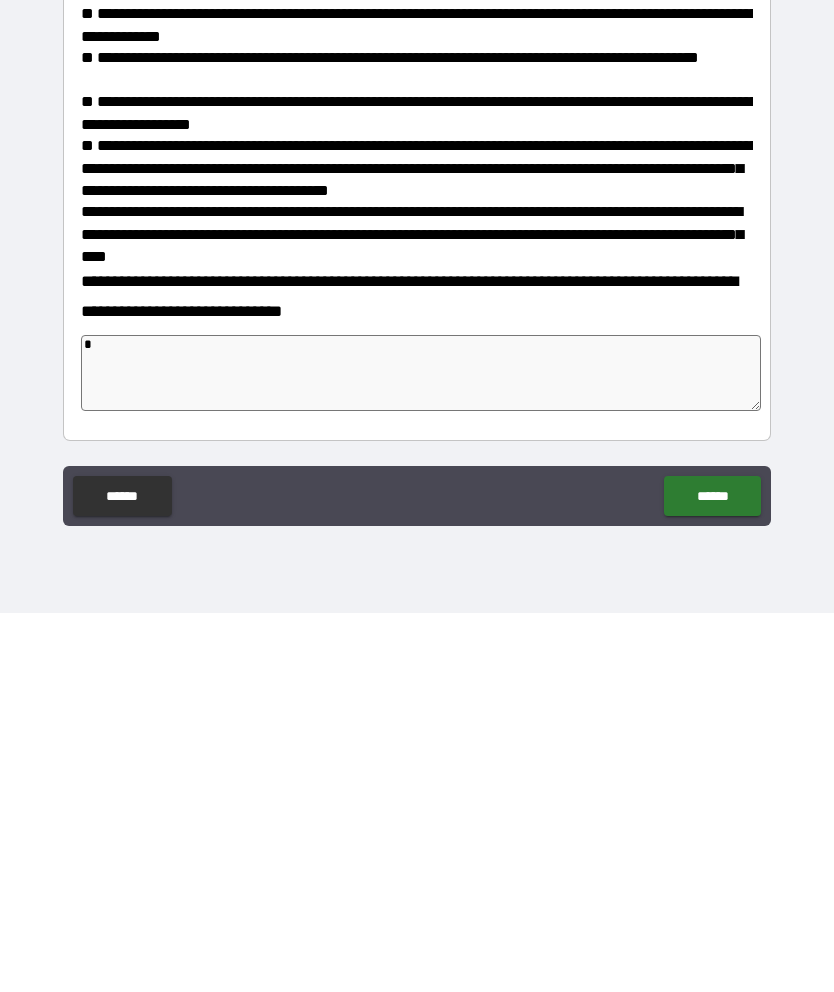 type on "*" 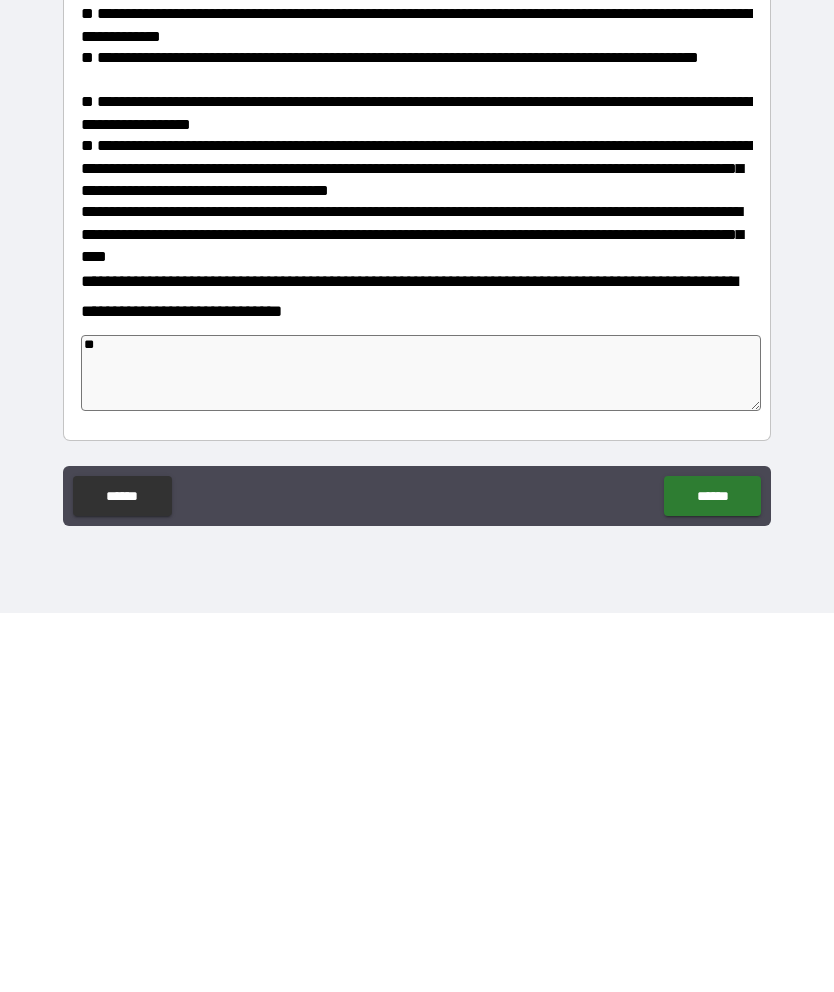 type on "*" 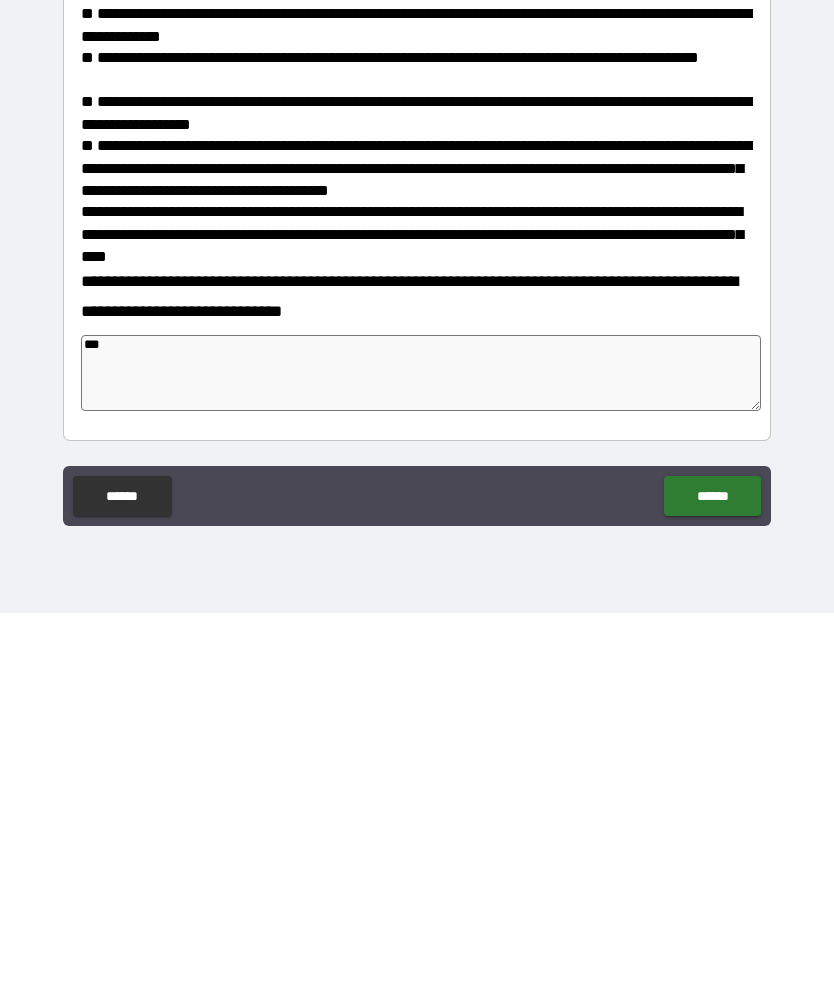 type on "*" 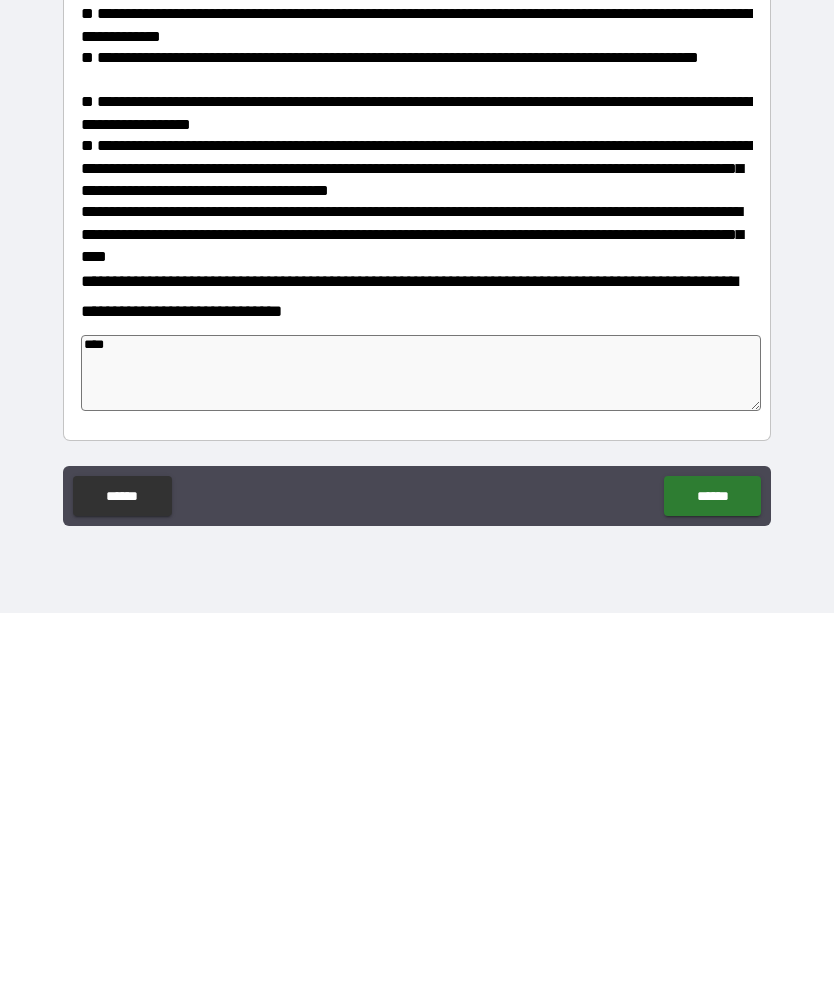 type on "*" 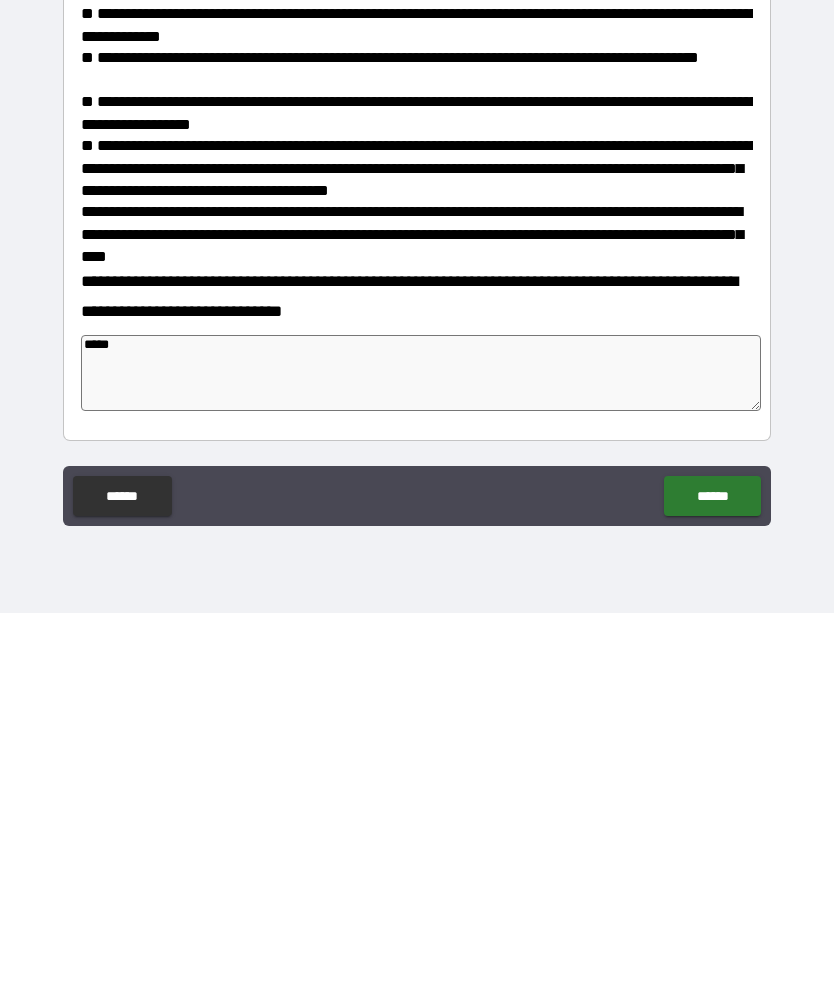 type on "*" 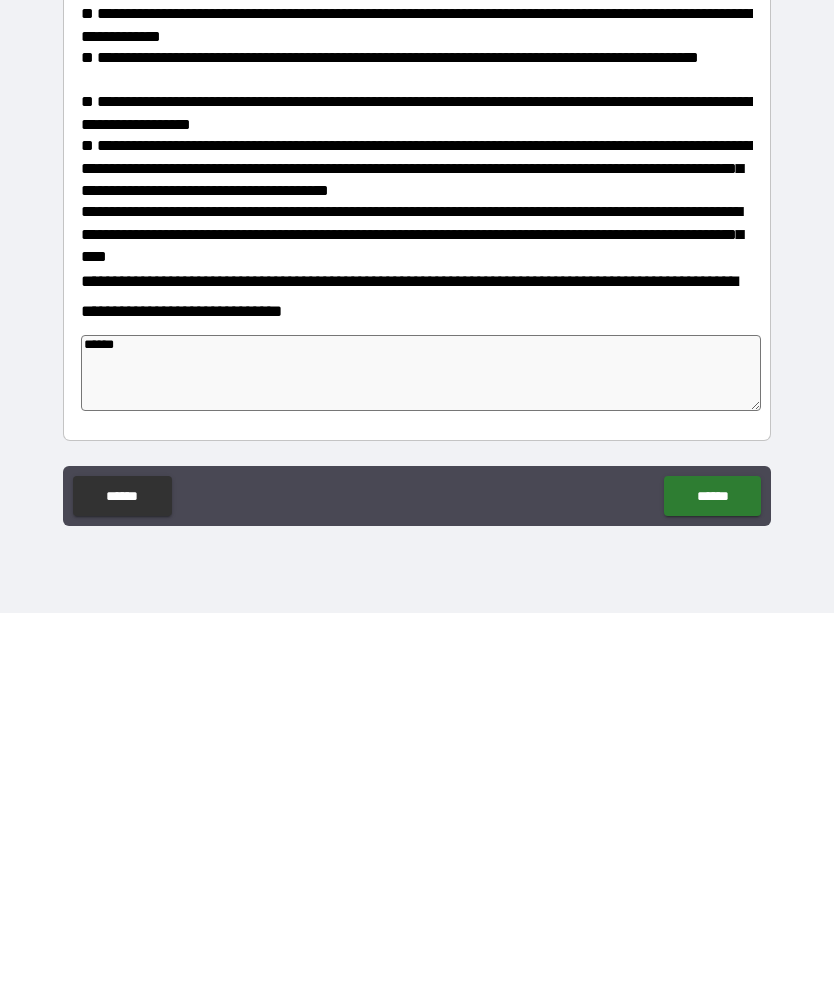 type on "*" 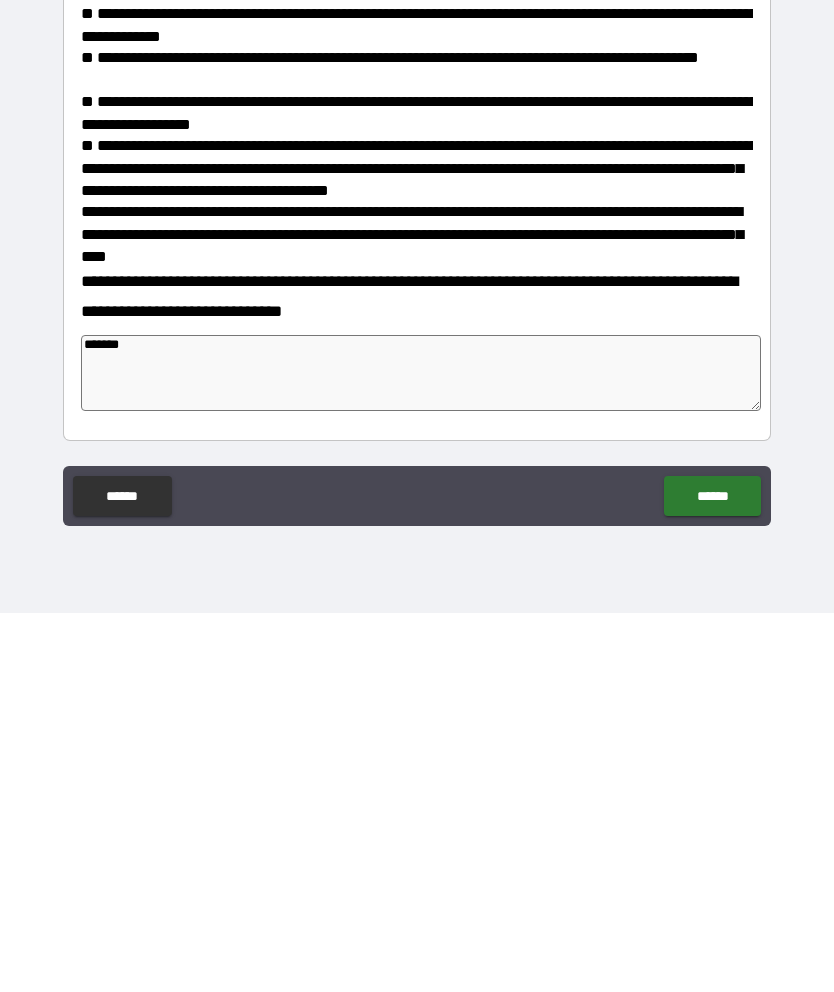 type on "*" 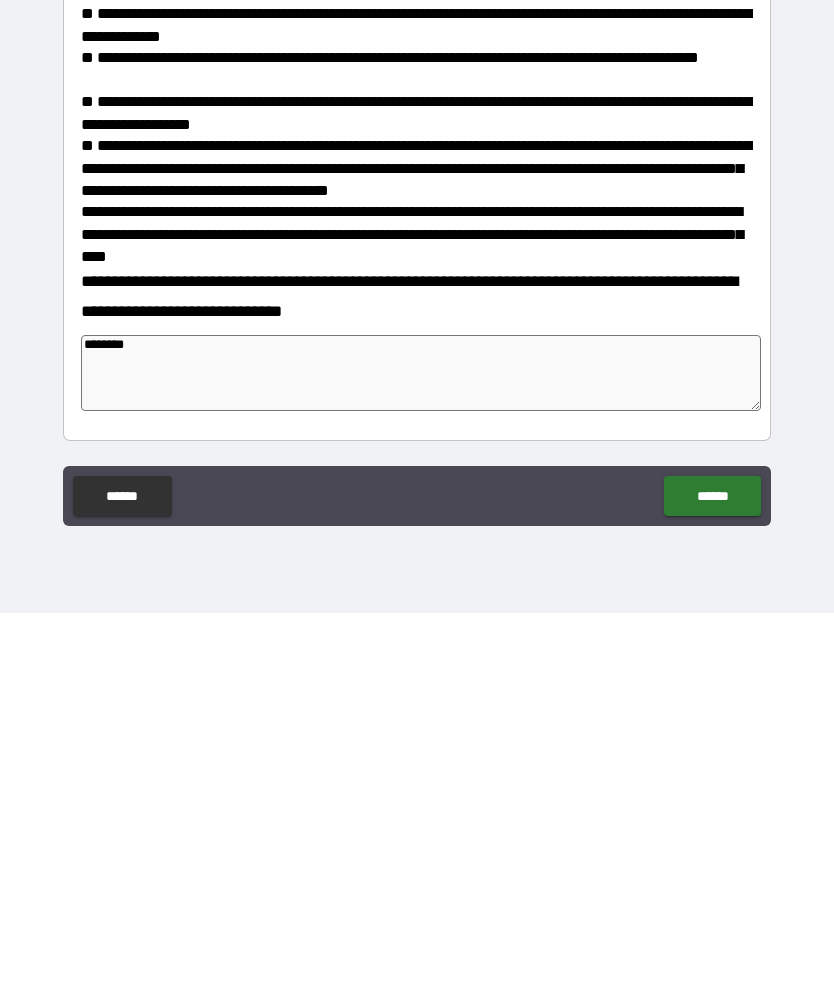 type on "*" 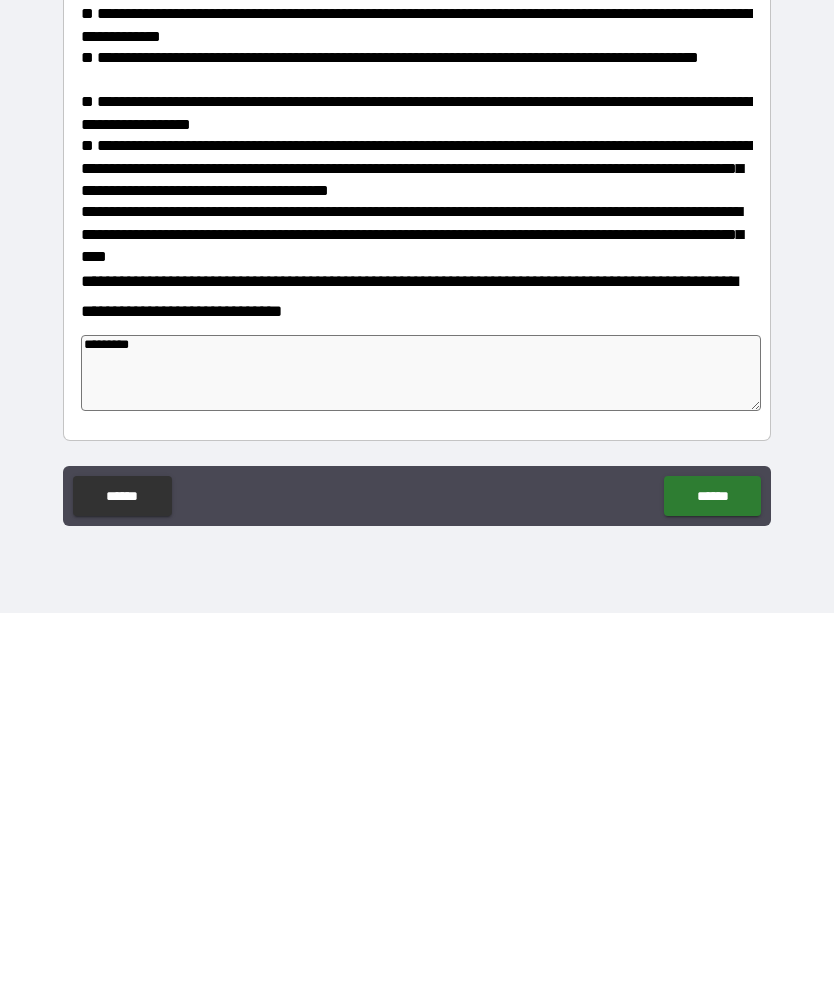 type on "*" 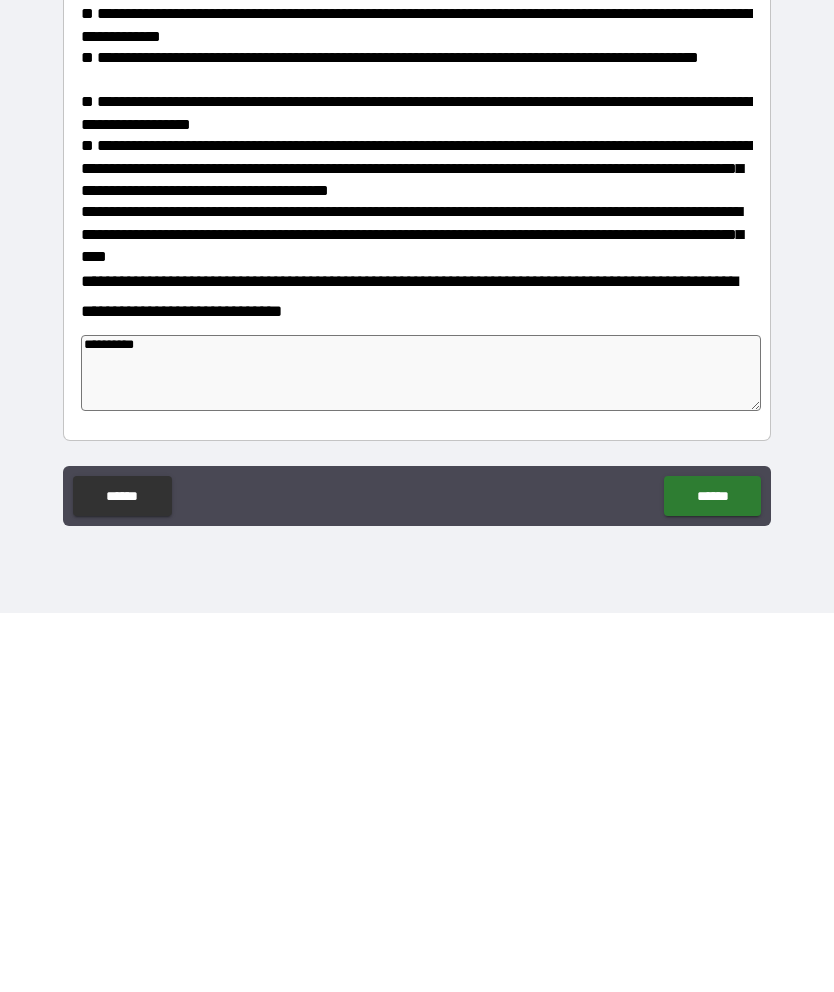 type on "*" 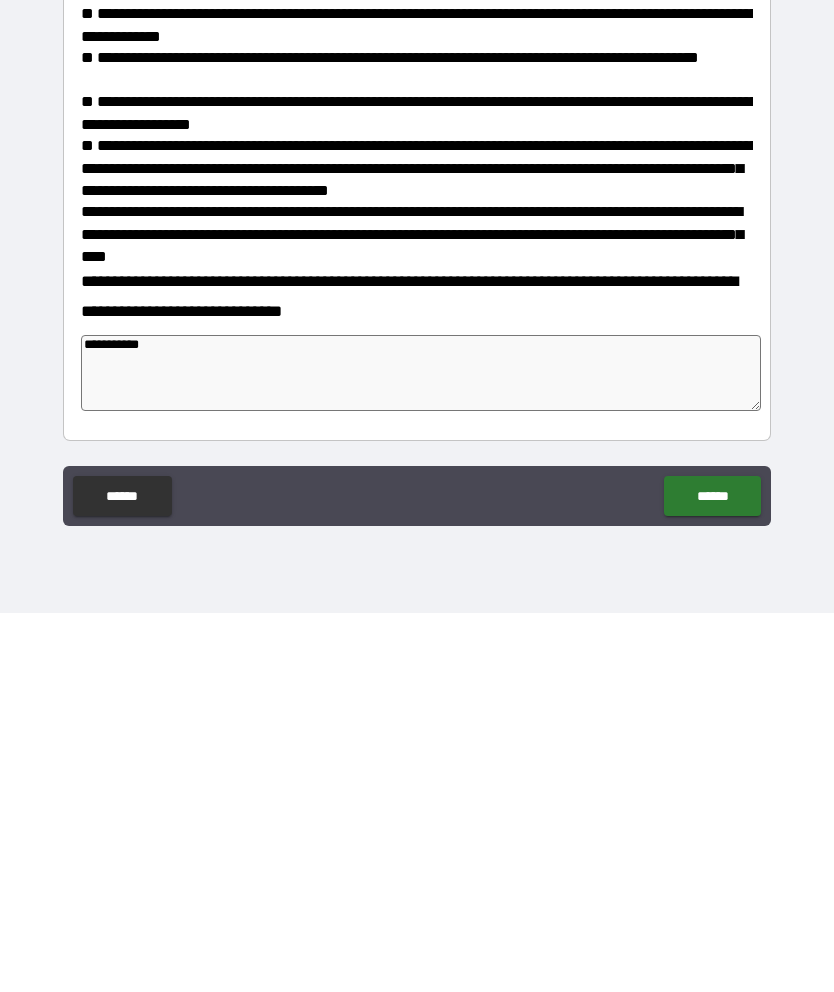 type on "*" 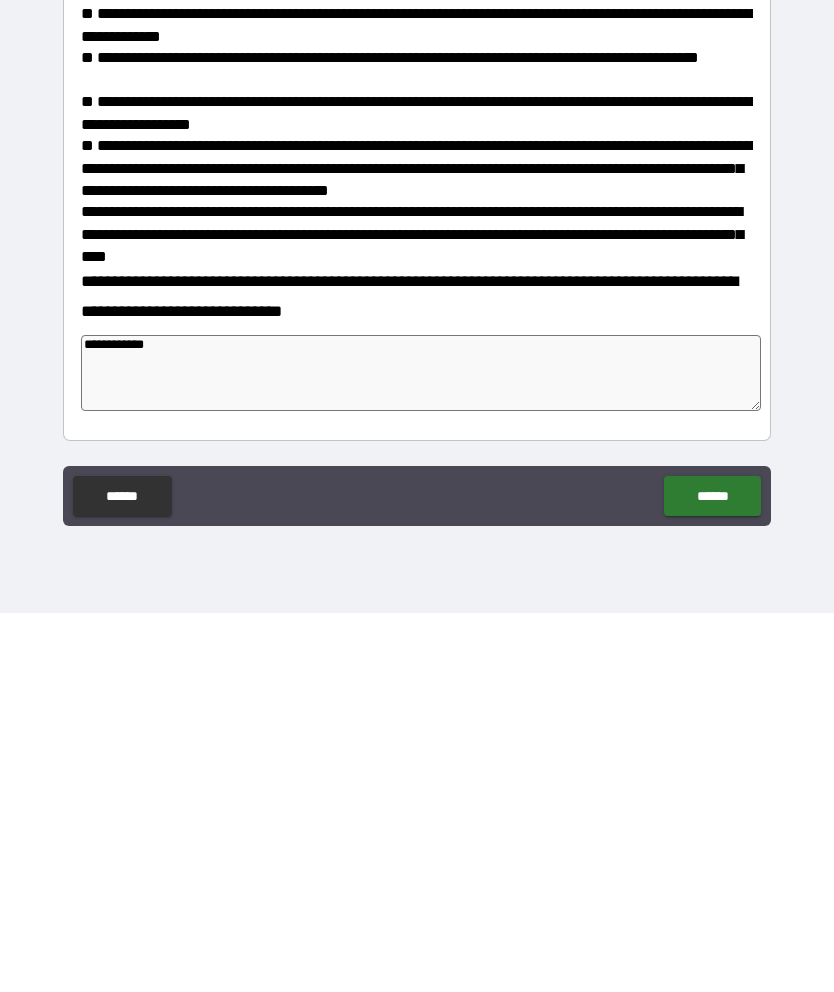 type on "*" 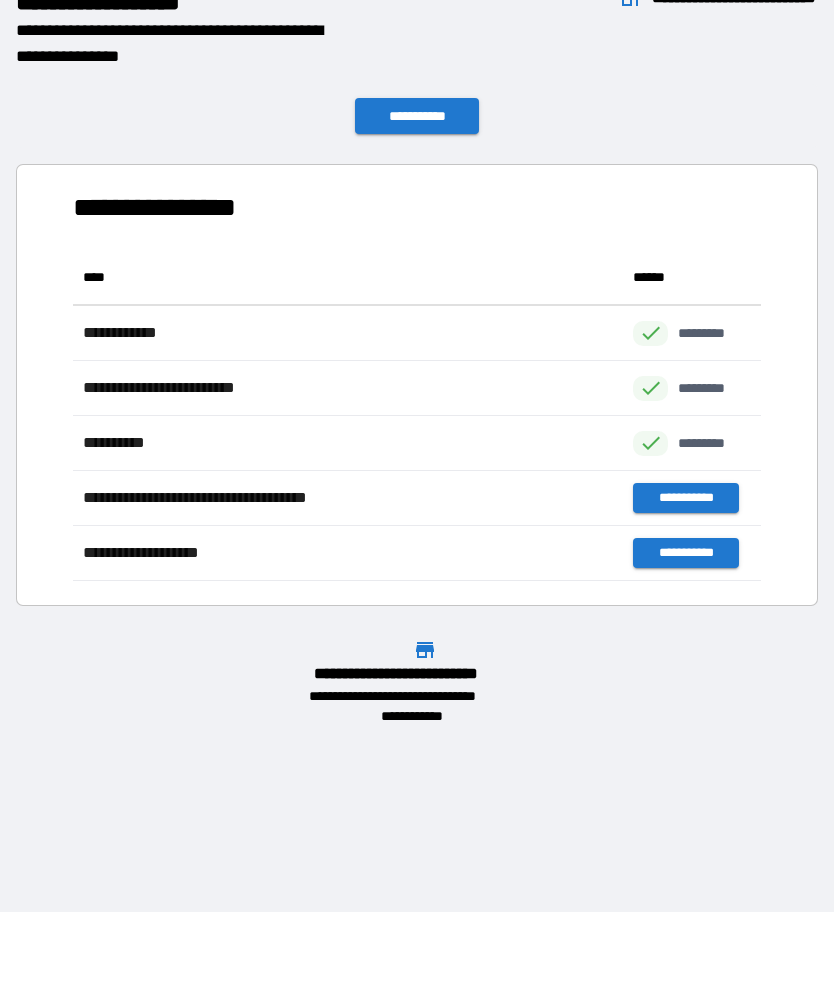 scroll, scrollTop: 1, scrollLeft: 1, axis: both 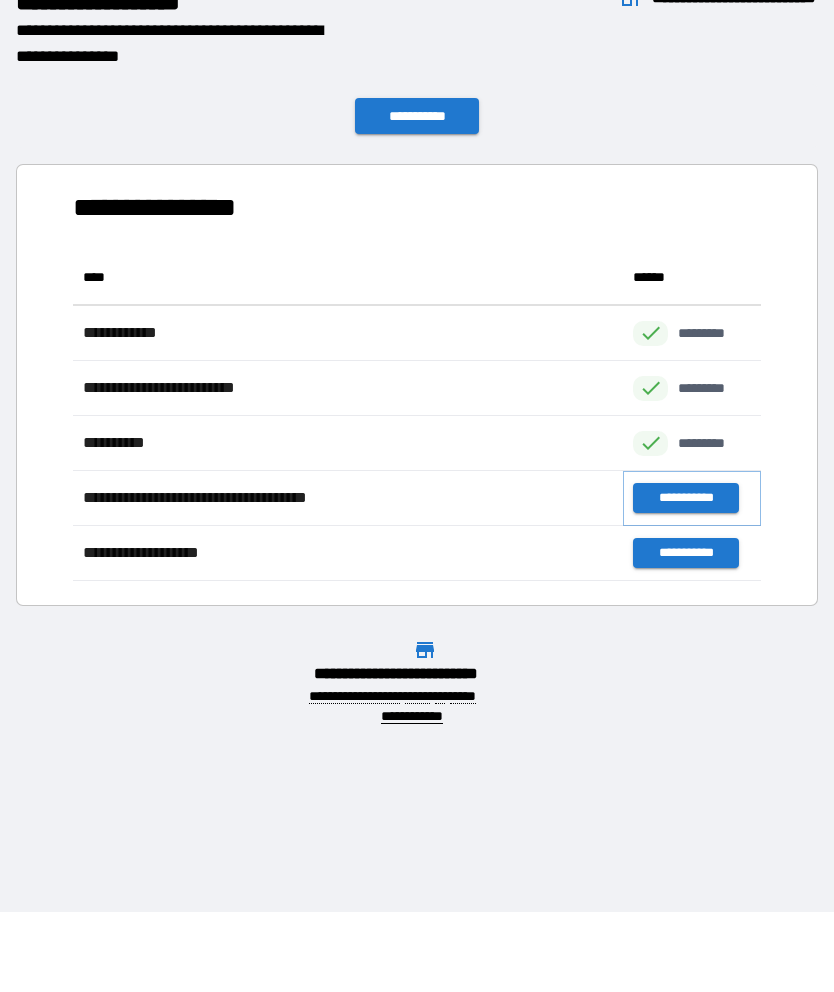 click on "**********" at bounding box center [685, 498] 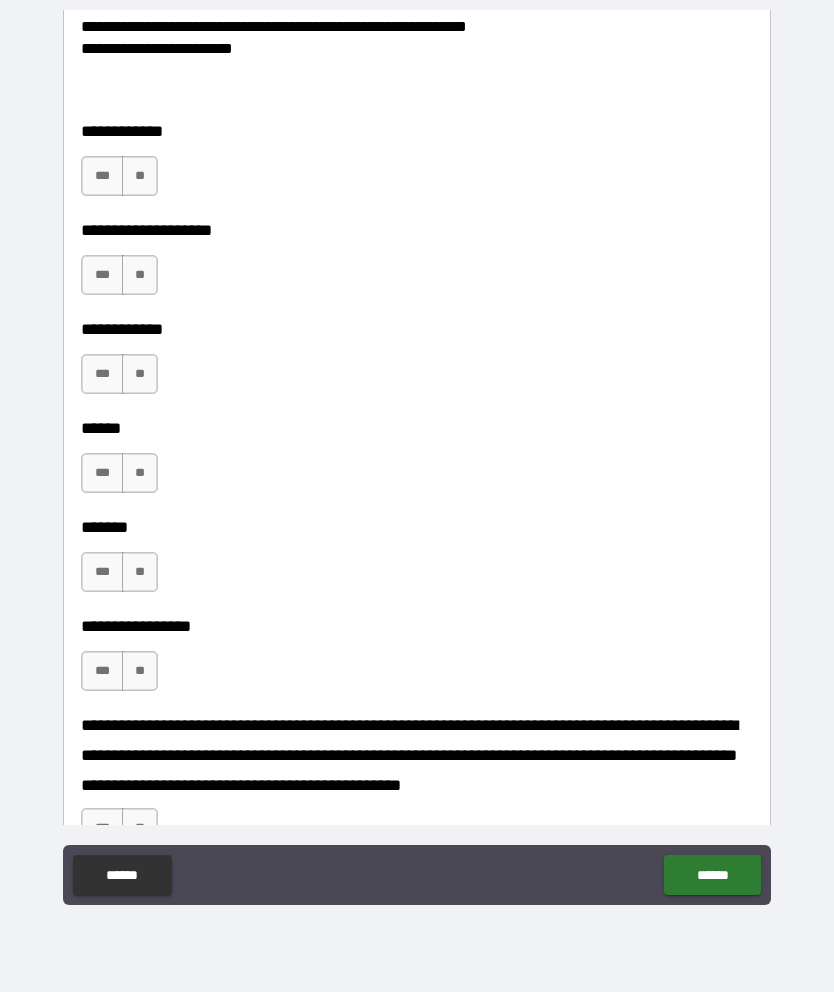 scroll, scrollTop: 535, scrollLeft: 0, axis: vertical 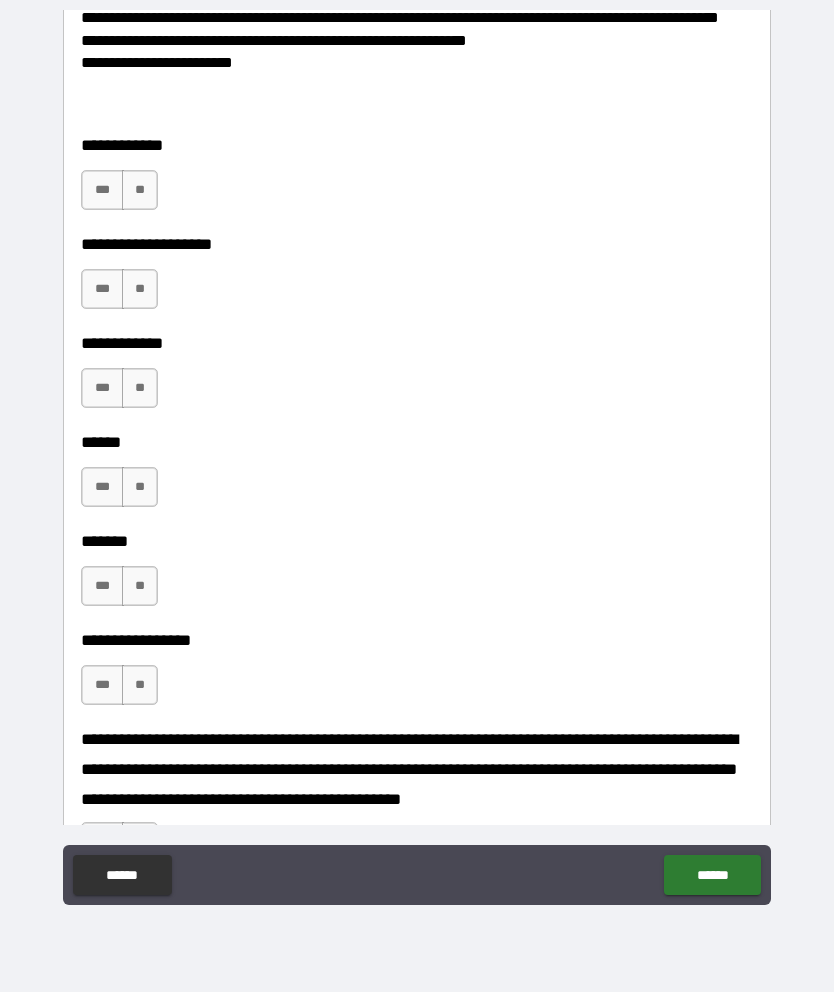 click on "***" at bounding box center [102, 289] 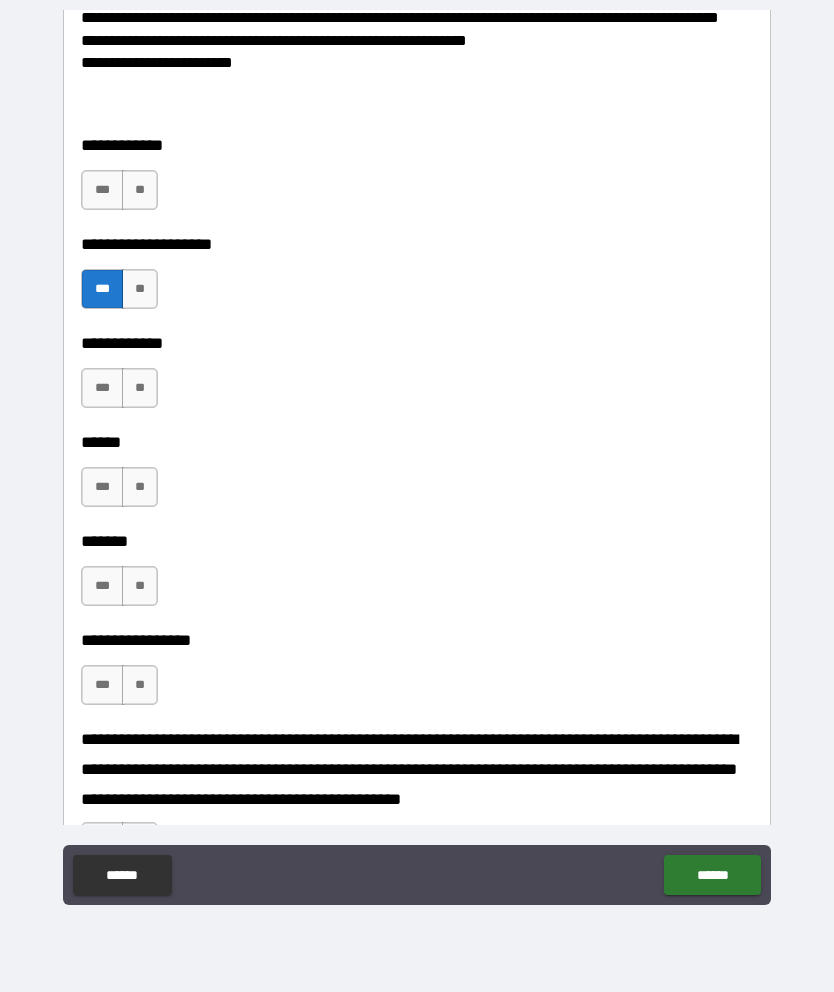 click on "***" at bounding box center (102, 388) 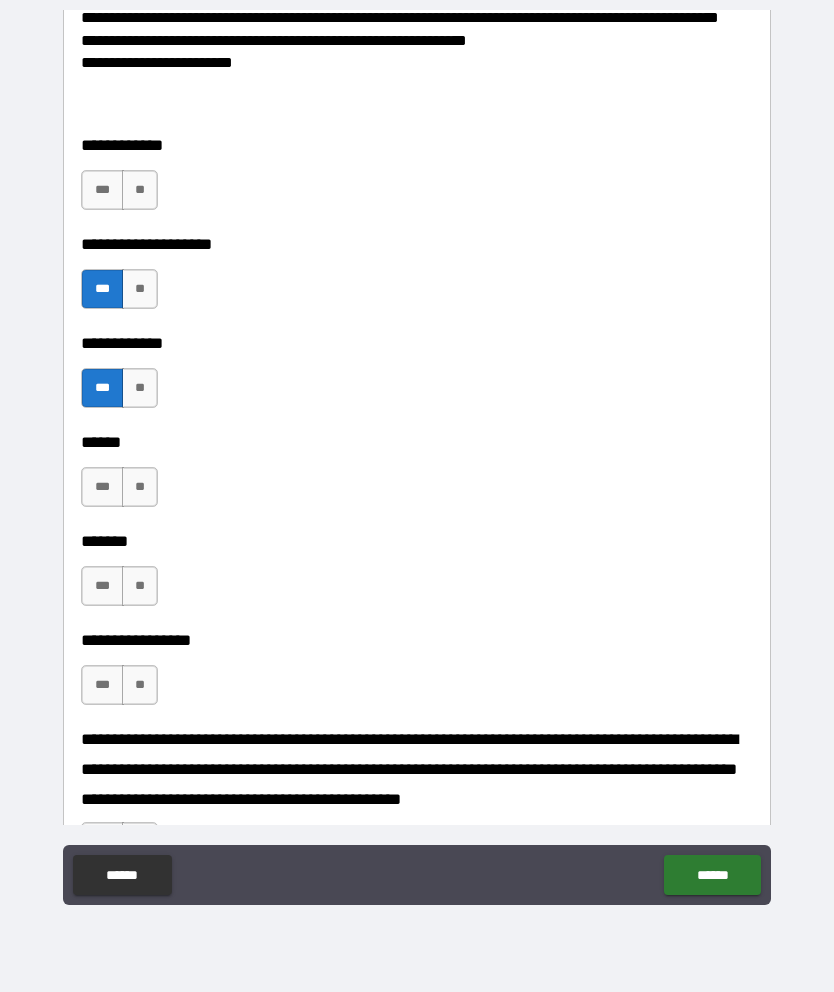 click on "****** *** **" at bounding box center [417, 477] 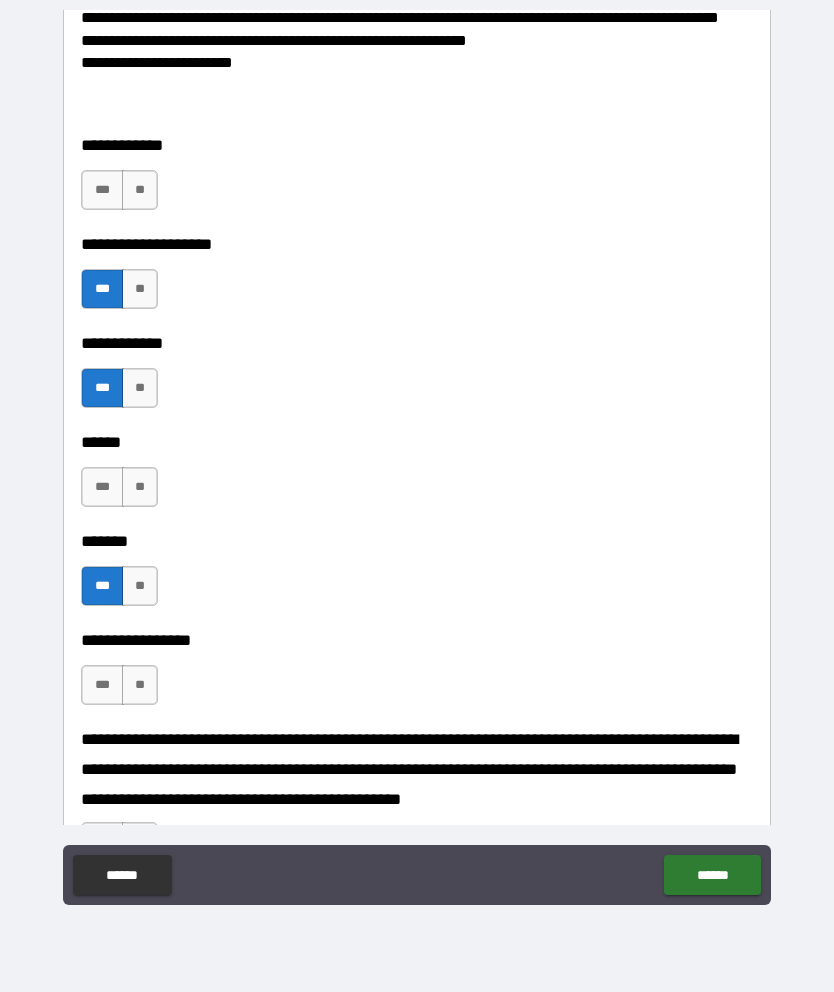 click on "***" at bounding box center (102, 685) 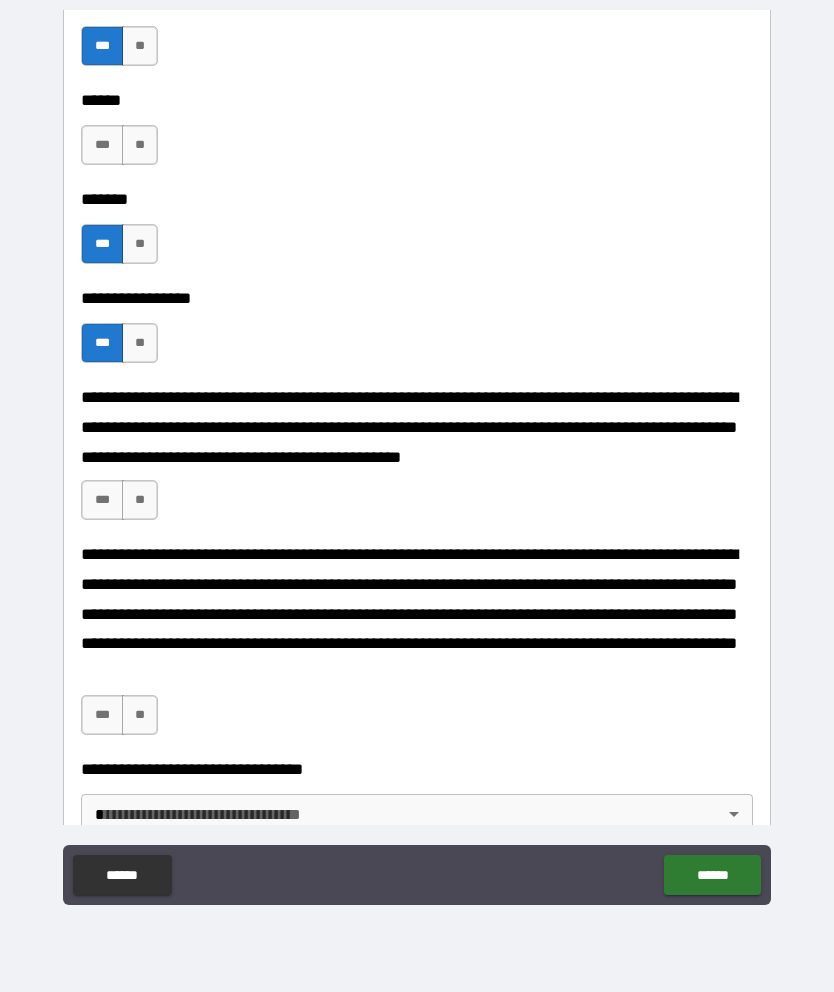 scroll, scrollTop: 884, scrollLeft: 0, axis: vertical 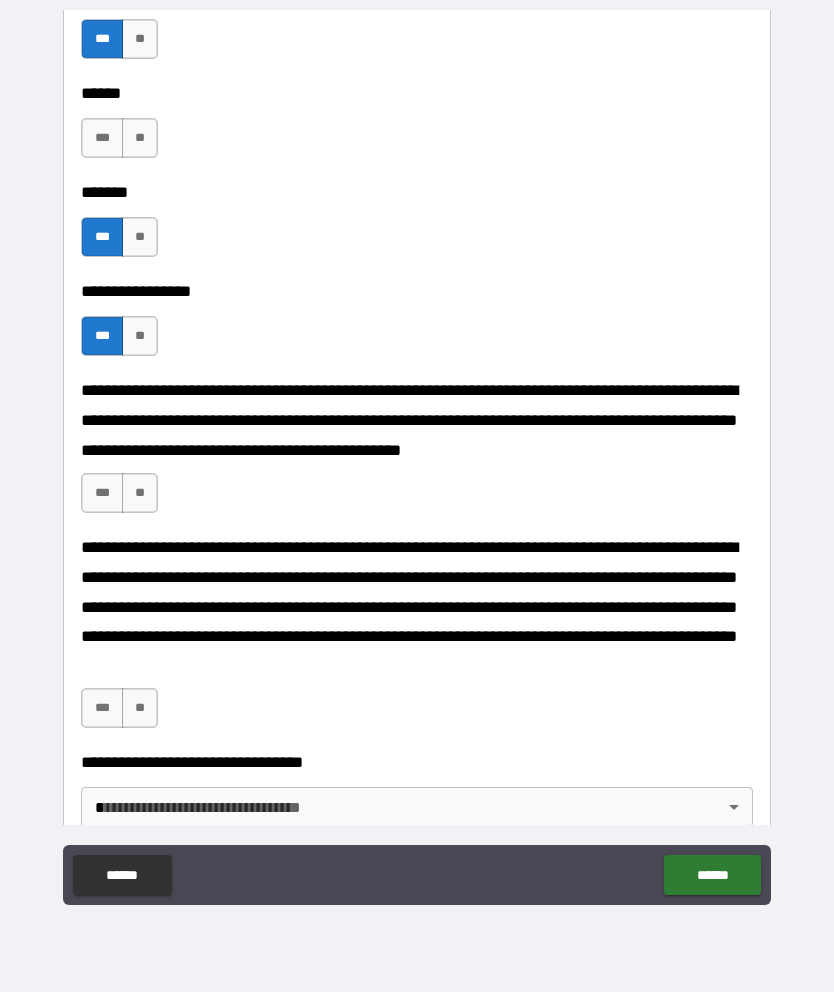 click on "***" at bounding box center [102, 493] 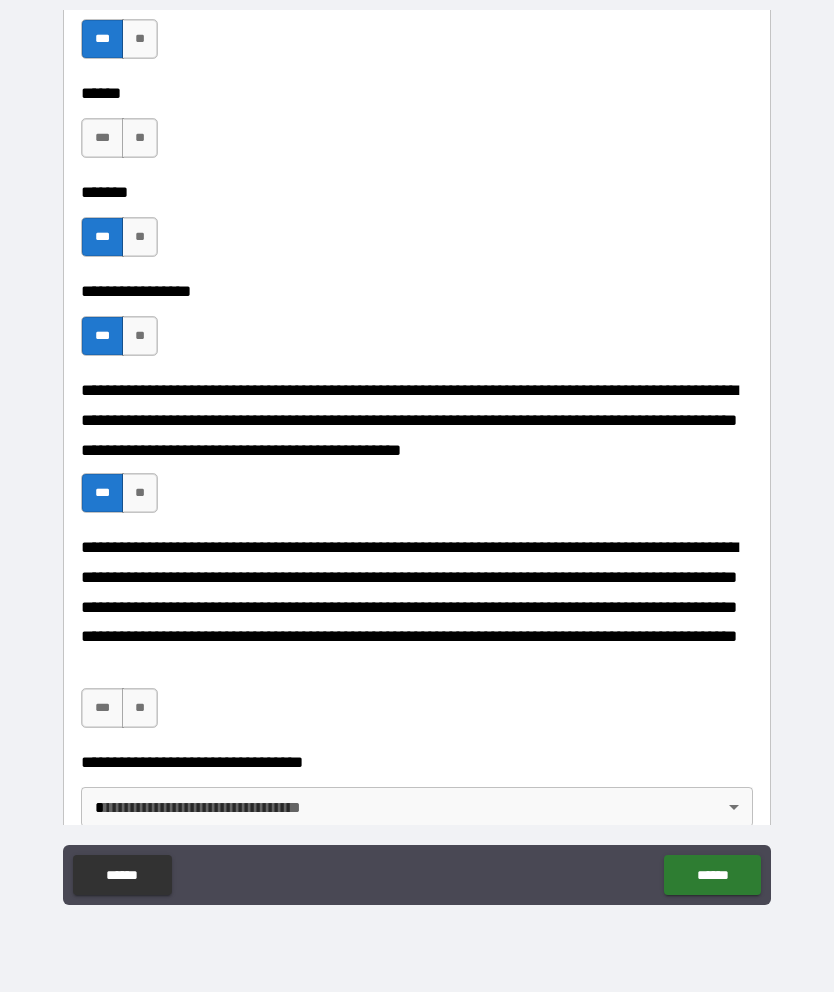 click on "**********" at bounding box center [417, 640] 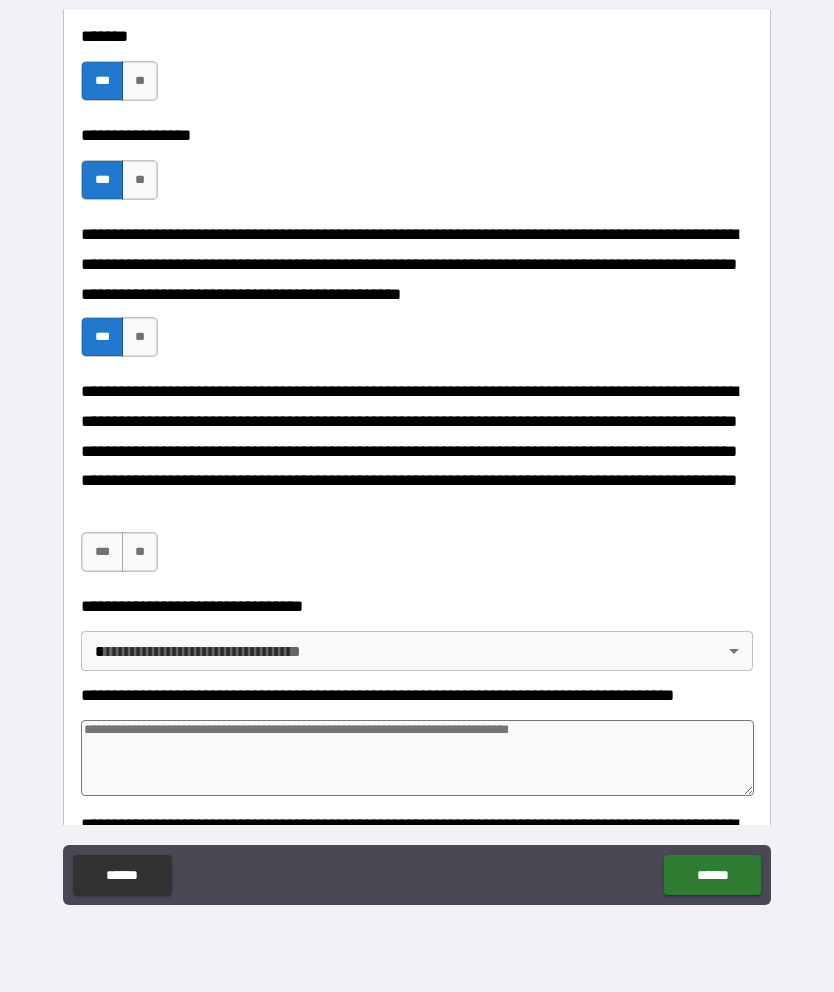 scroll, scrollTop: 1056, scrollLeft: 0, axis: vertical 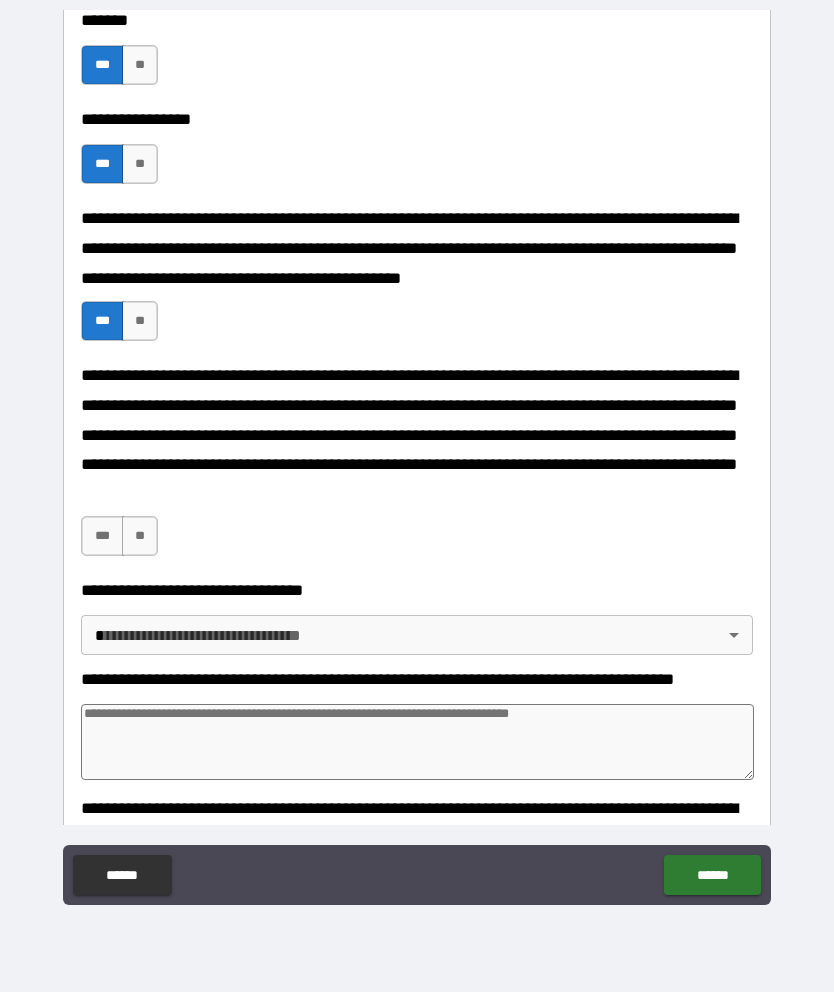 click on "***" at bounding box center (102, 536) 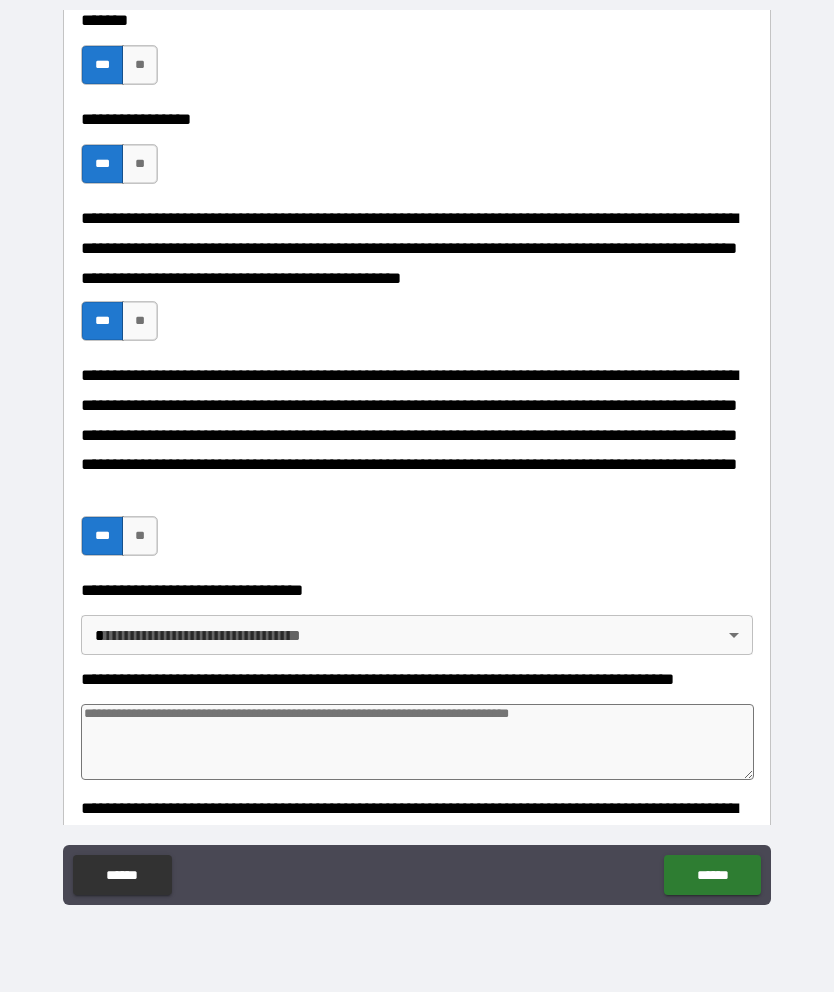 type on "*" 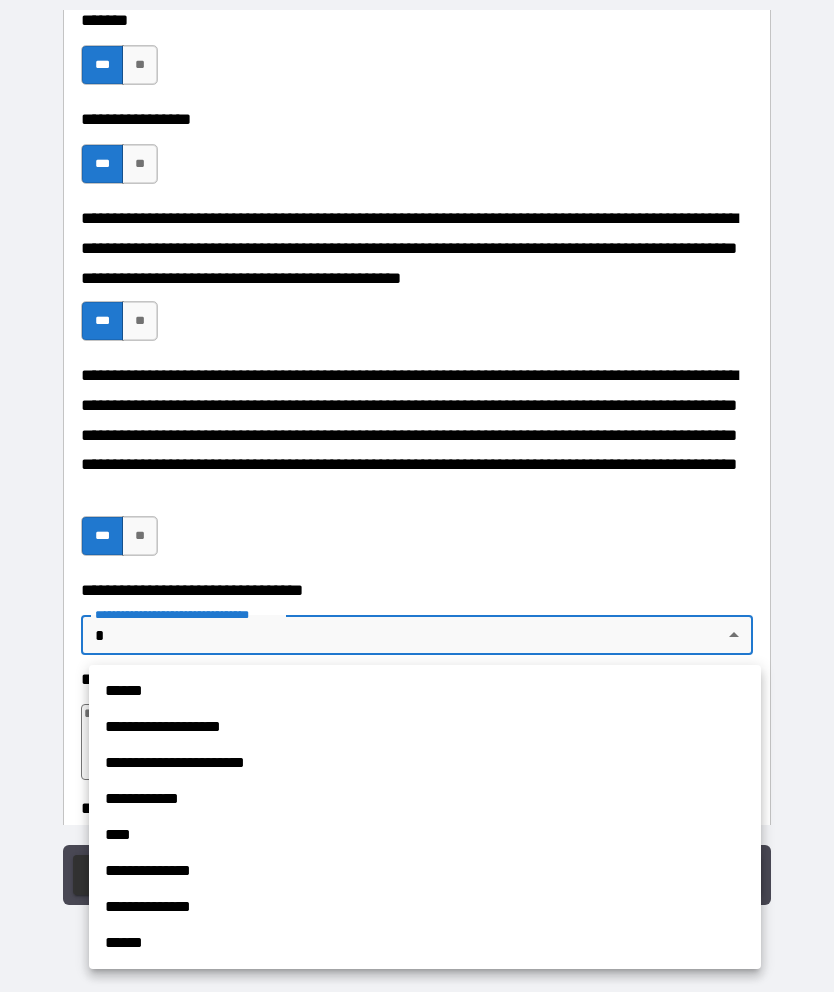 click on "**********" at bounding box center (425, 871) 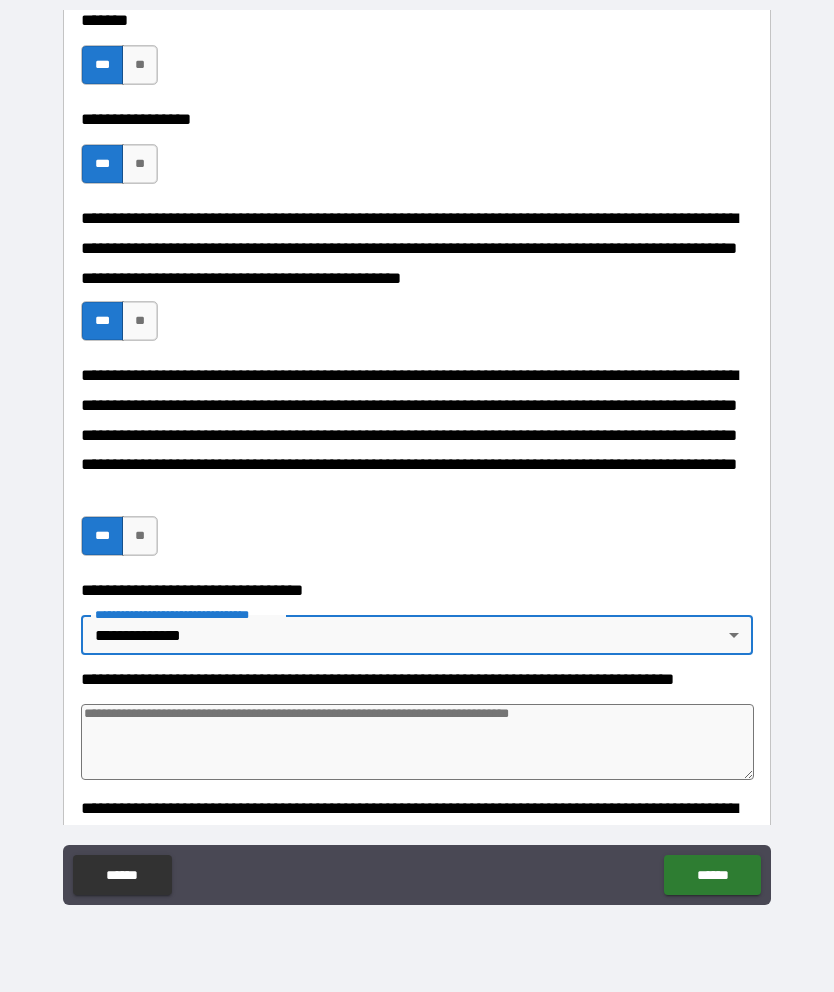click at bounding box center (417, 742) 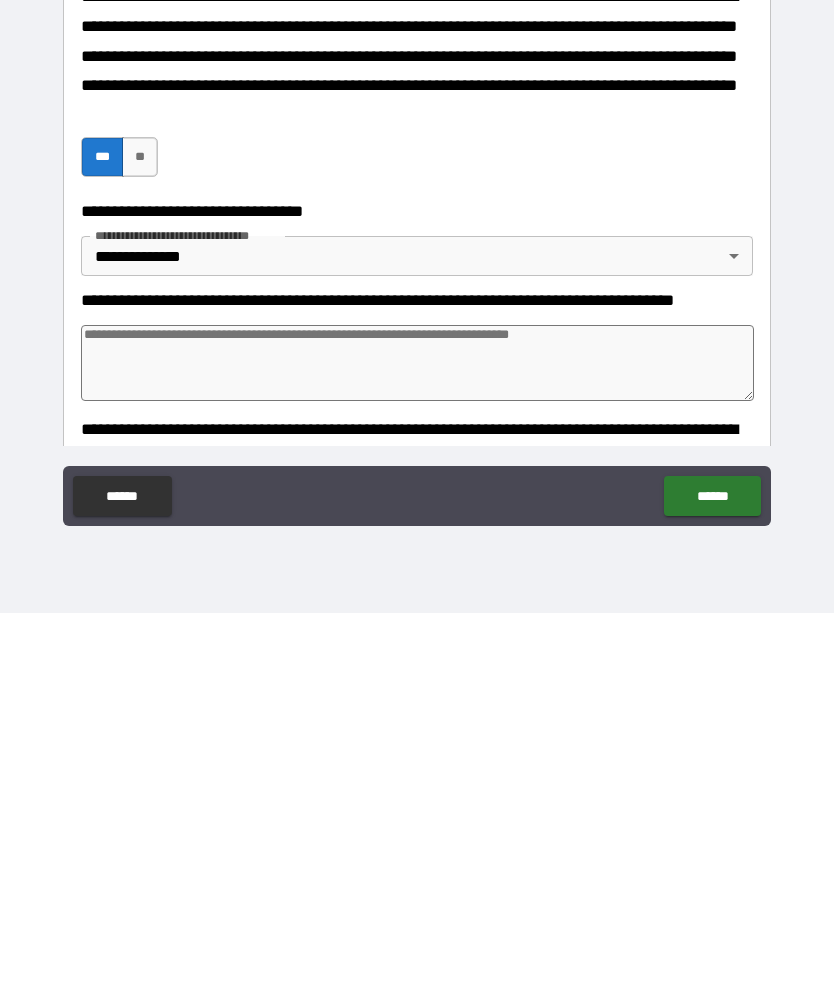 type on "*" 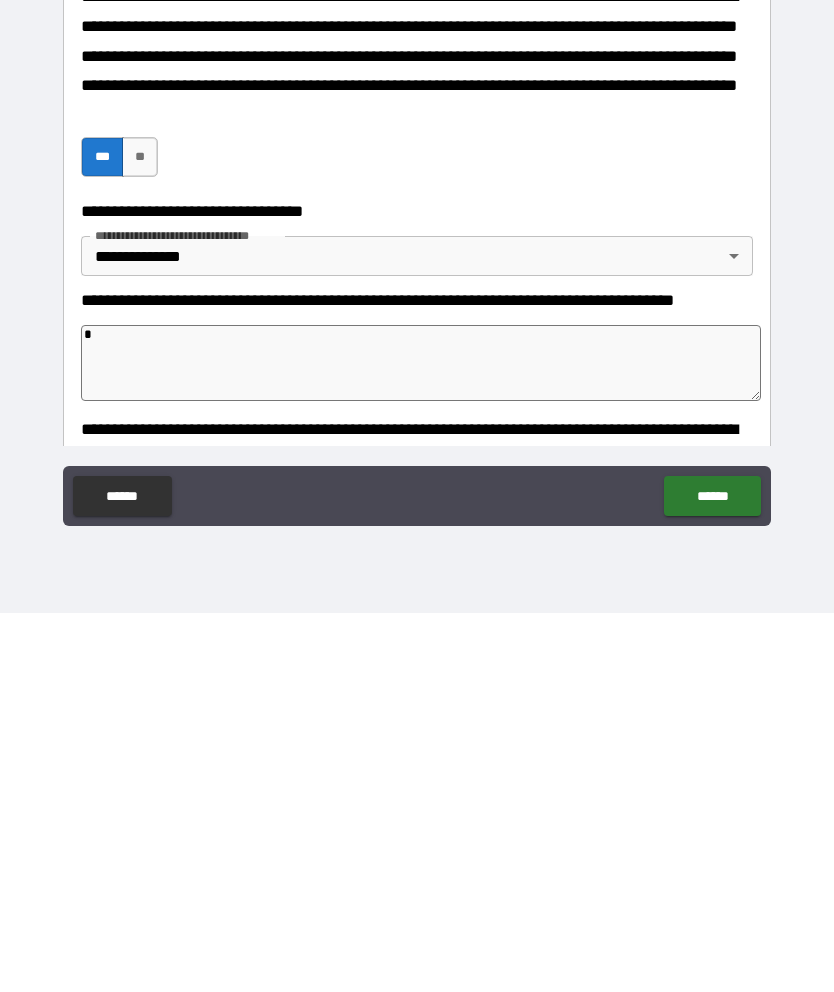 type on "*" 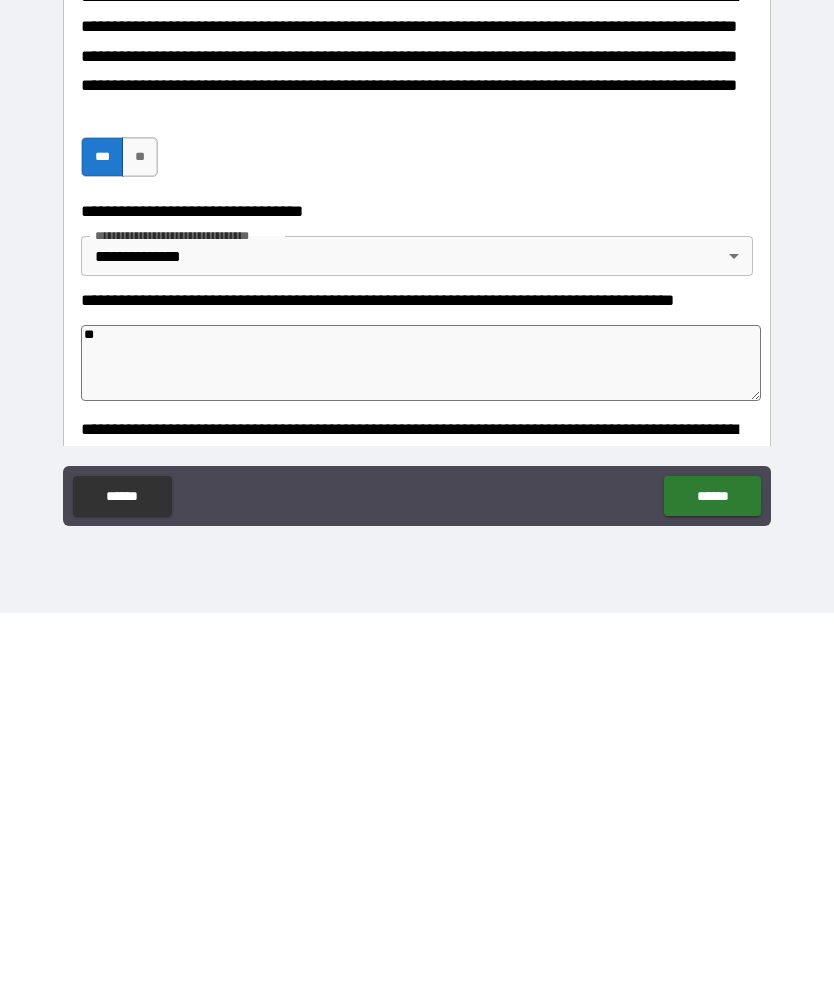 type on "*" 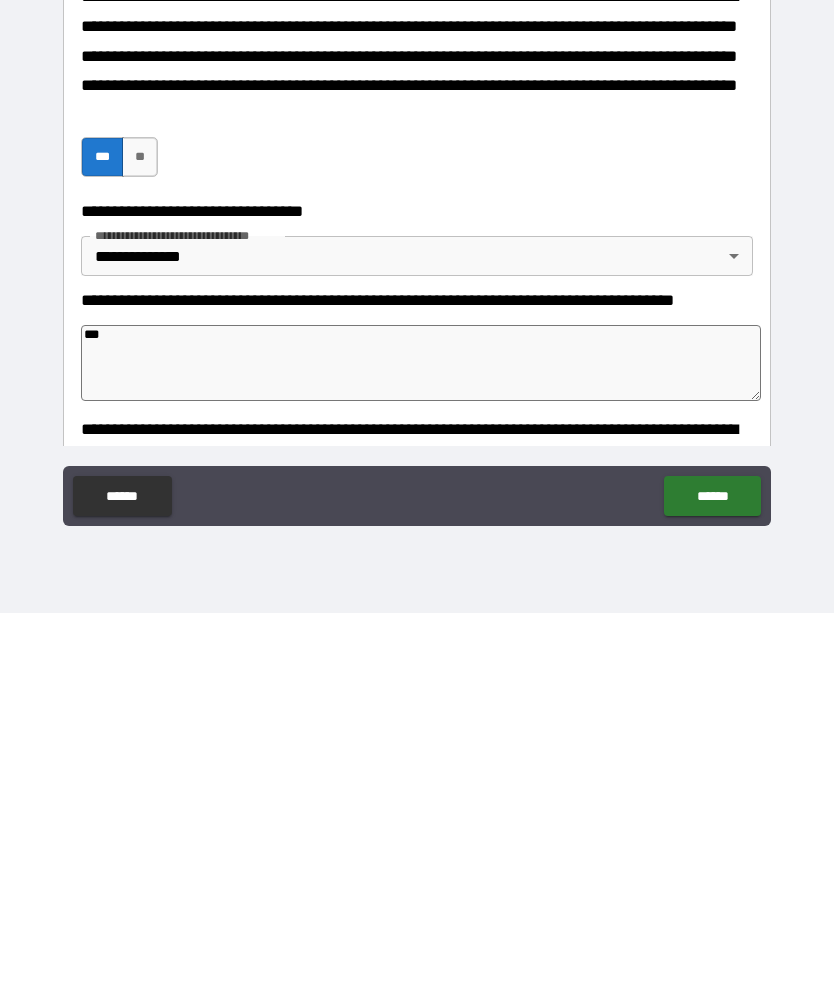 type on "*" 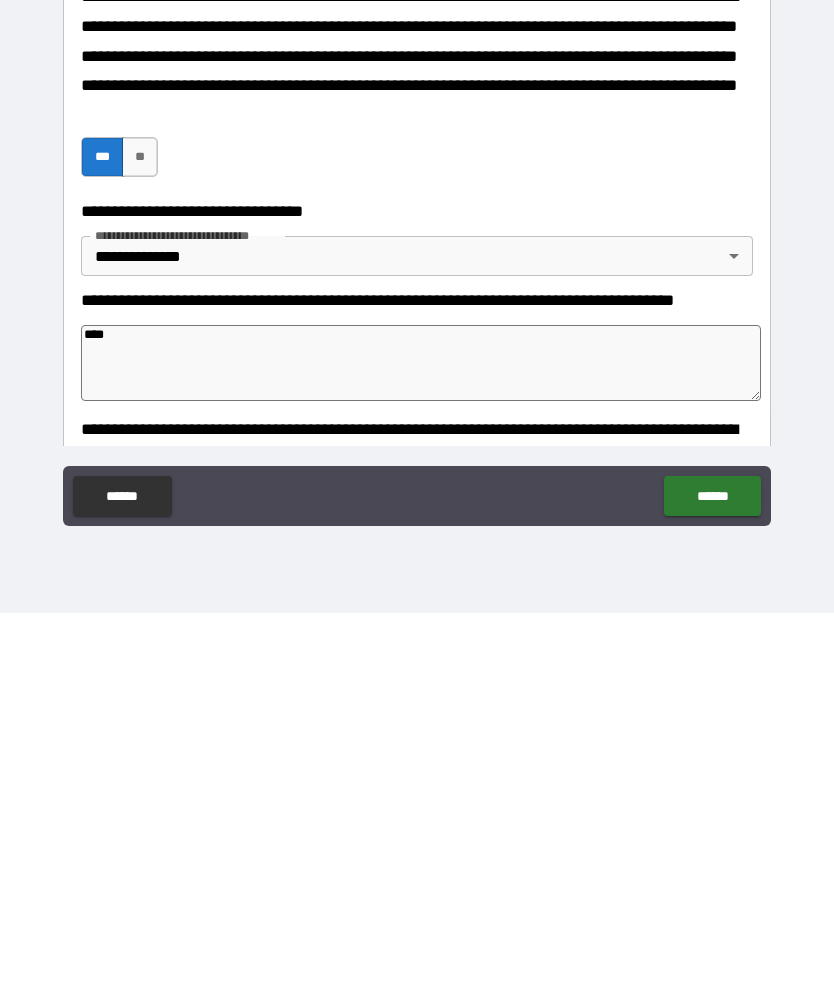 type on "*" 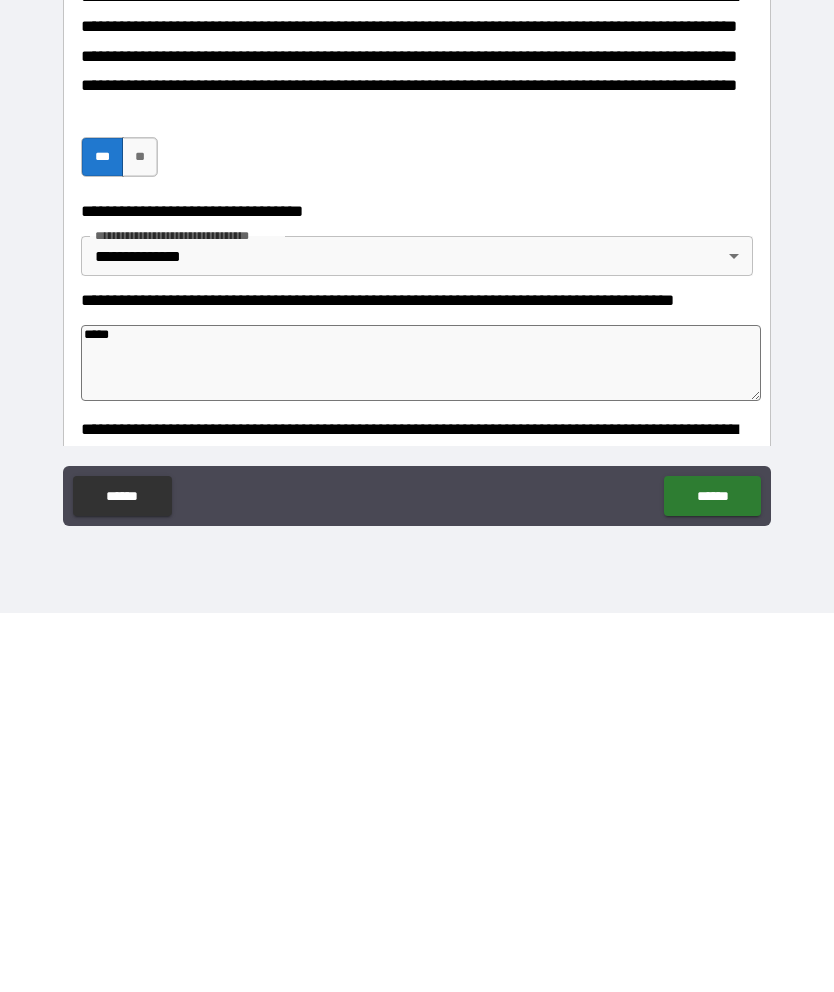type on "*" 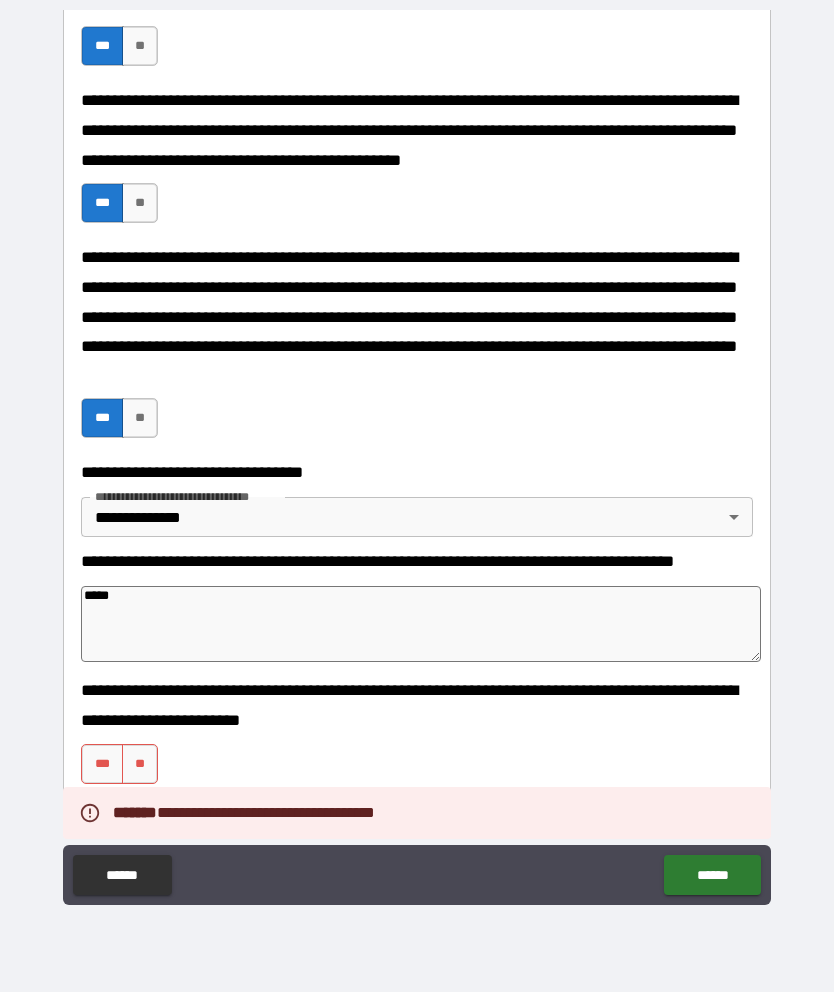scroll, scrollTop: 1174, scrollLeft: 0, axis: vertical 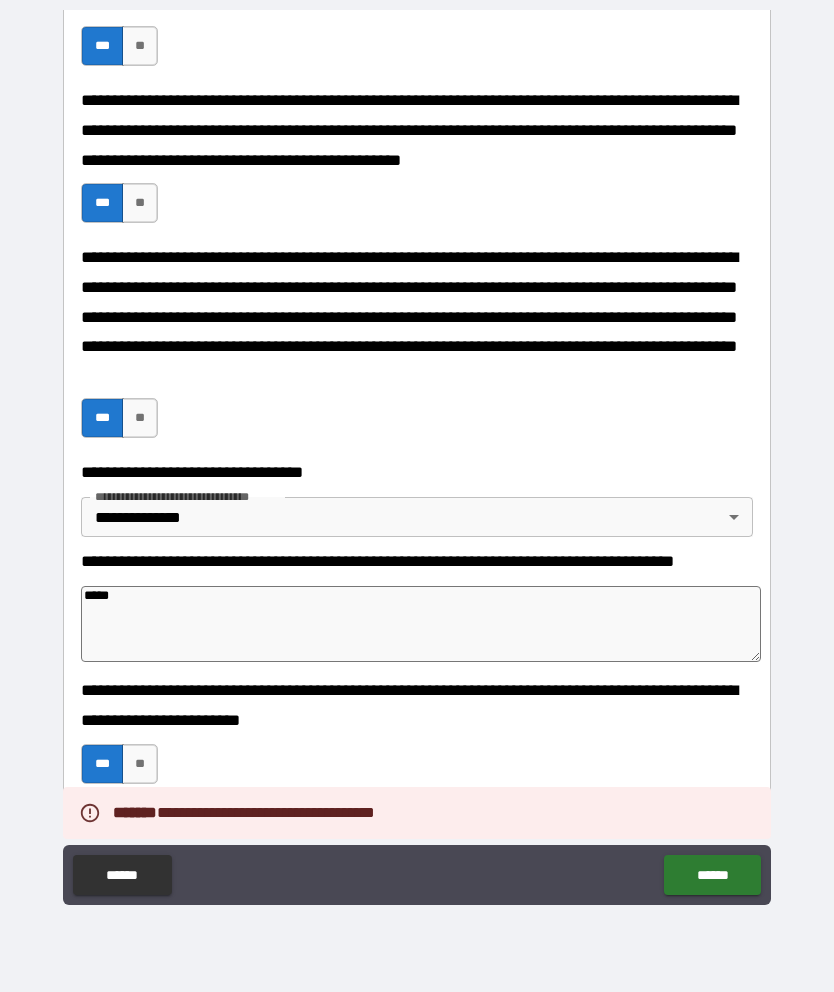 click on "******" at bounding box center (712, 875) 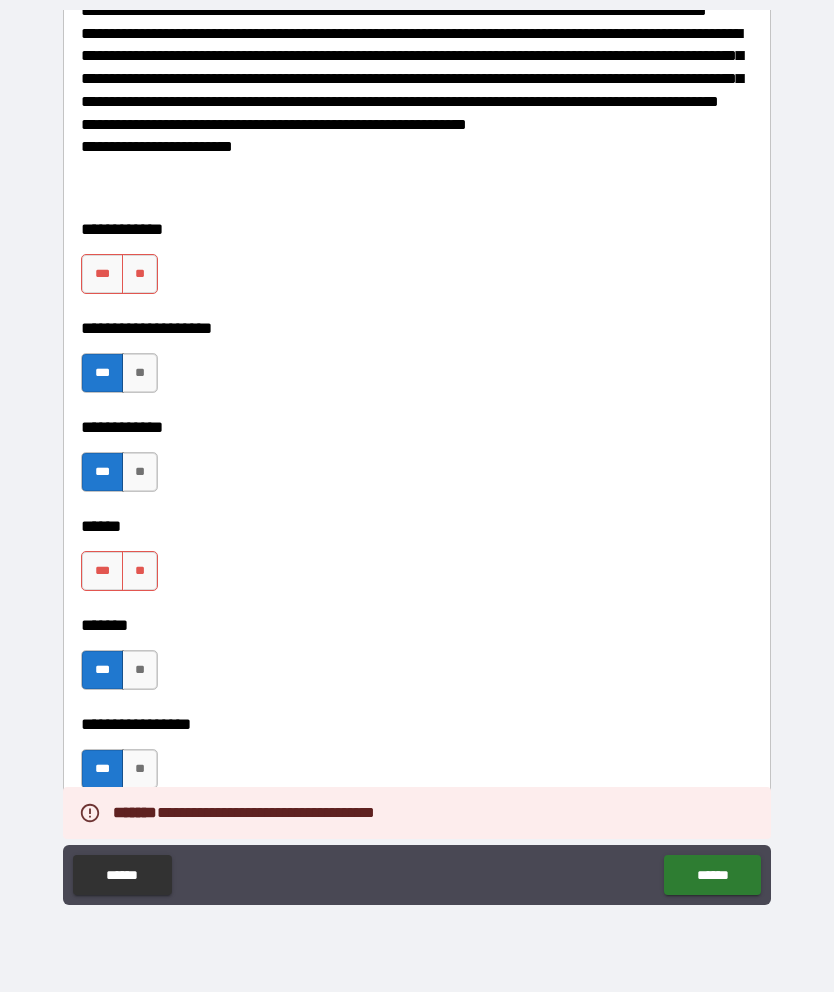 scroll, scrollTop: 458, scrollLeft: 0, axis: vertical 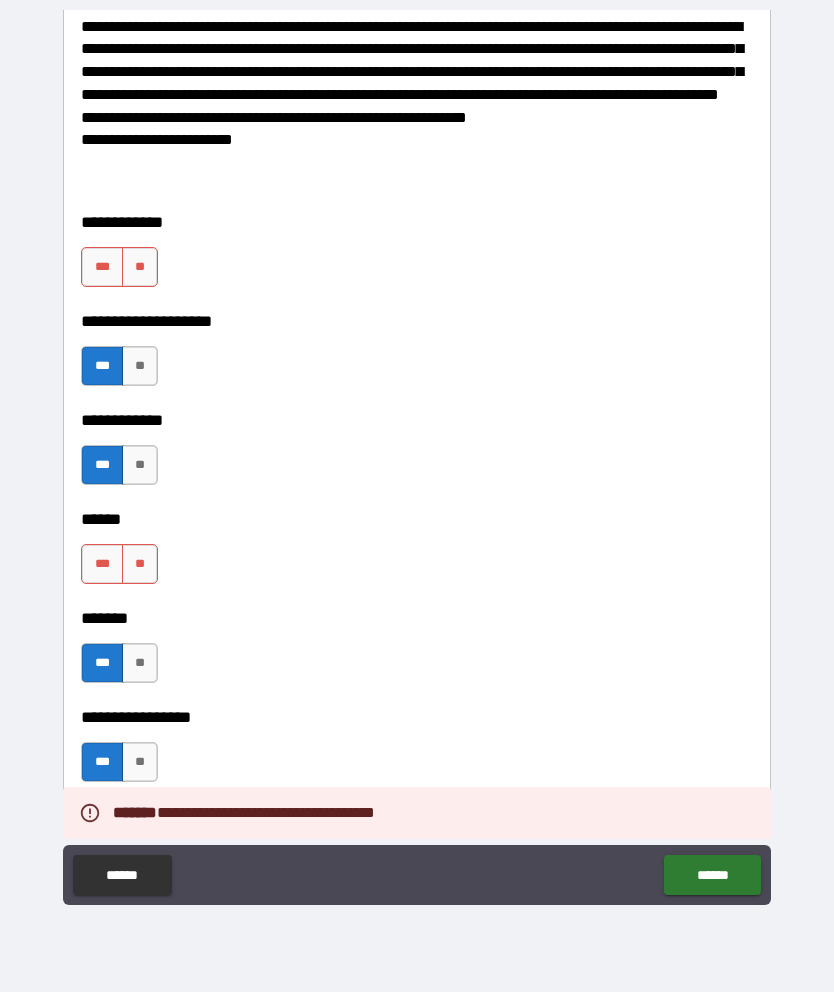 click on "***" at bounding box center (102, 267) 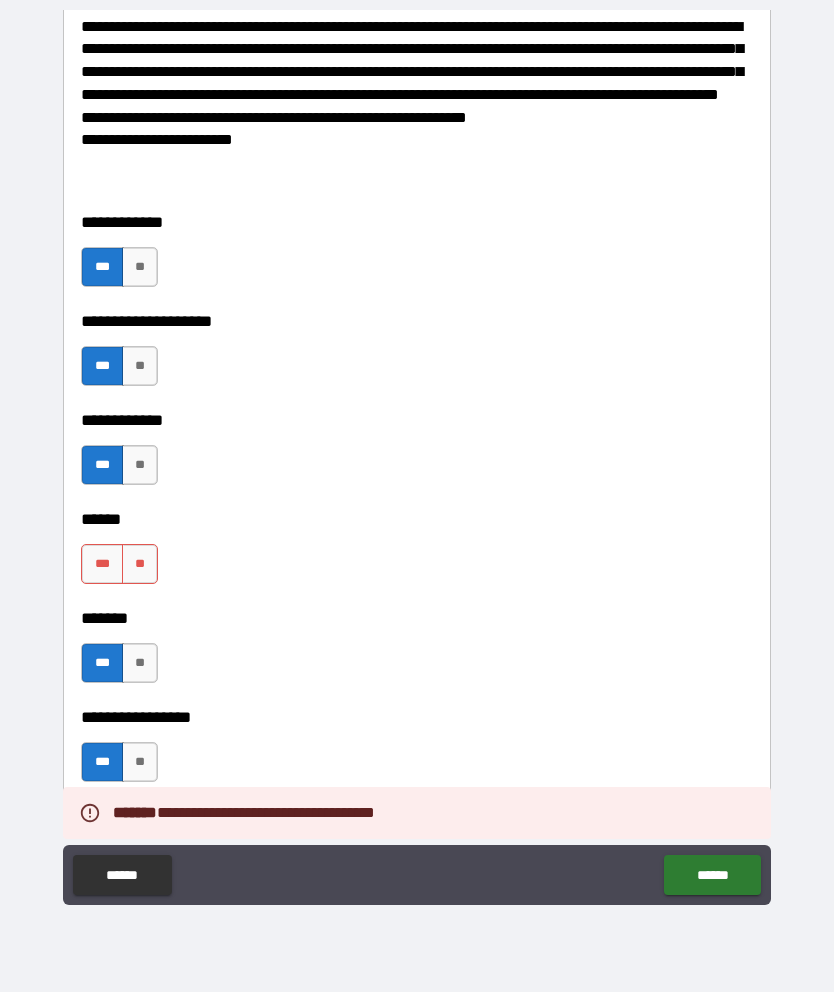 click on "***" at bounding box center (102, 564) 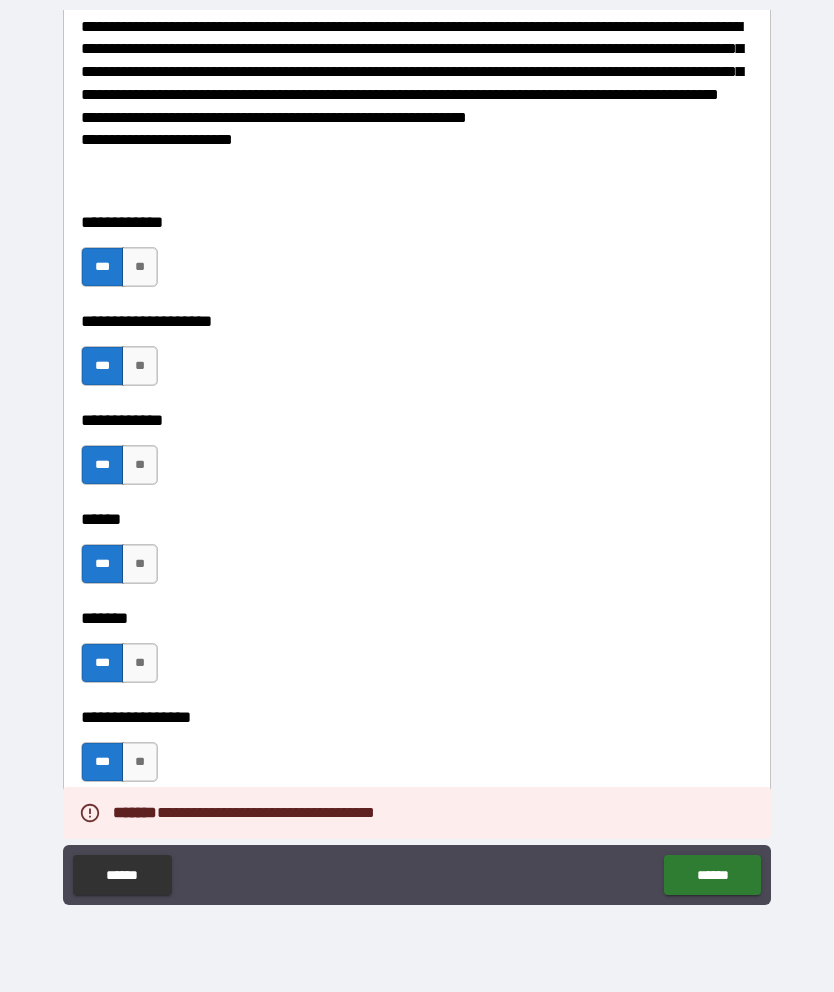 type on "*" 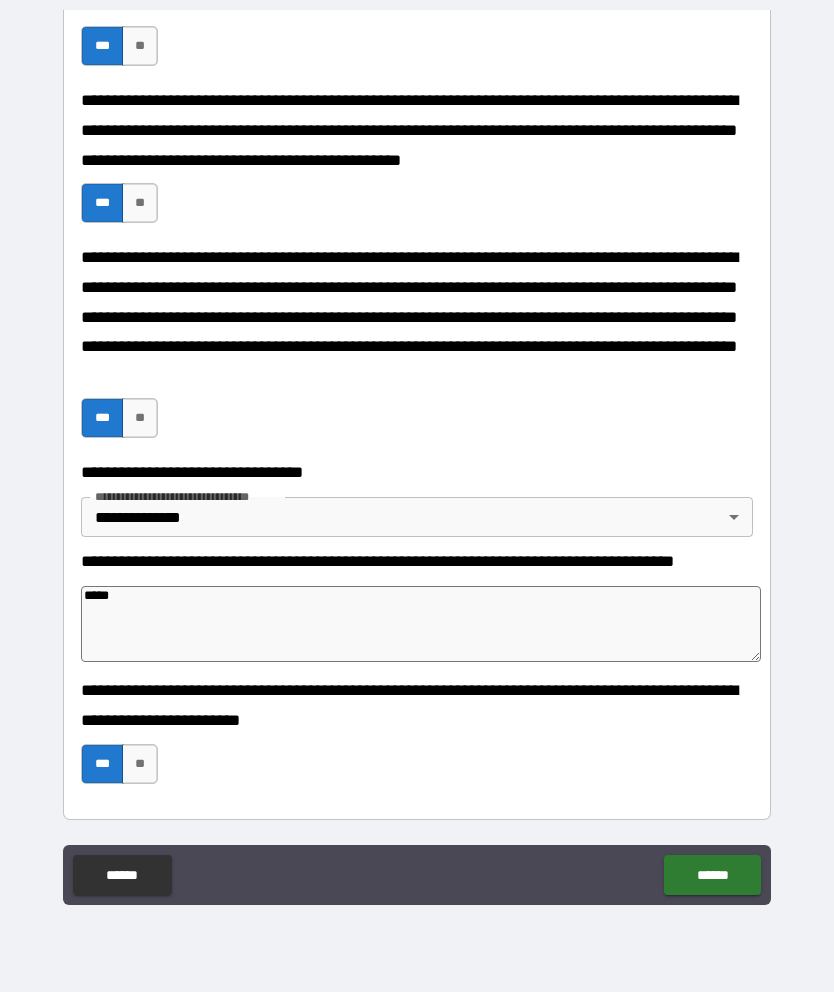 scroll, scrollTop: 1174, scrollLeft: 0, axis: vertical 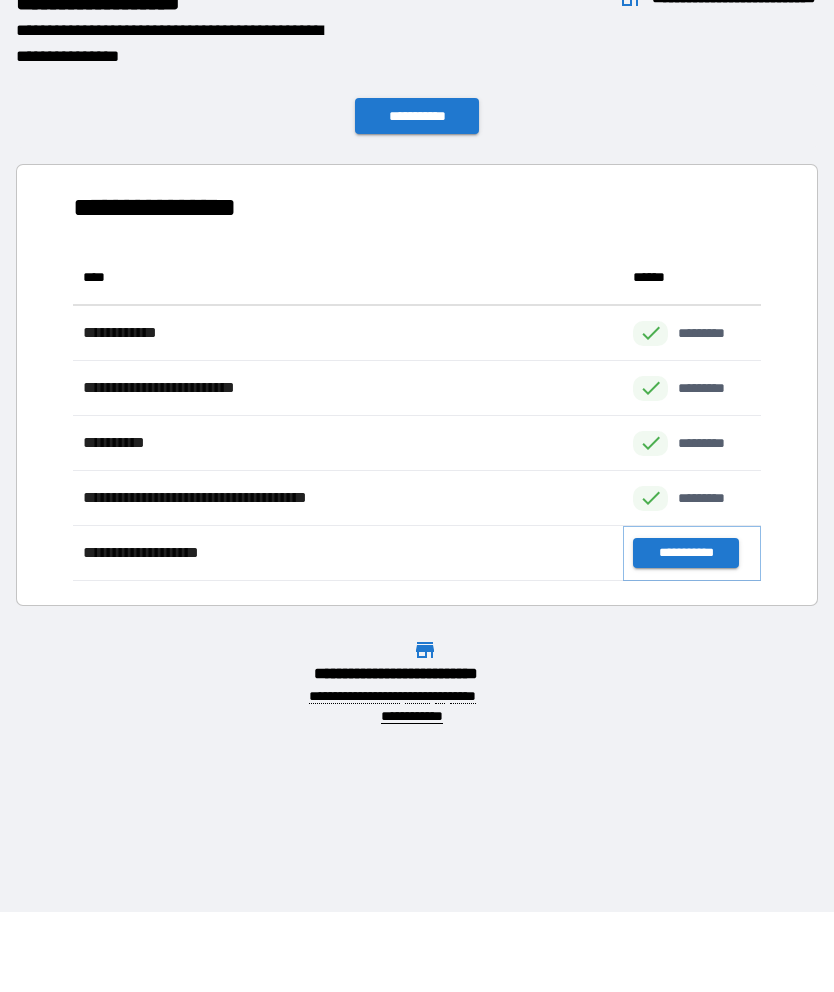 click on "**********" at bounding box center (685, 553) 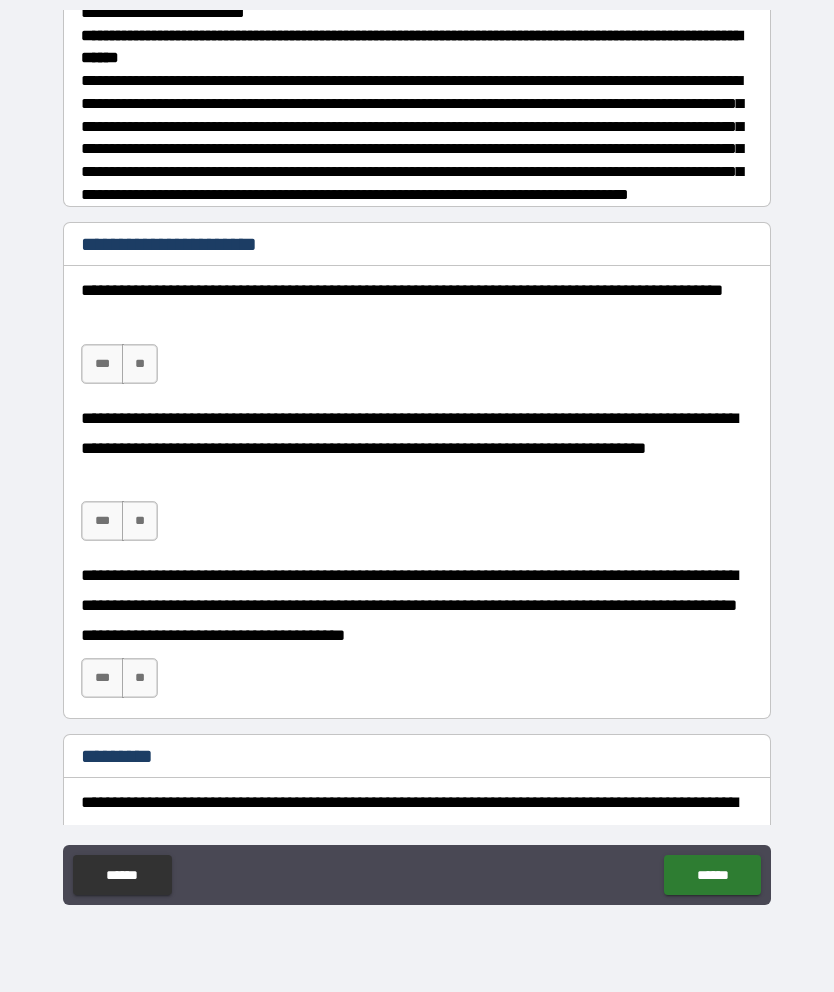 scroll, scrollTop: 314, scrollLeft: 0, axis: vertical 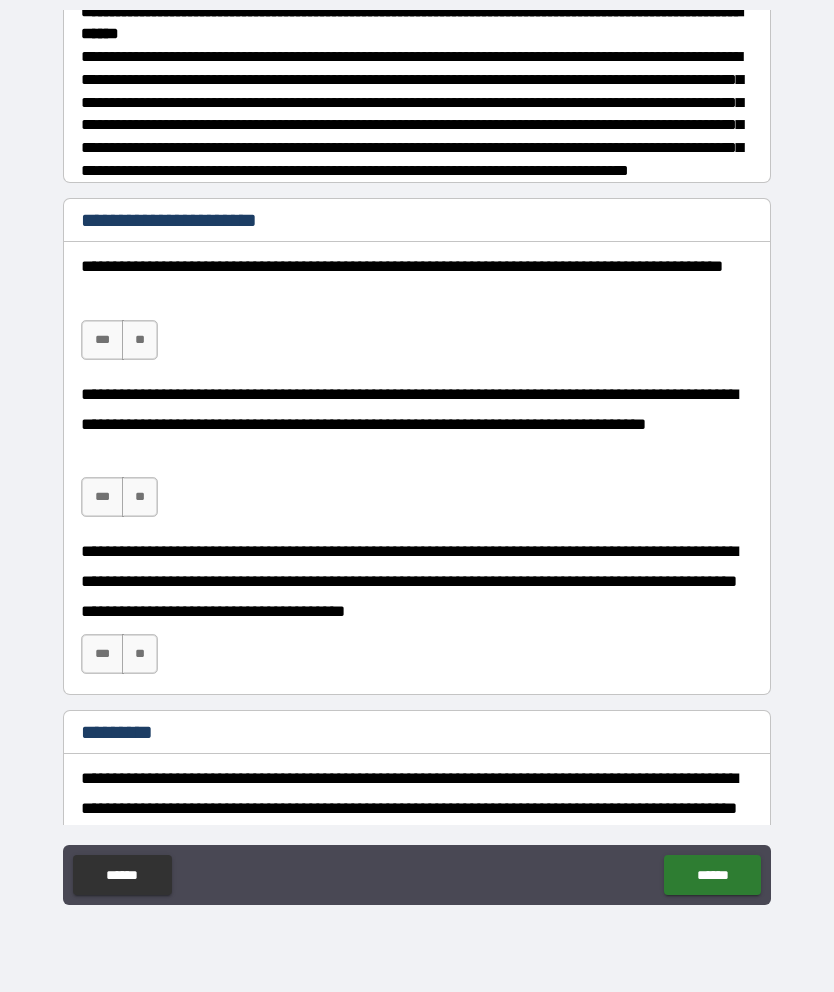 click on "***" at bounding box center (102, 340) 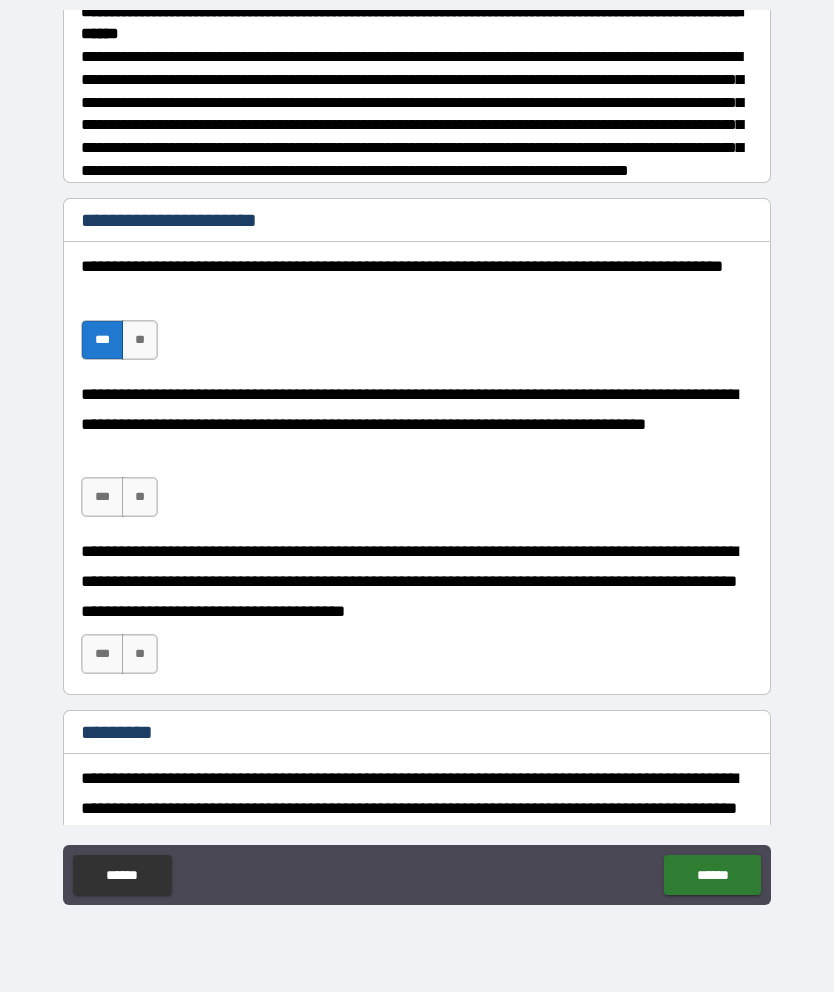 click on "***" at bounding box center (102, 497) 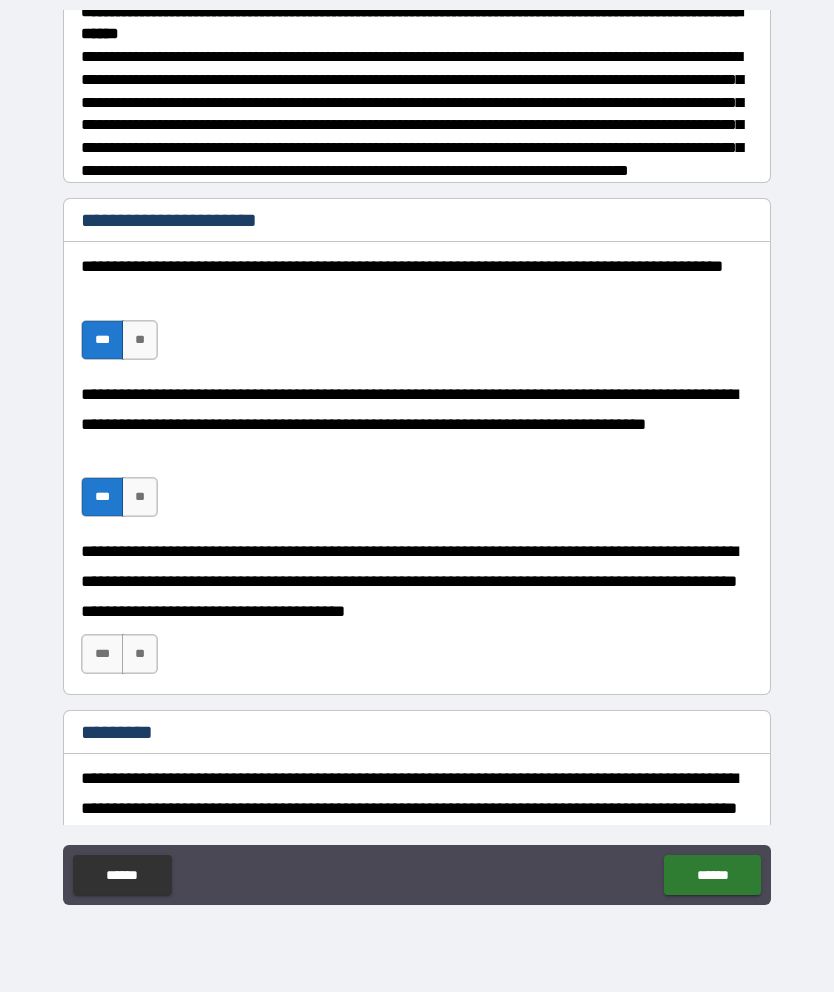 click on "***" at bounding box center [102, 654] 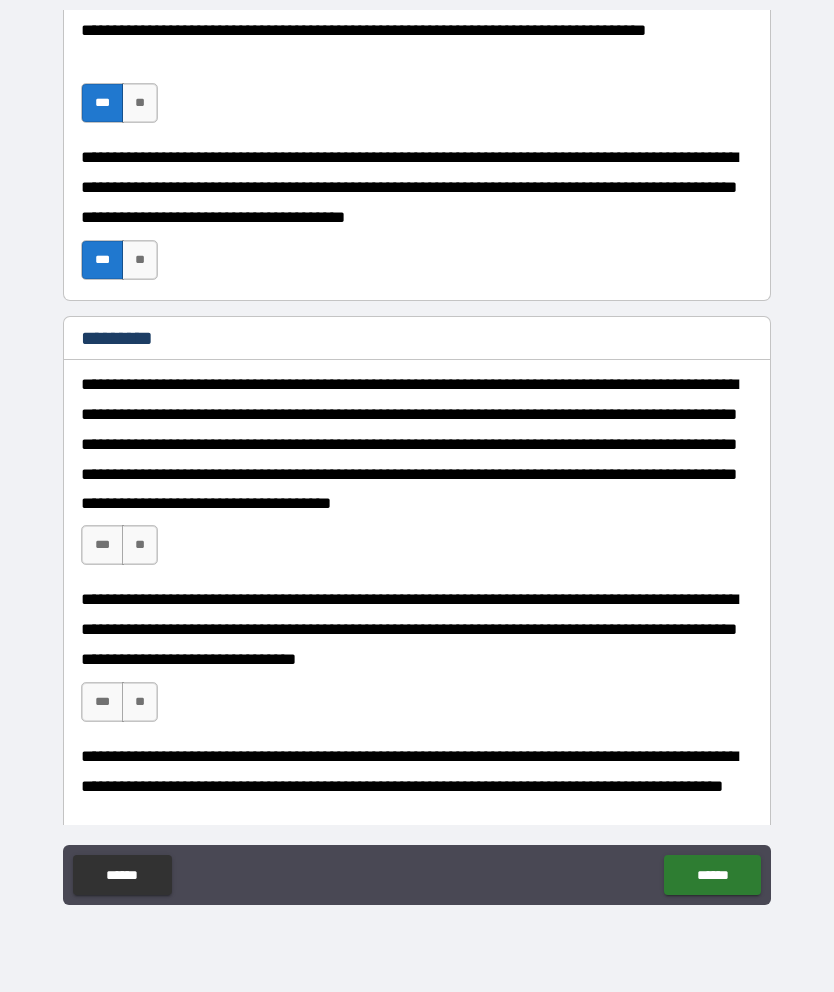 scroll, scrollTop: 771, scrollLeft: 0, axis: vertical 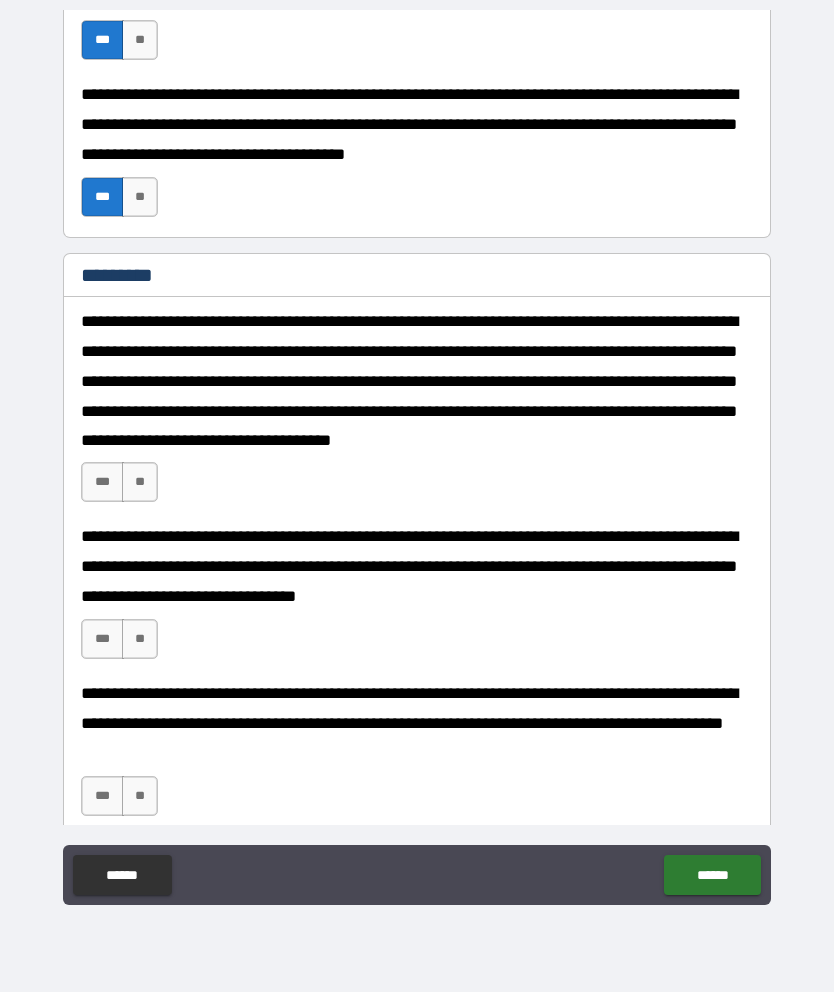 click on "***" at bounding box center (102, 482) 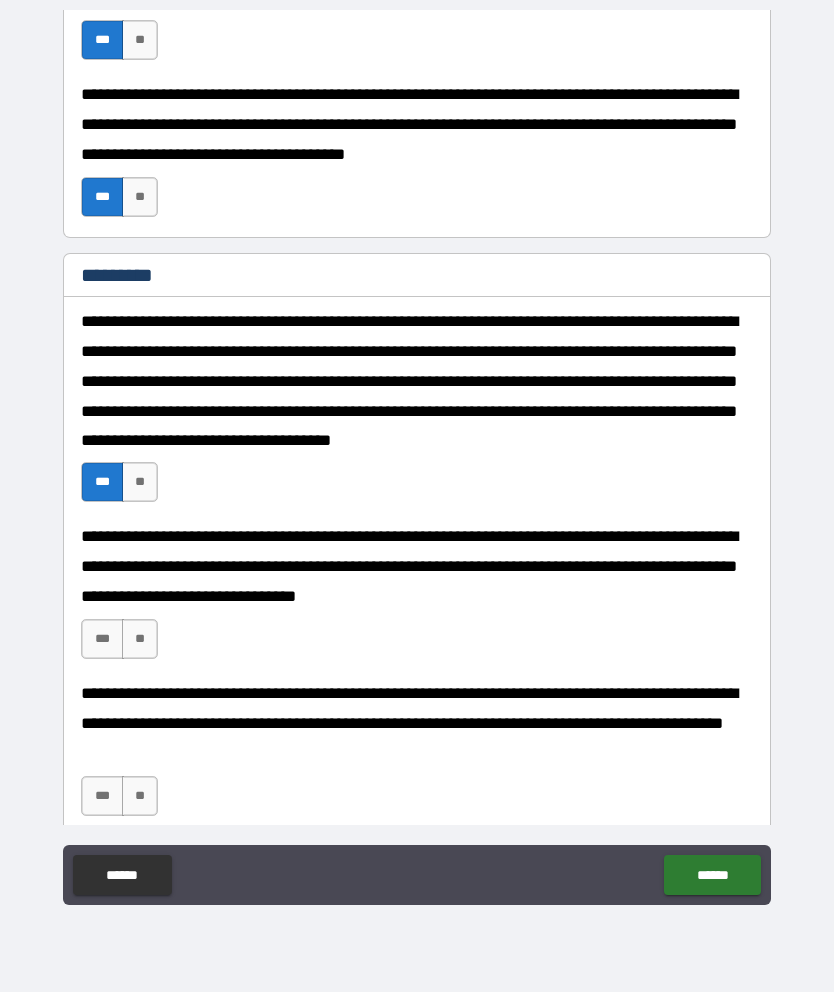 click on "***" at bounding box center [102, 639] 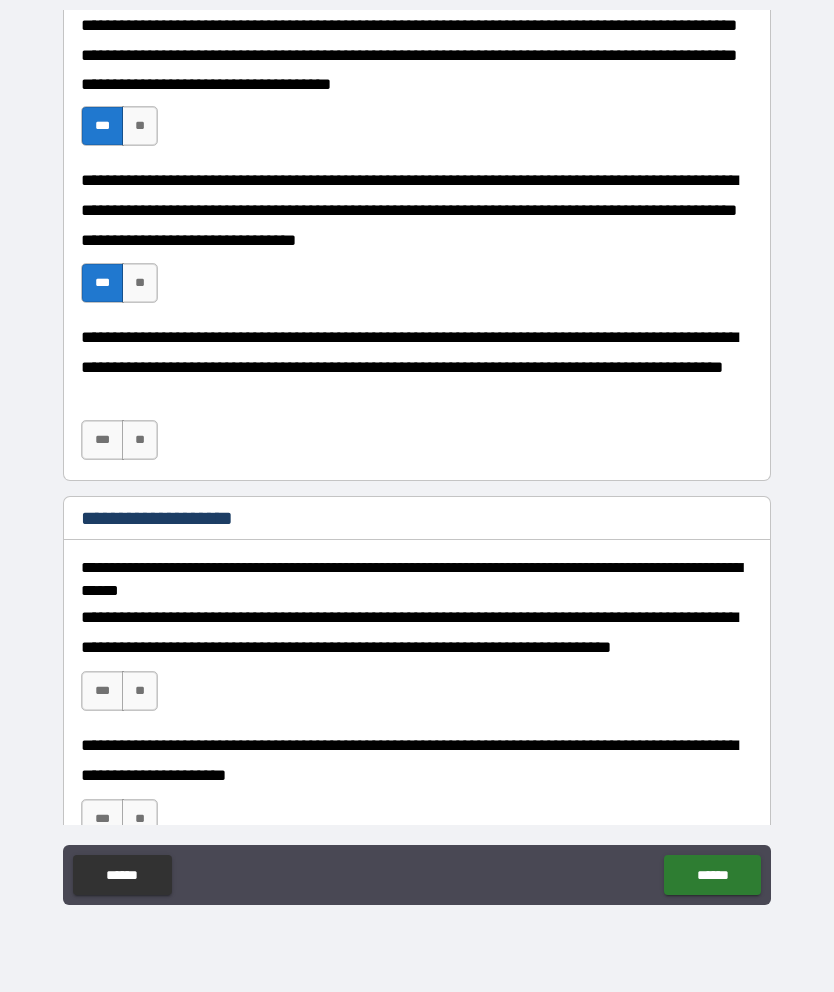 scroll, scrollTop: 1137, scrollLeft: 0, axis: vertical 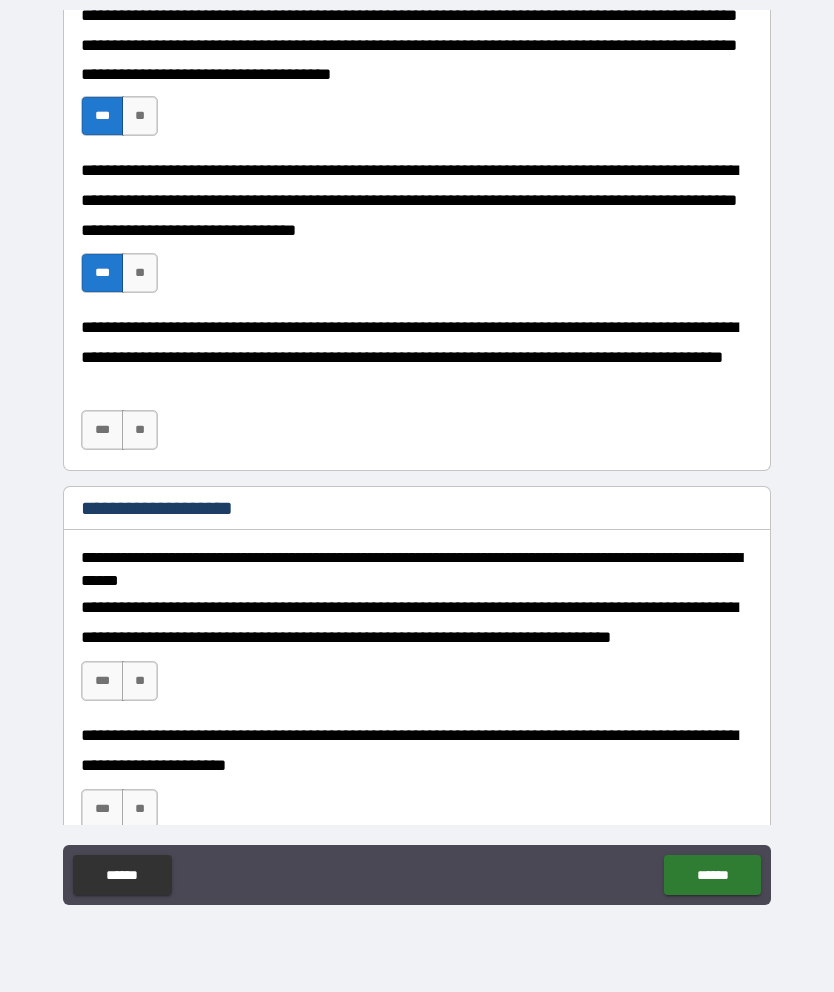 click on "***" at bounding box center (102, 430) 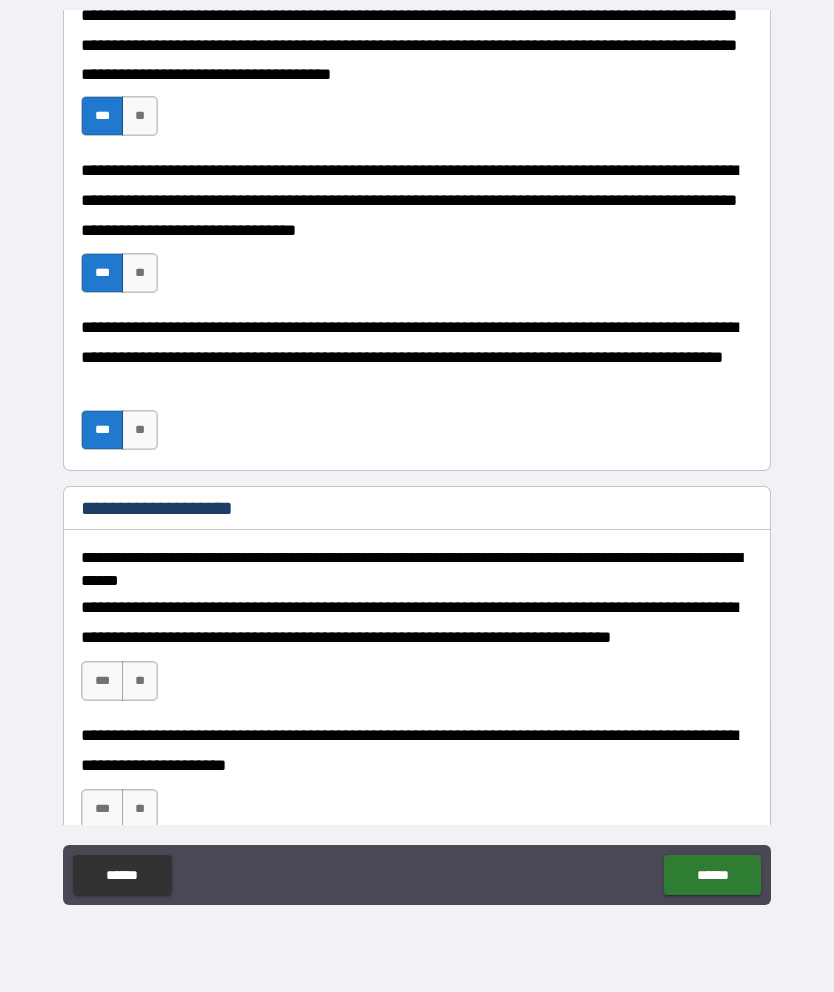 click on "***" at bounding box center (102, 681) 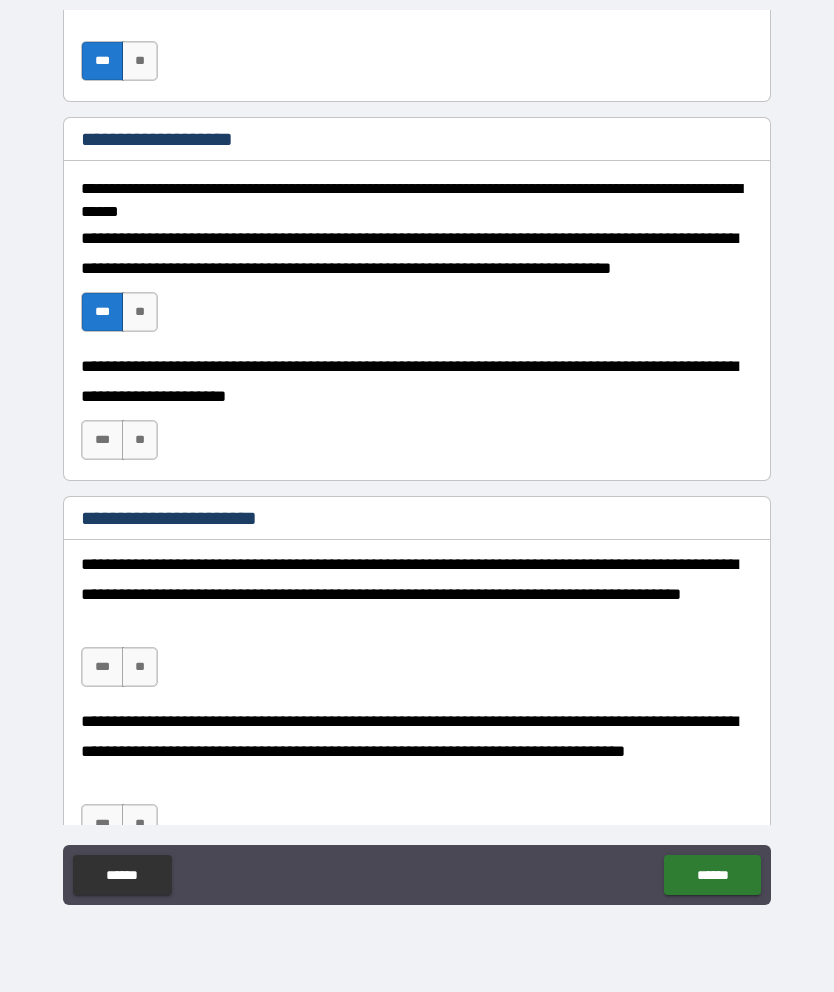 scroll, scrollTop: 1514, scrollLeft: 0, axis: vertical 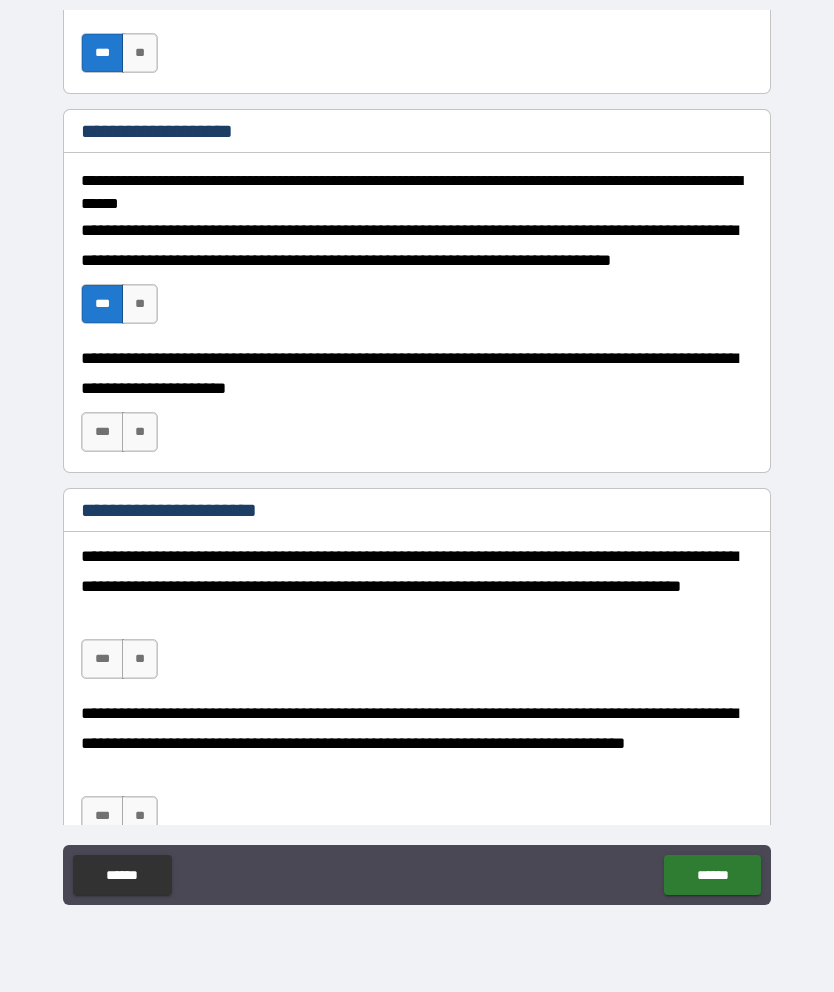 click on "***" at bounding box center (102, 432) 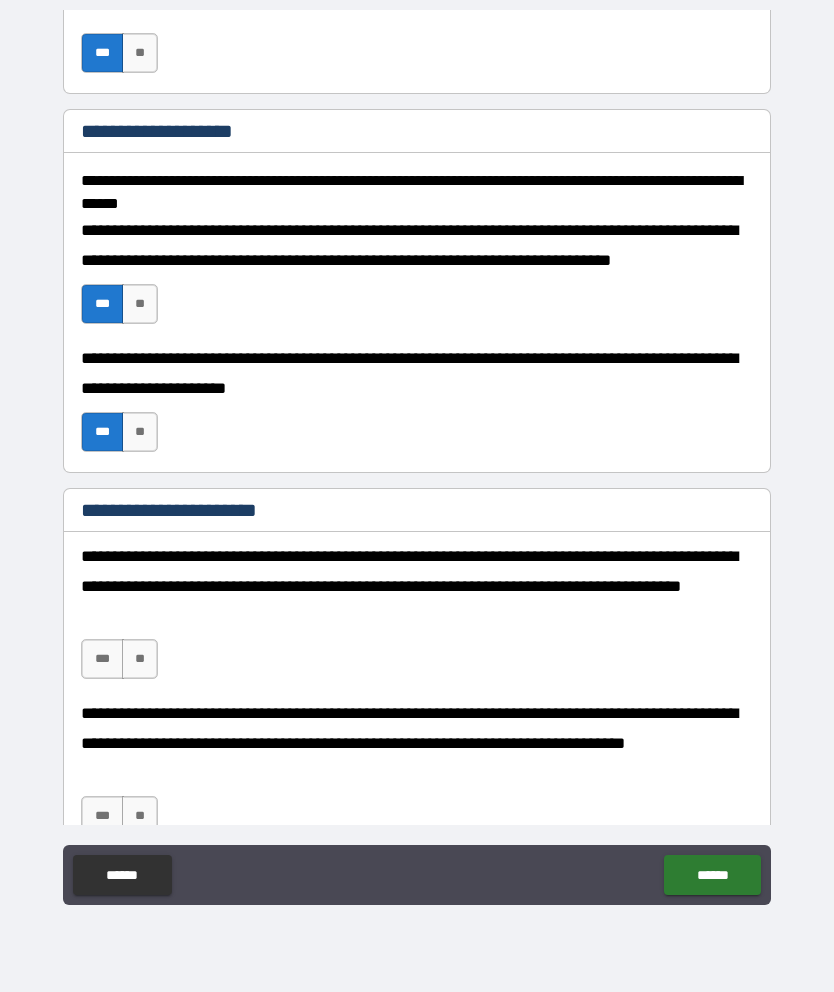 click on "***" at bounding box center (102, 659) 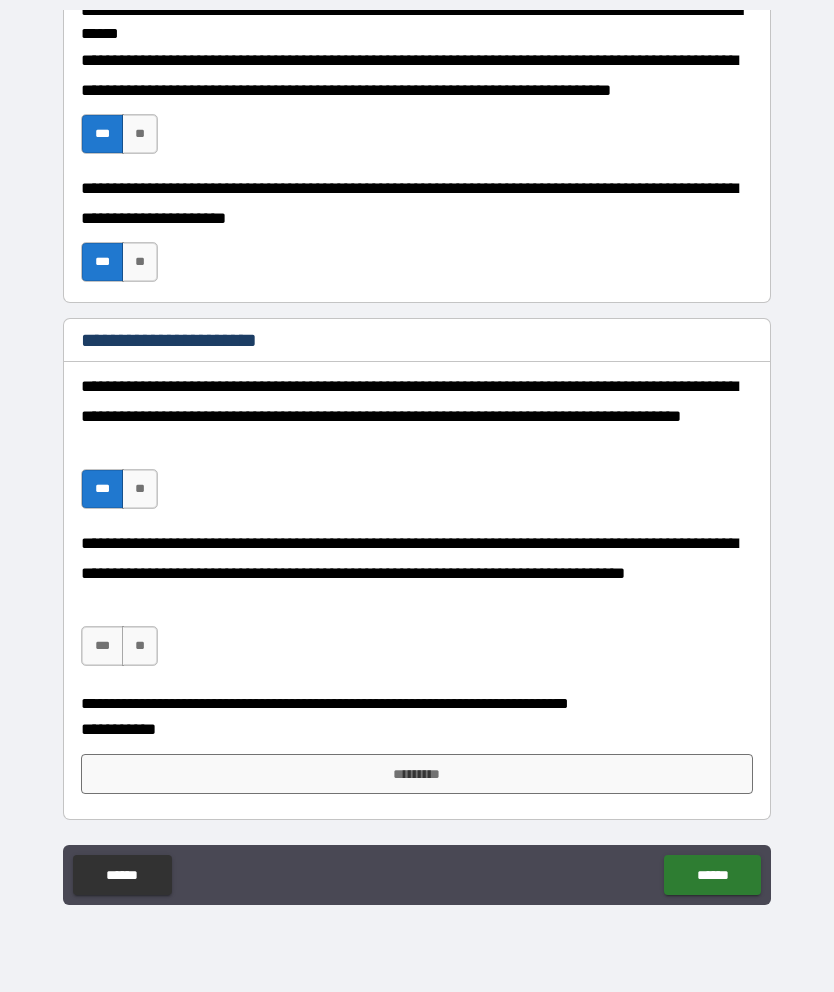 scroll, scrollTop: 1698, scrollLeft: 0, axis: vertical 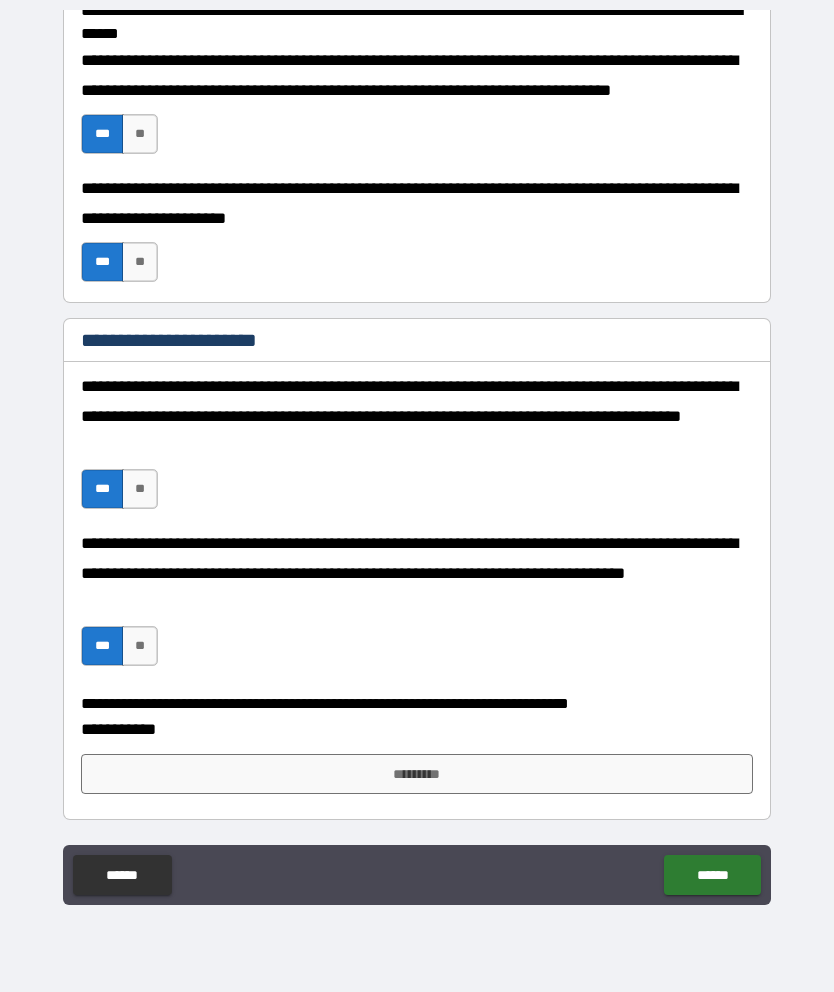 click on "*********" at bounding box center (417, 774) 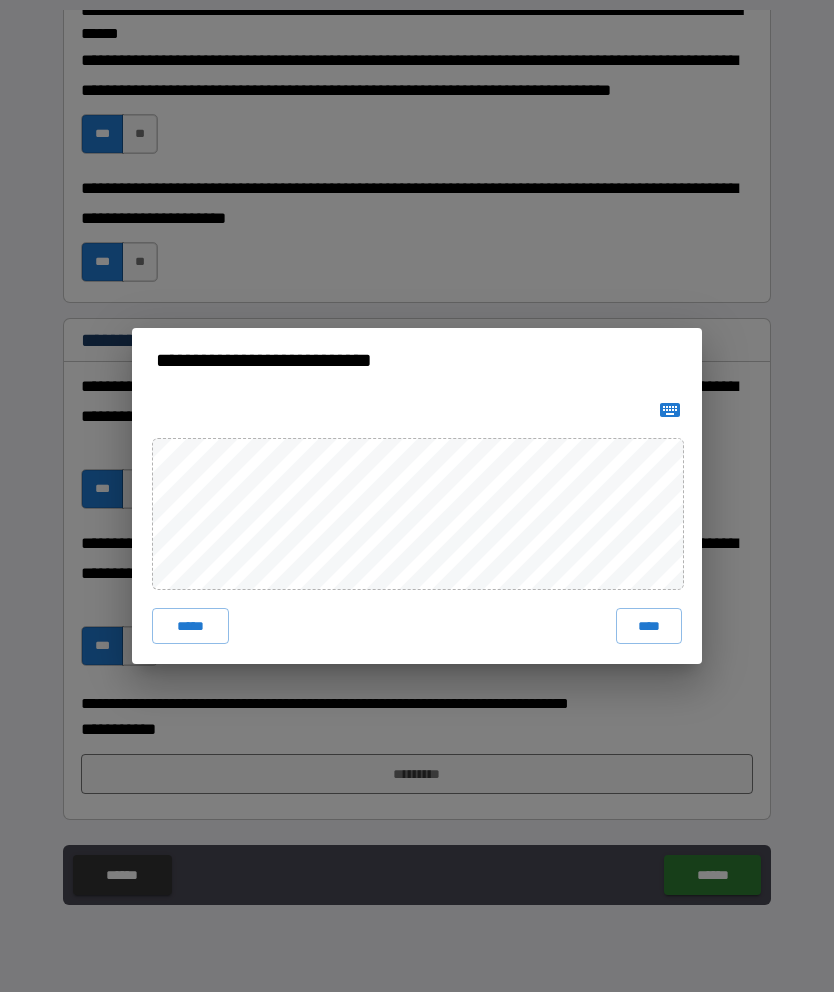 click on "****" at bounding box center (649, 626) 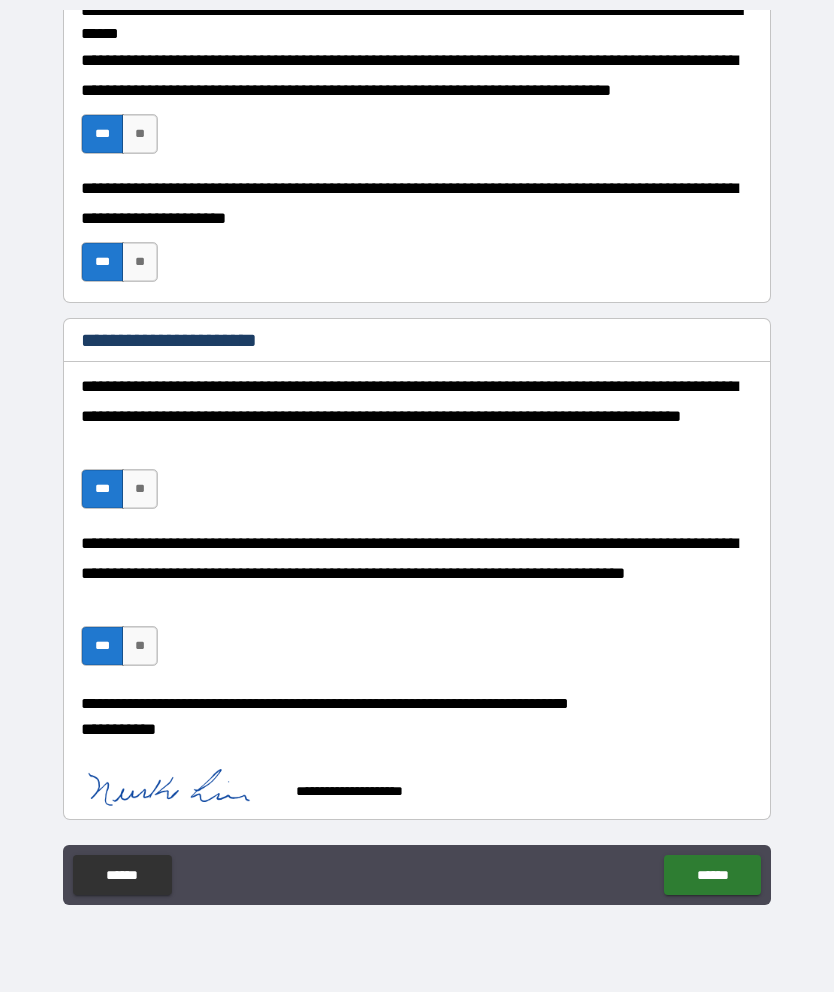 scroll, scrollTop: 1688, scrollLeft: 0, axis: vertical 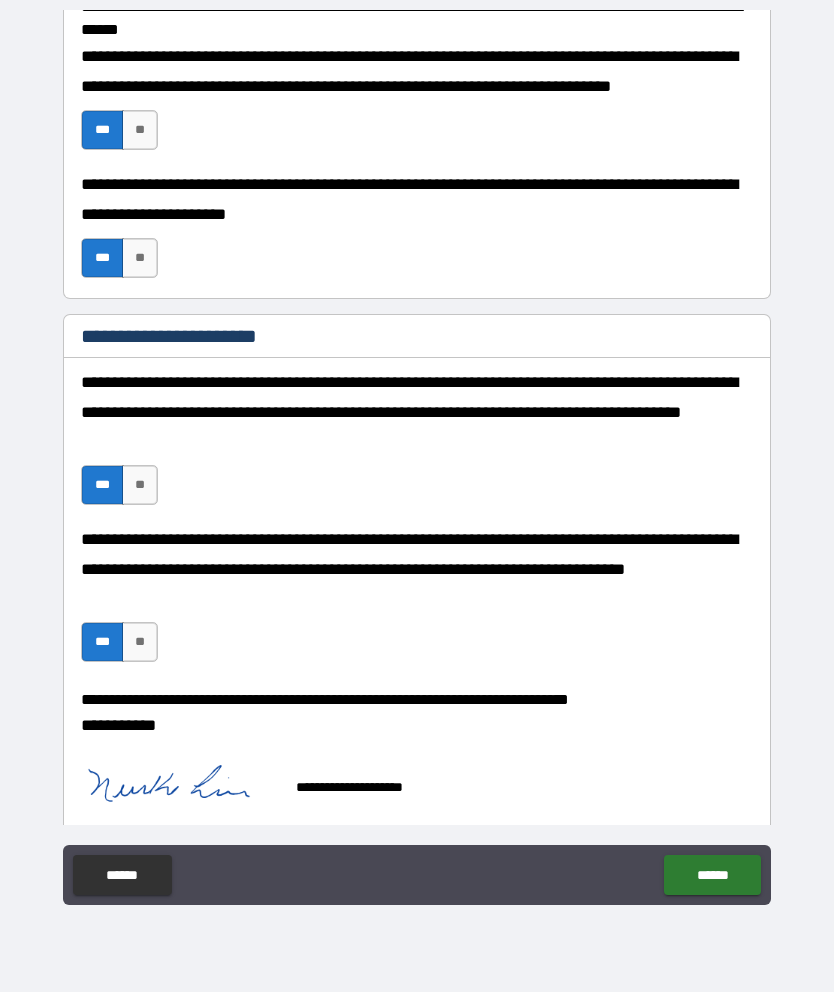 click on "******" at bounding box center (712, 875) 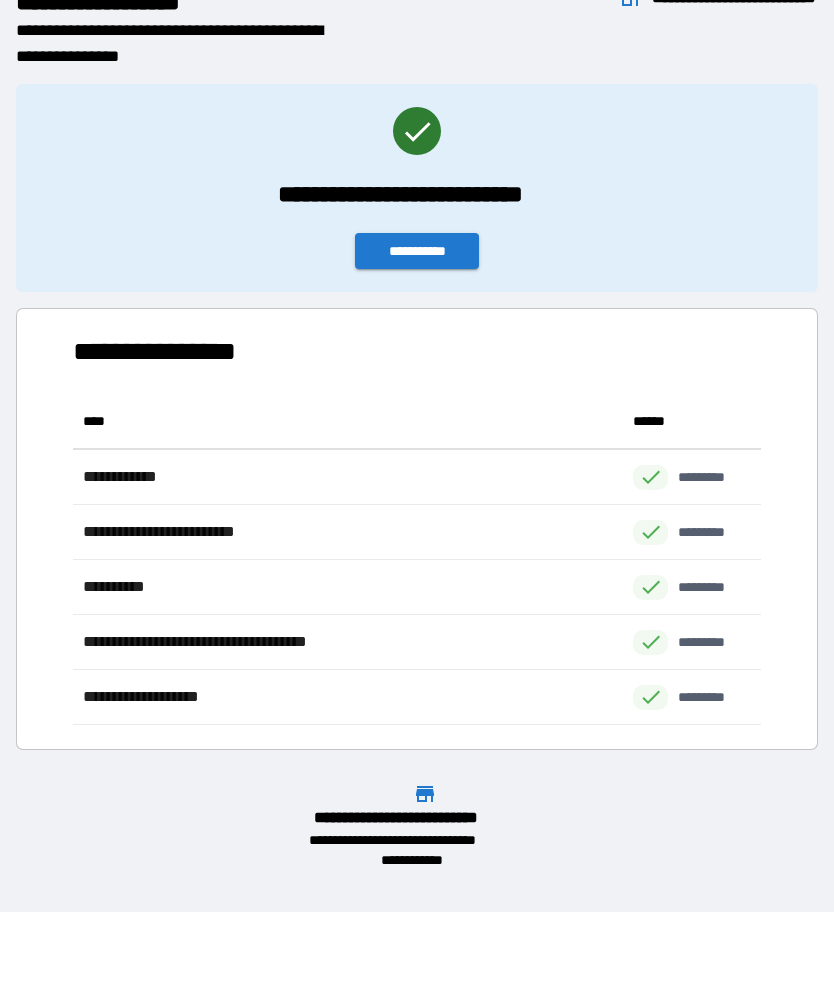 scroll, scrollTop: 1, scrollLeft: 1, axis: both 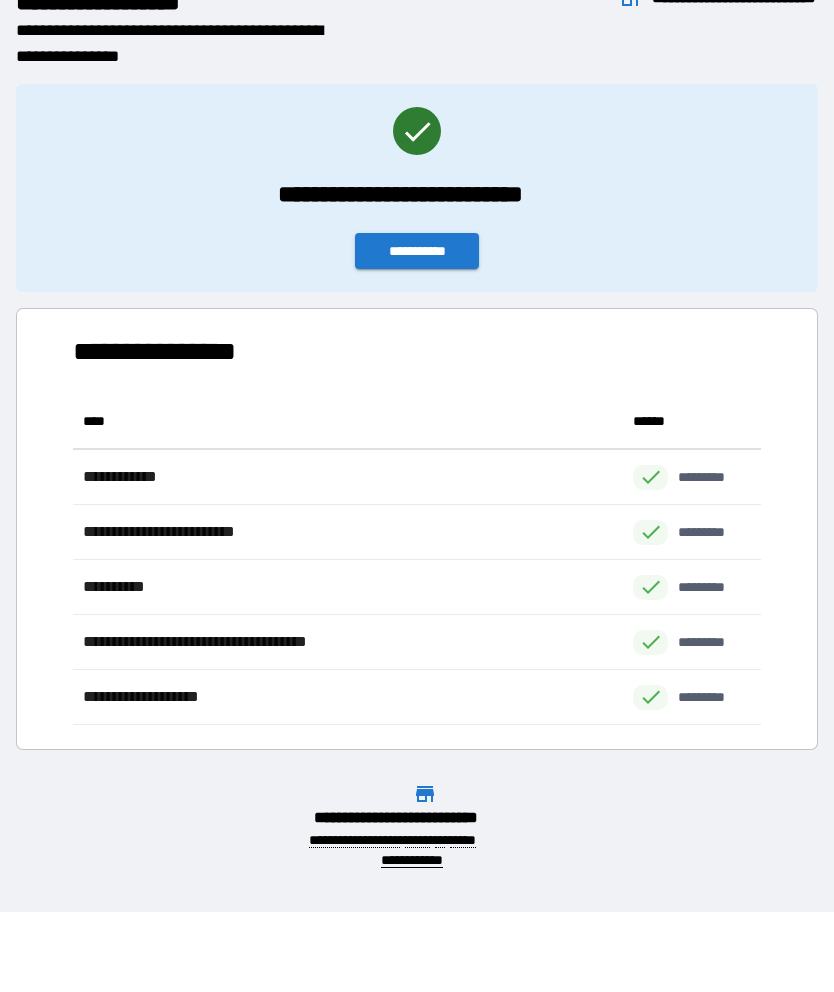 click on "**********" at bounding box center (417, 251) 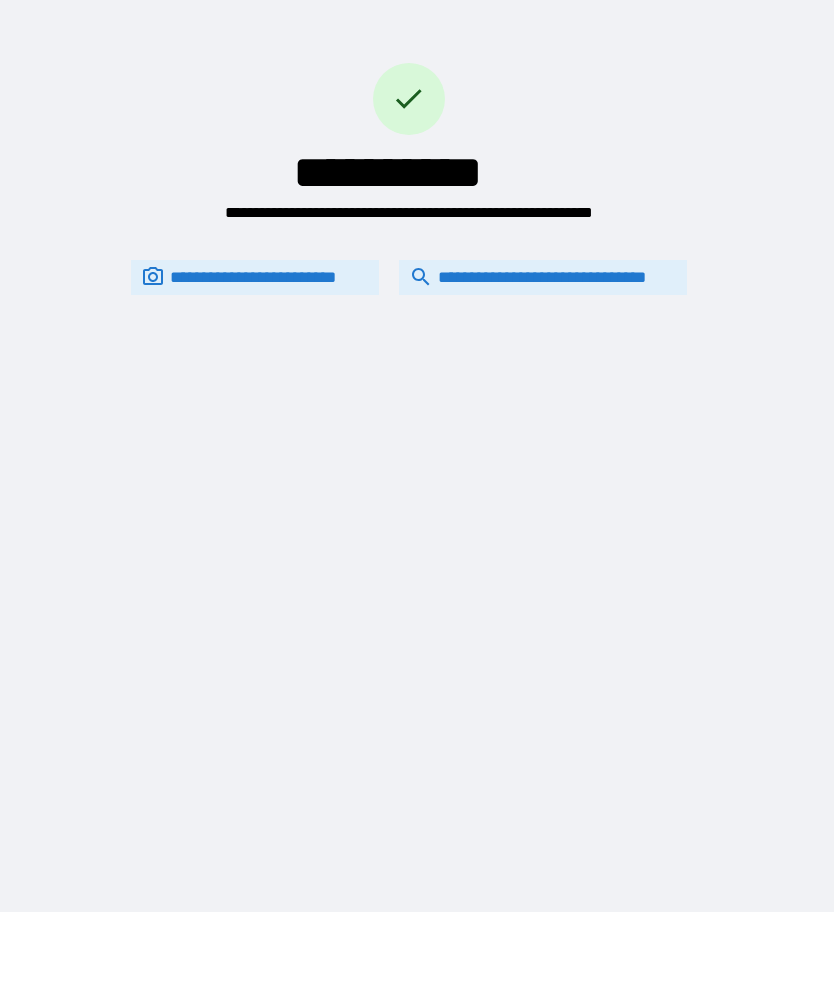 click on "**********" at bounding box center [543, 277] 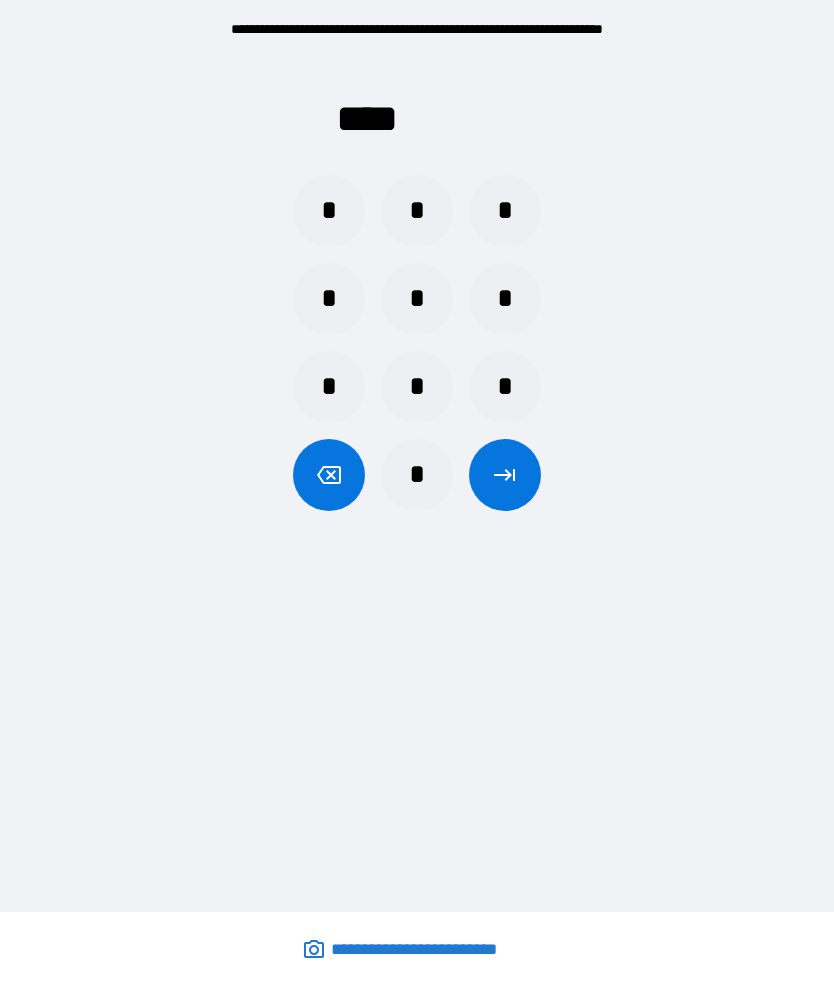 click on "*" at bounding box center [329, 299] 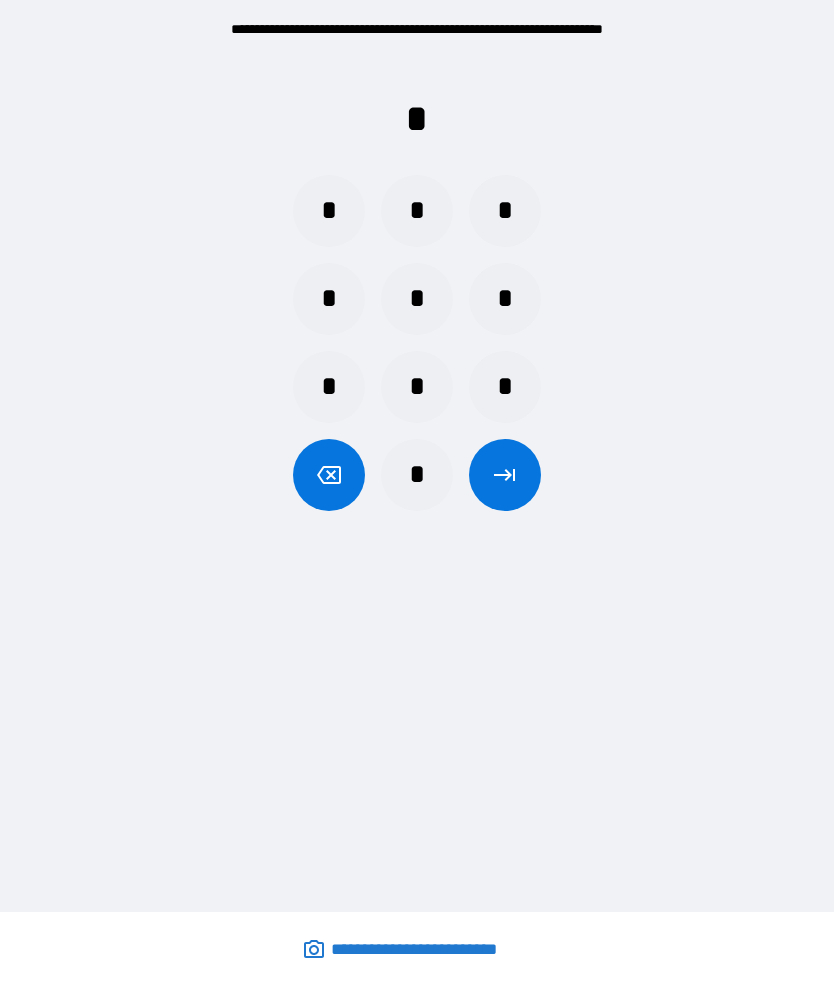 click on "*" at bounding box center [417, 475] 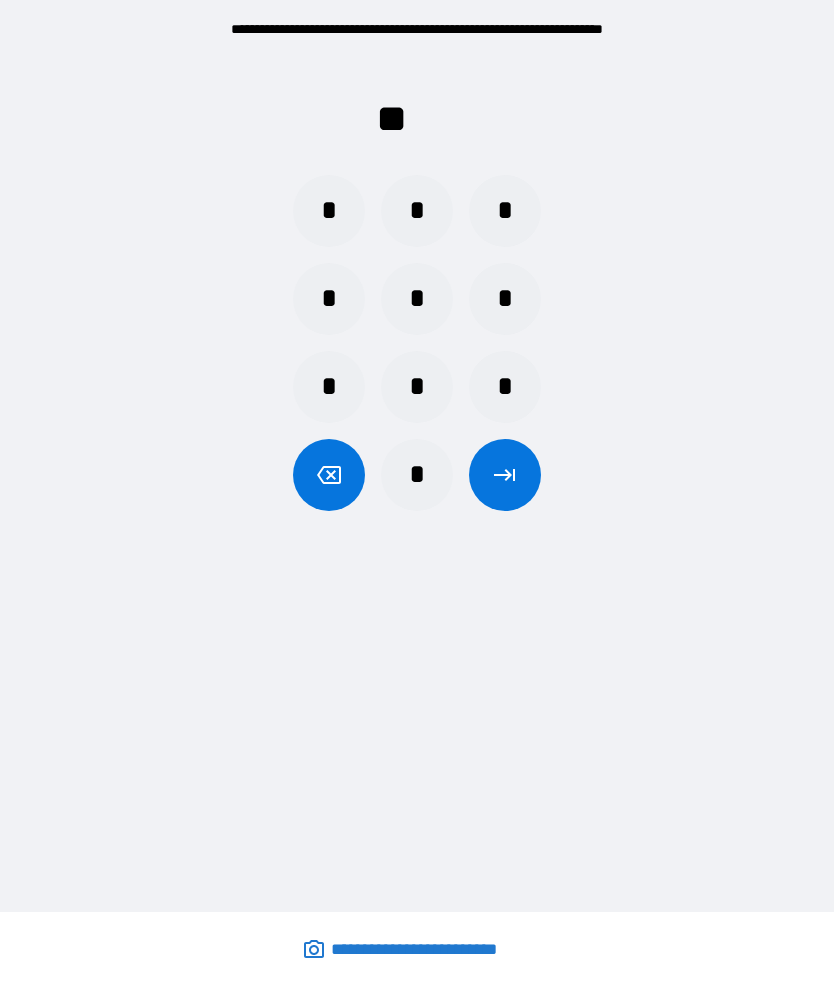 click on "*" at bounding box center [329, 211] 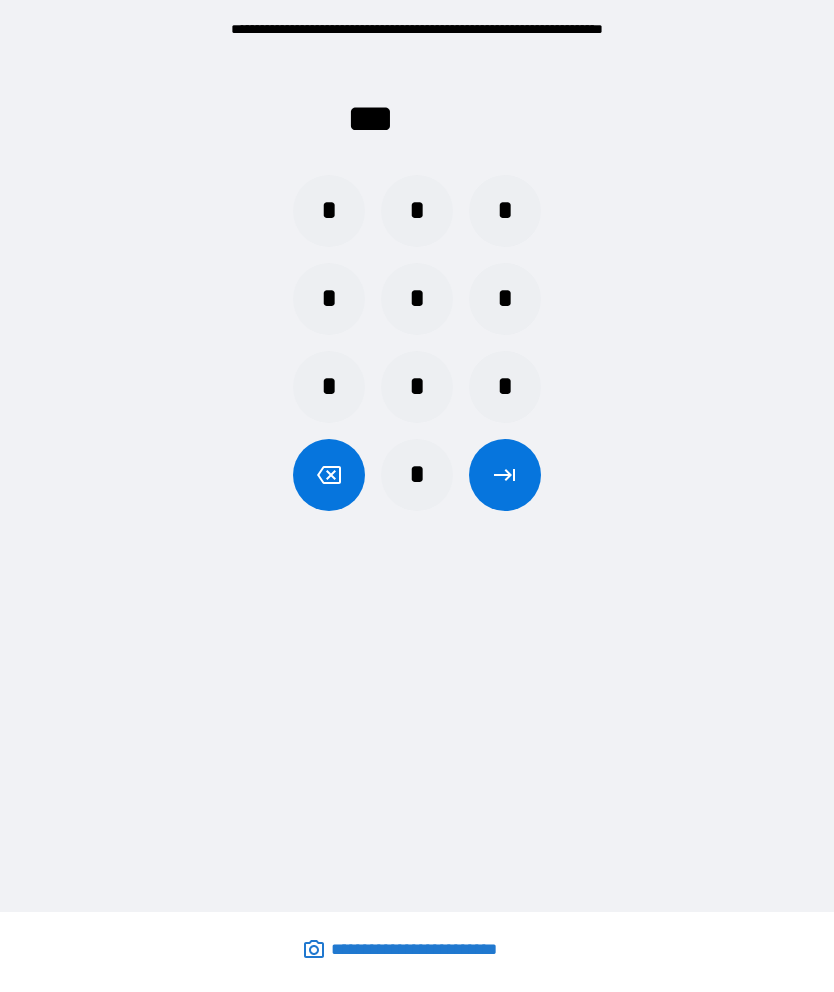 click on "*" at bounding box center [417, 475] 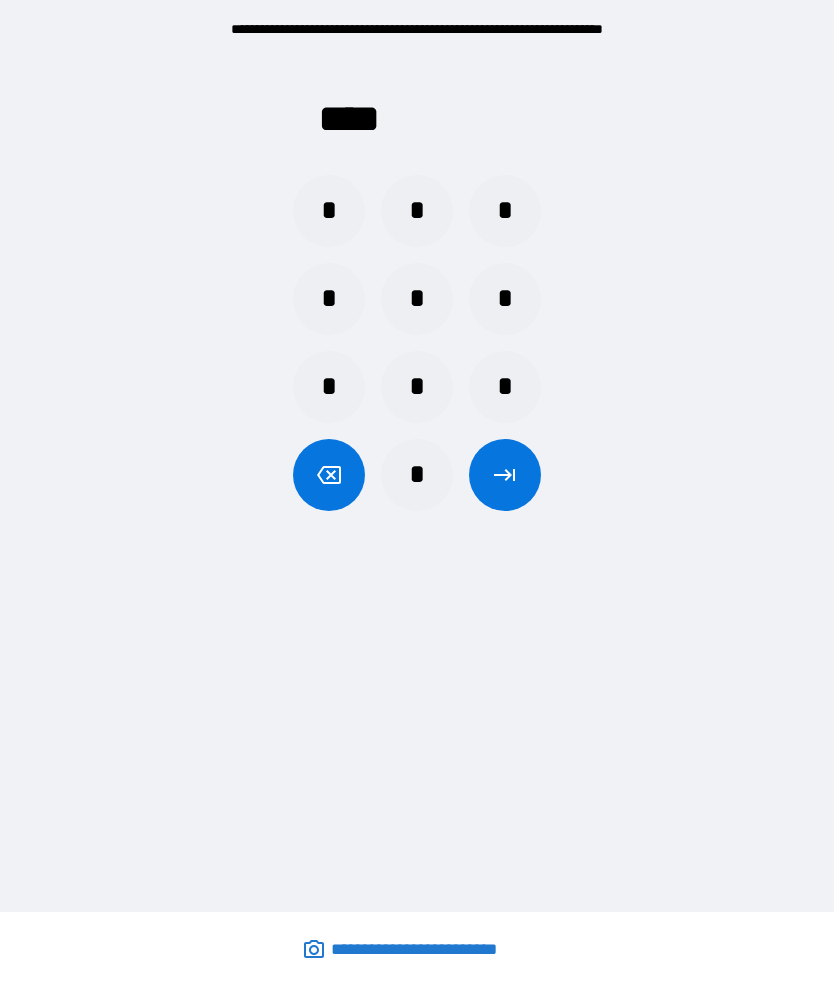 click at bounding box center (505, 475) 